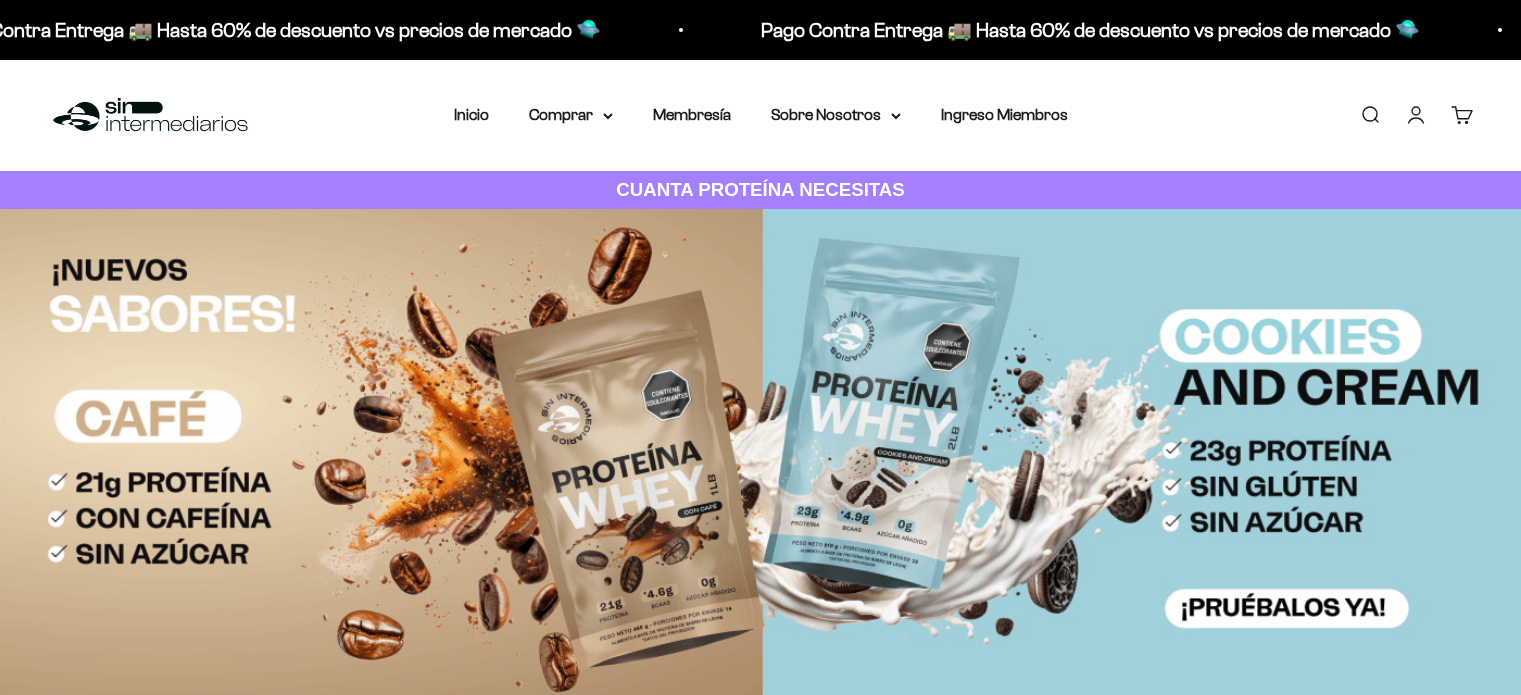 scroll, scrollTop: 0, scrollLeft: 0, axis: both 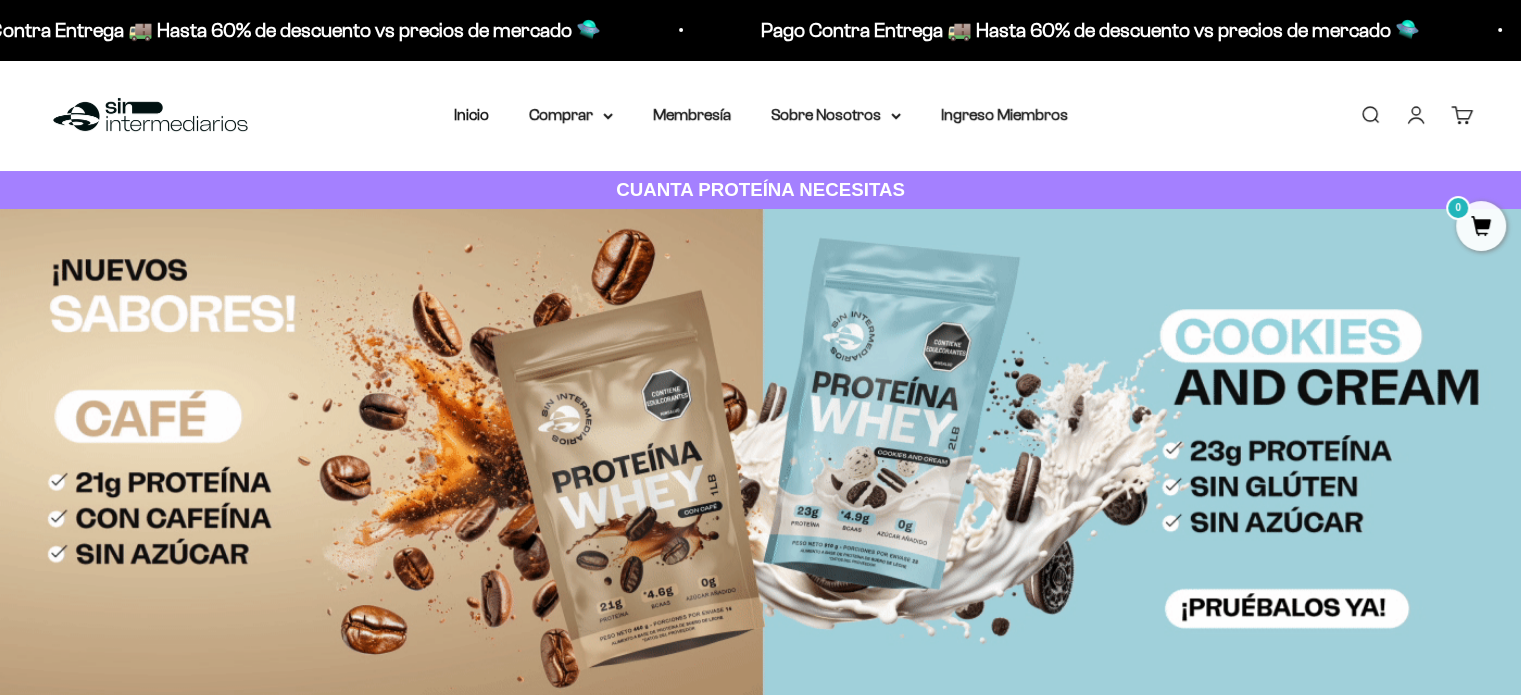 click on "Iniciar sesión" at bounding box center [1416, 115] 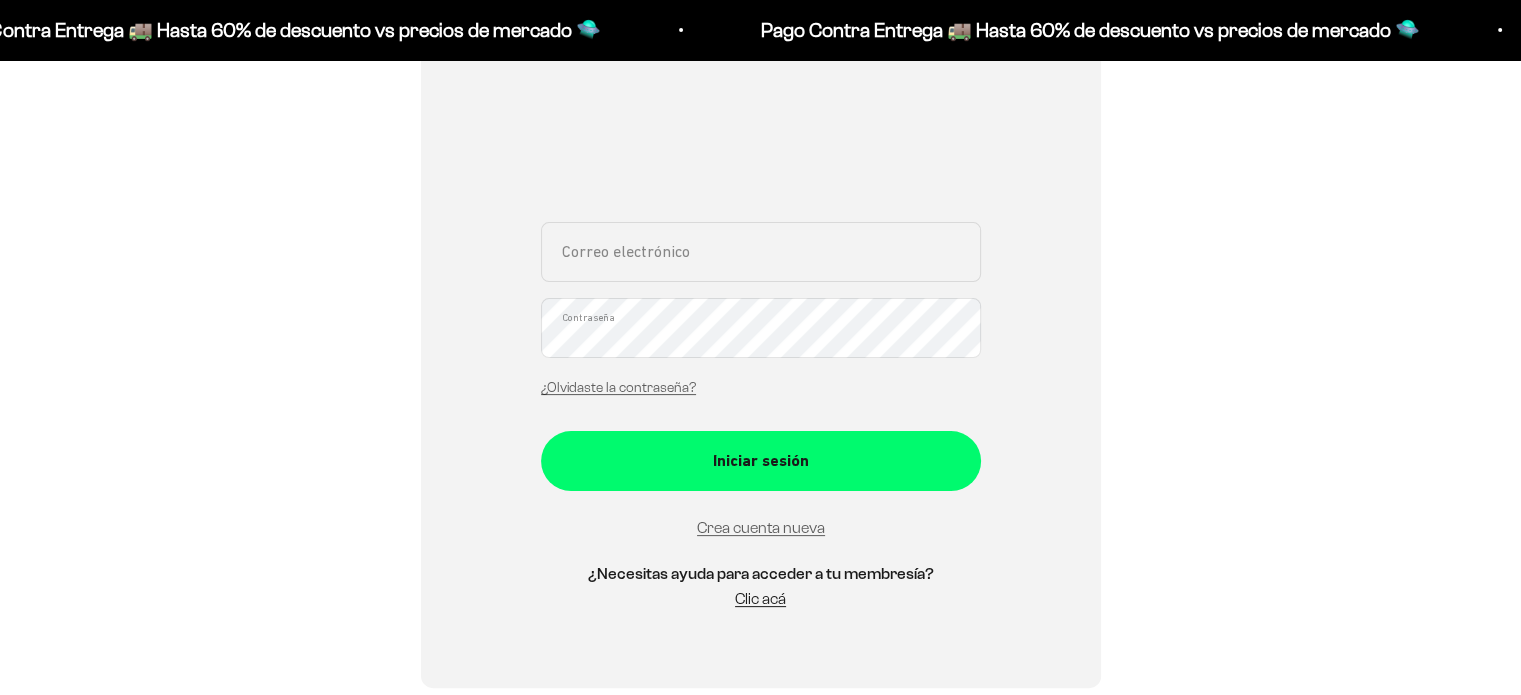 scroll, scrollTop: 400, scrollLeft: 0, axis: vertical 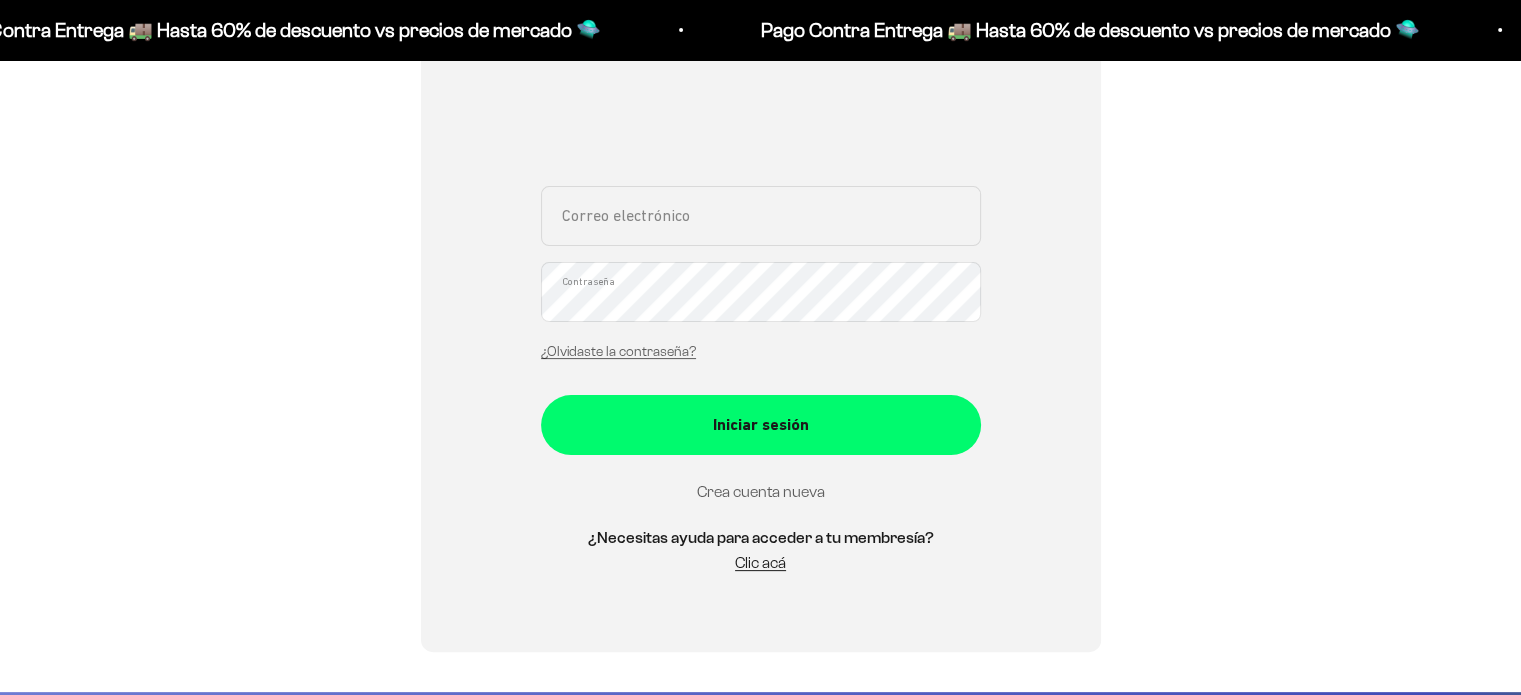 click on "Crea cuenta nueva" at bounding box center [761, 491] 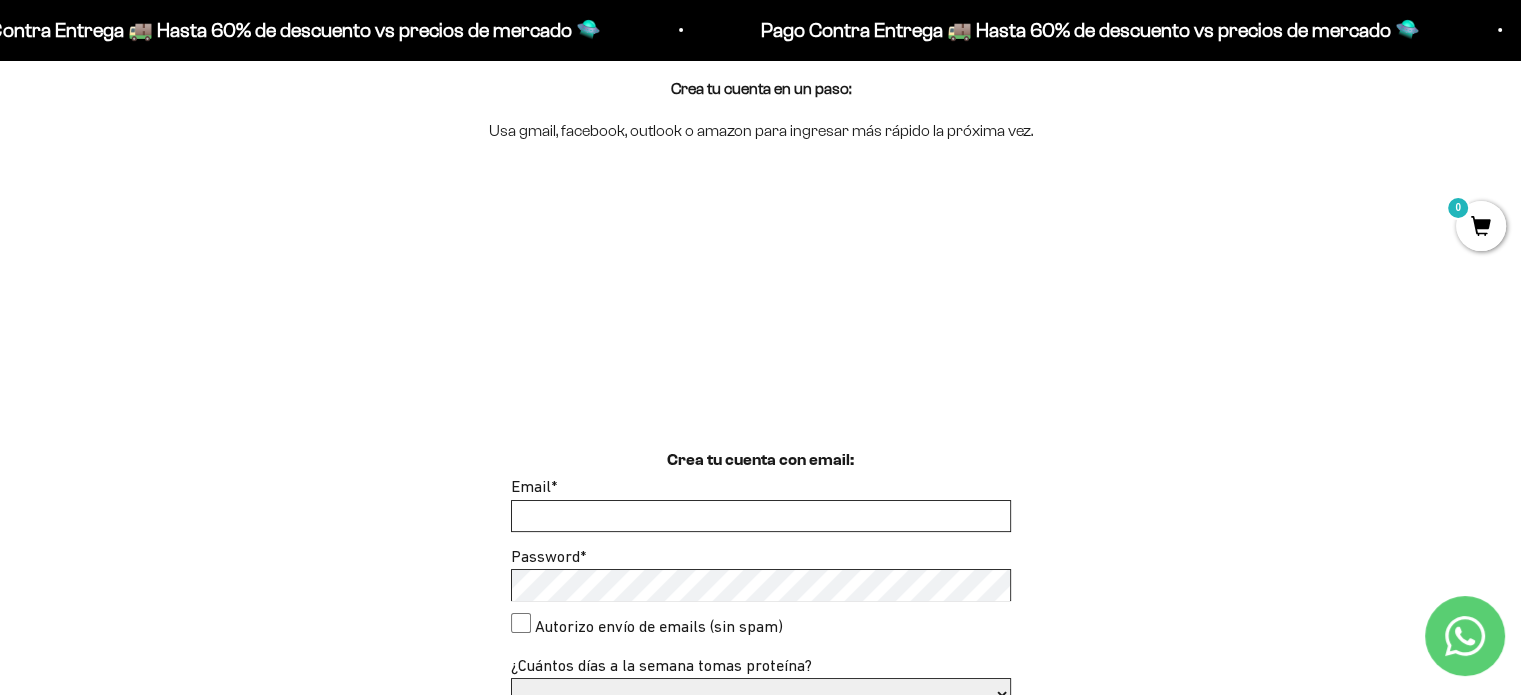 scroll, scrollTop: 279, scrollLeft: 0, axis: vertical 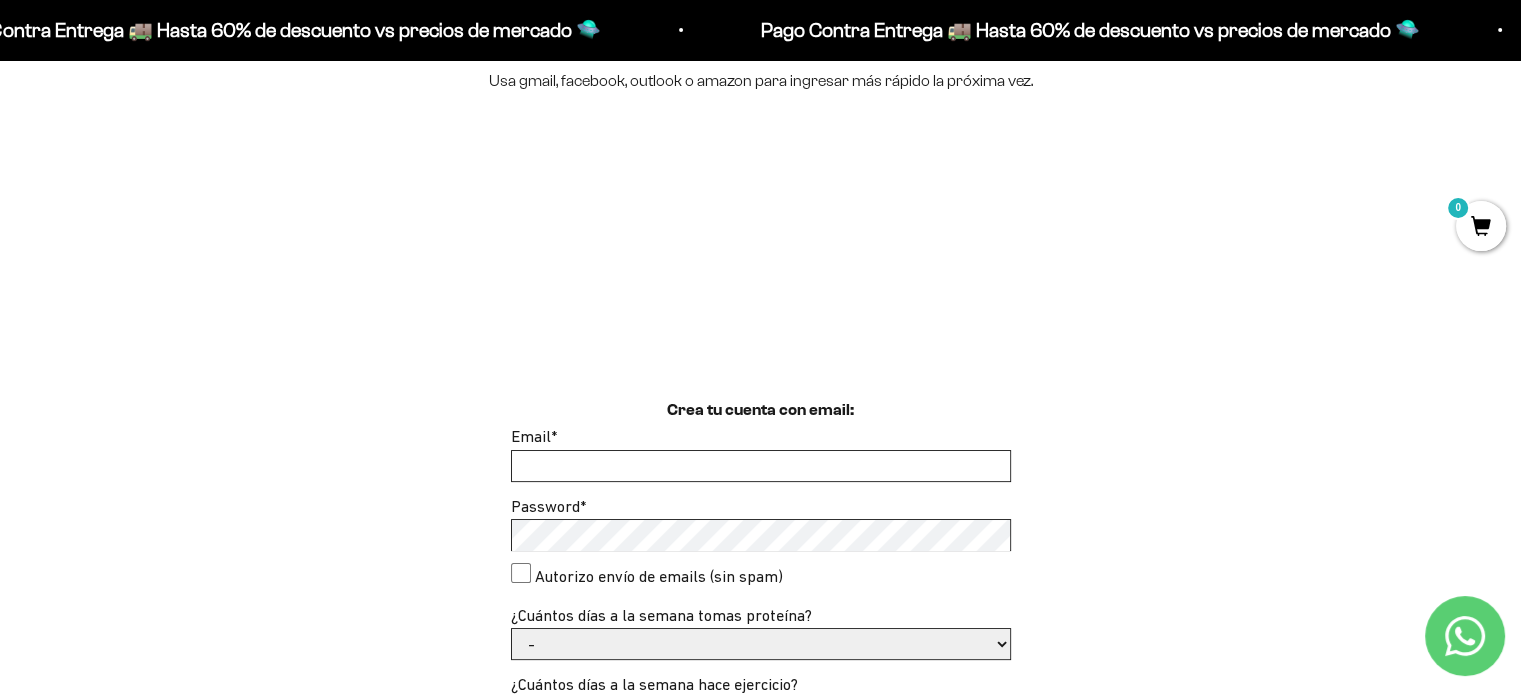 click on "Email
*" at bounding box center [761, 466] 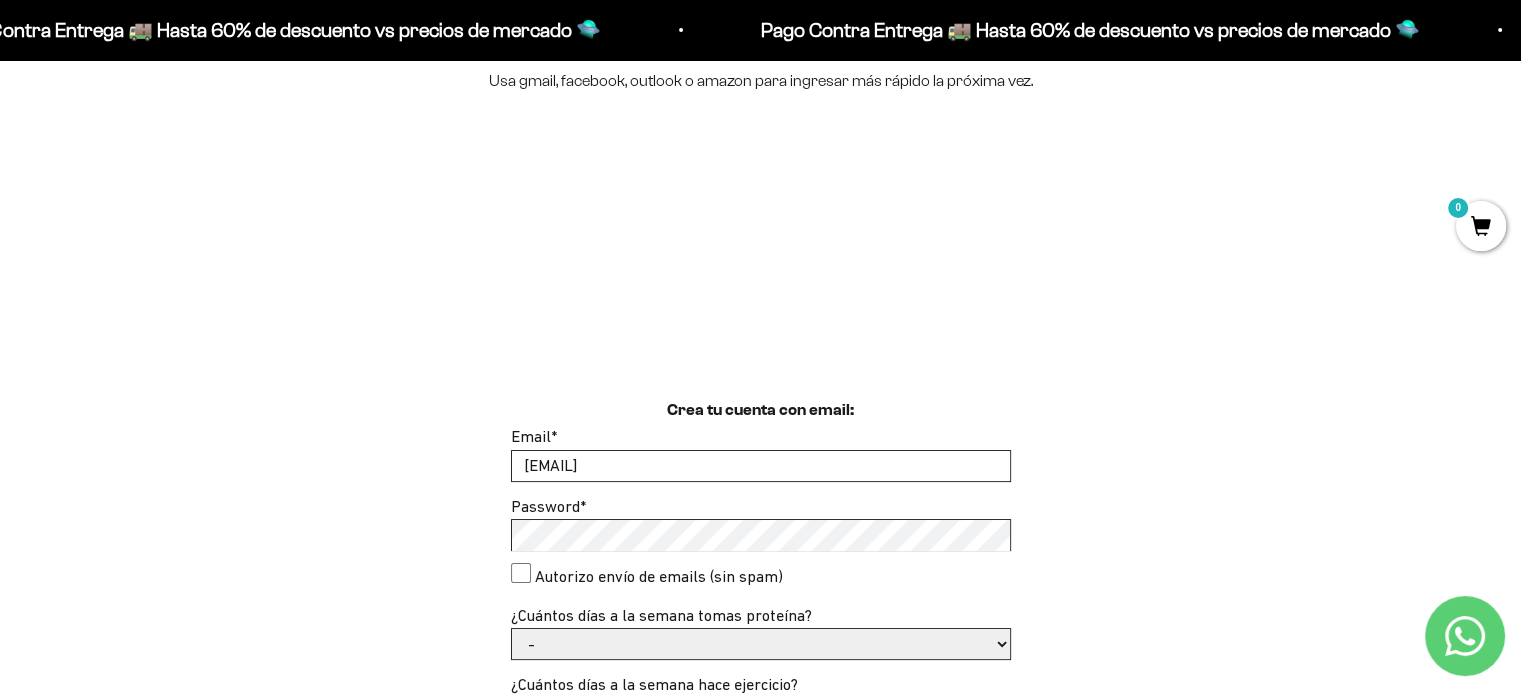 click on "Crea tu cuenta con email:
Email
*
CAMACHOGEOVANY@YAHOO.COM
Password
*
Autorizo envío de emails (sin spam)
¿Cuántos días a la semana tomas proteína?
-
1 o 2
3 a 5
6 o 7
¿Cuántos días a la semana hace ejercicio?" at bounding box center [760, 774] 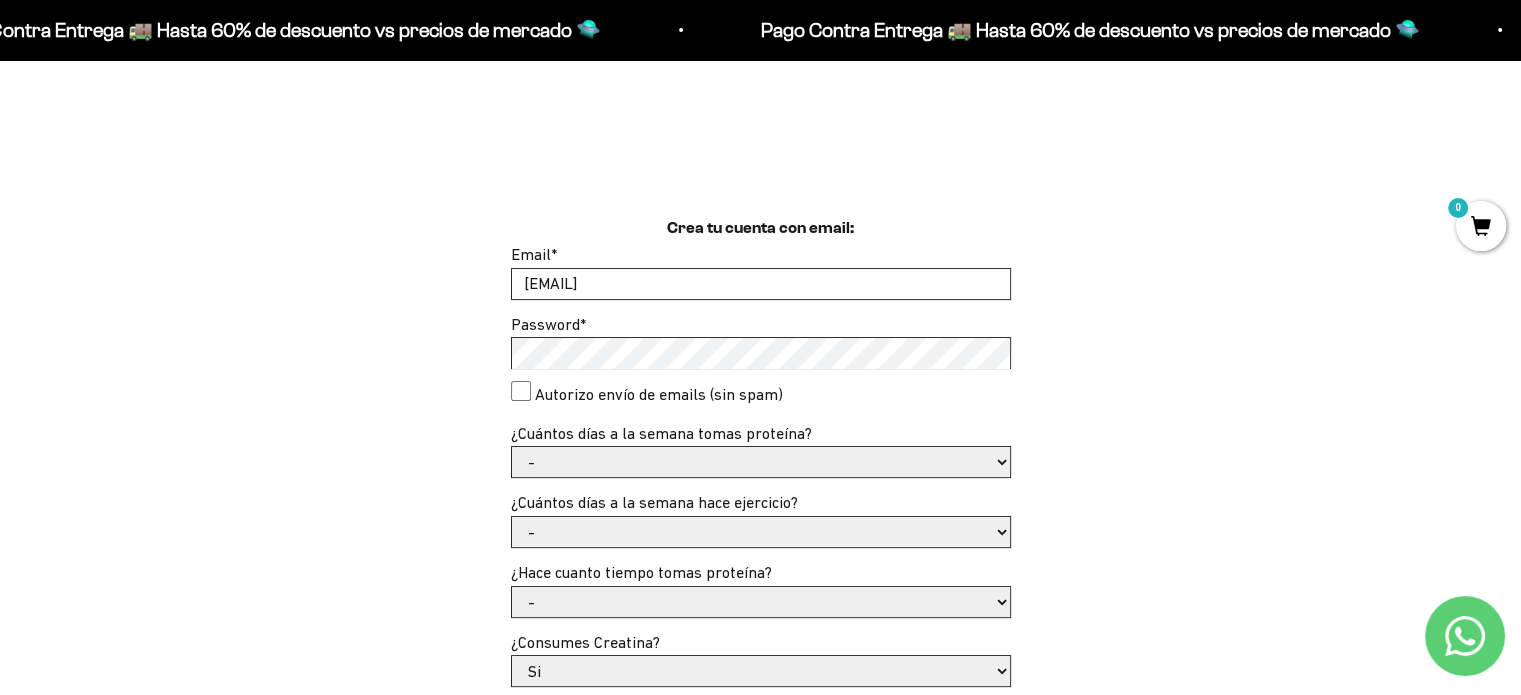 scroll, scrollTop: 479, scrollLeft: 0, axis: vertical 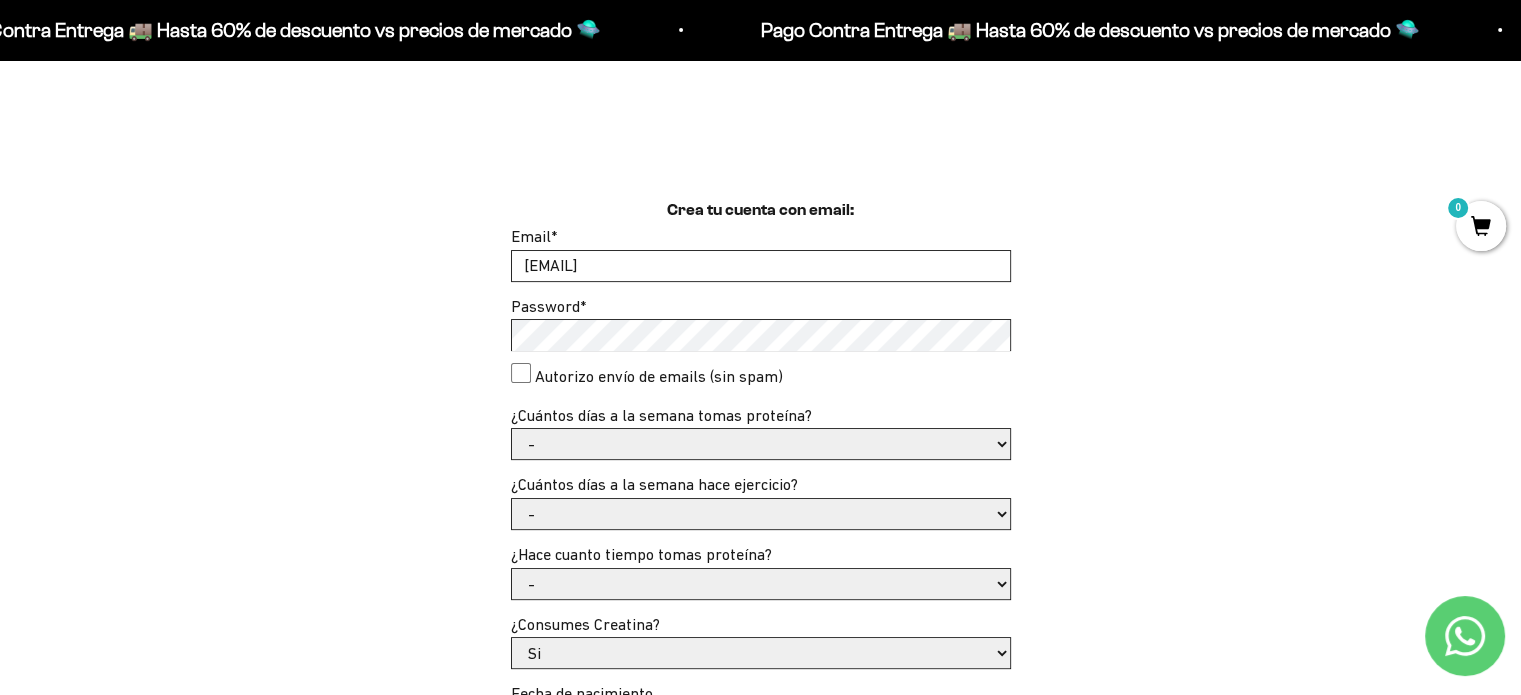 click on "Crea tu cuenta con email:
Email
*
CAMACHOGEOVANY@YAHOO.COM
Password
*
Autorizo envío de emails (sin spam)
¿Cuántos días a la semana tomas proteína?
-
1 o 2
3 a 5
6 o 7
¿Cuántos días a la semana hace ejercicio?" at bounding box center (760, 574) 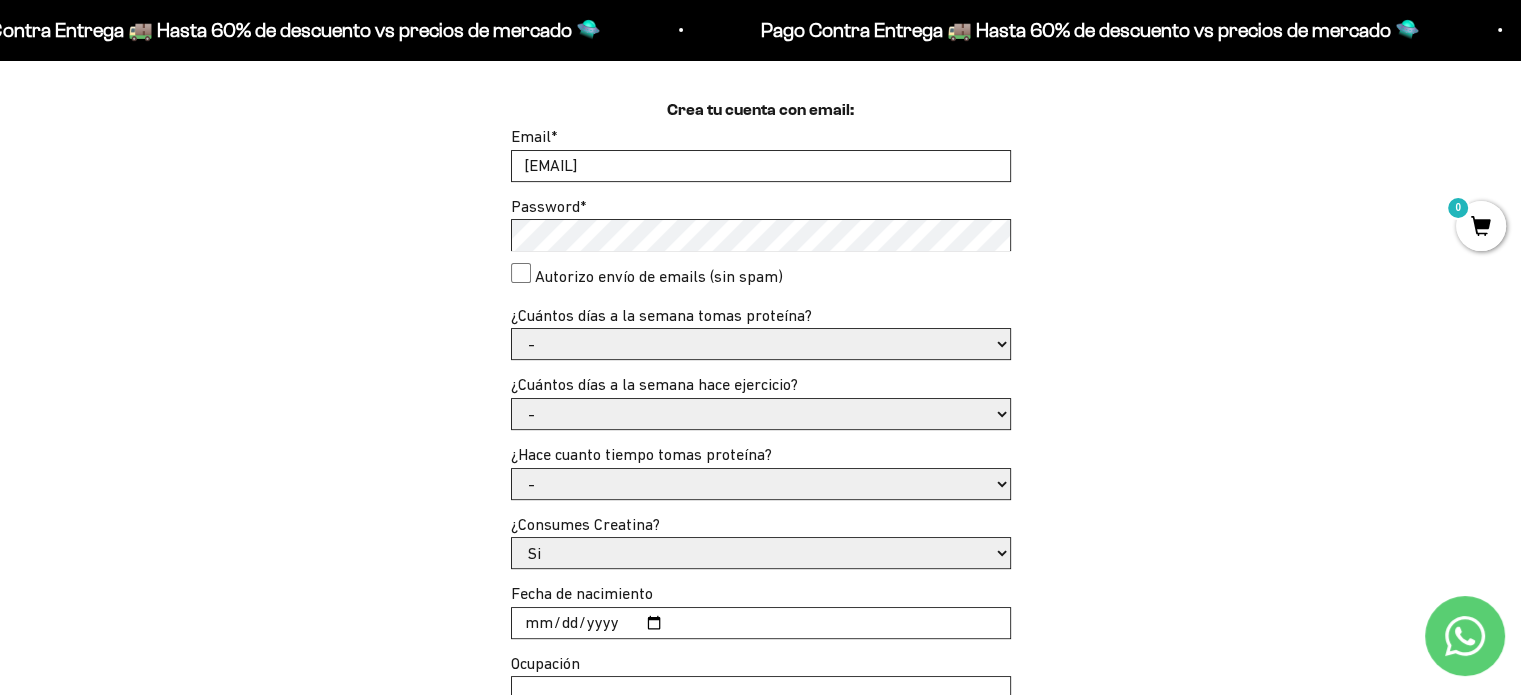 scroll, scrollTop: 679, scrollLeft: 0, axis: vertical 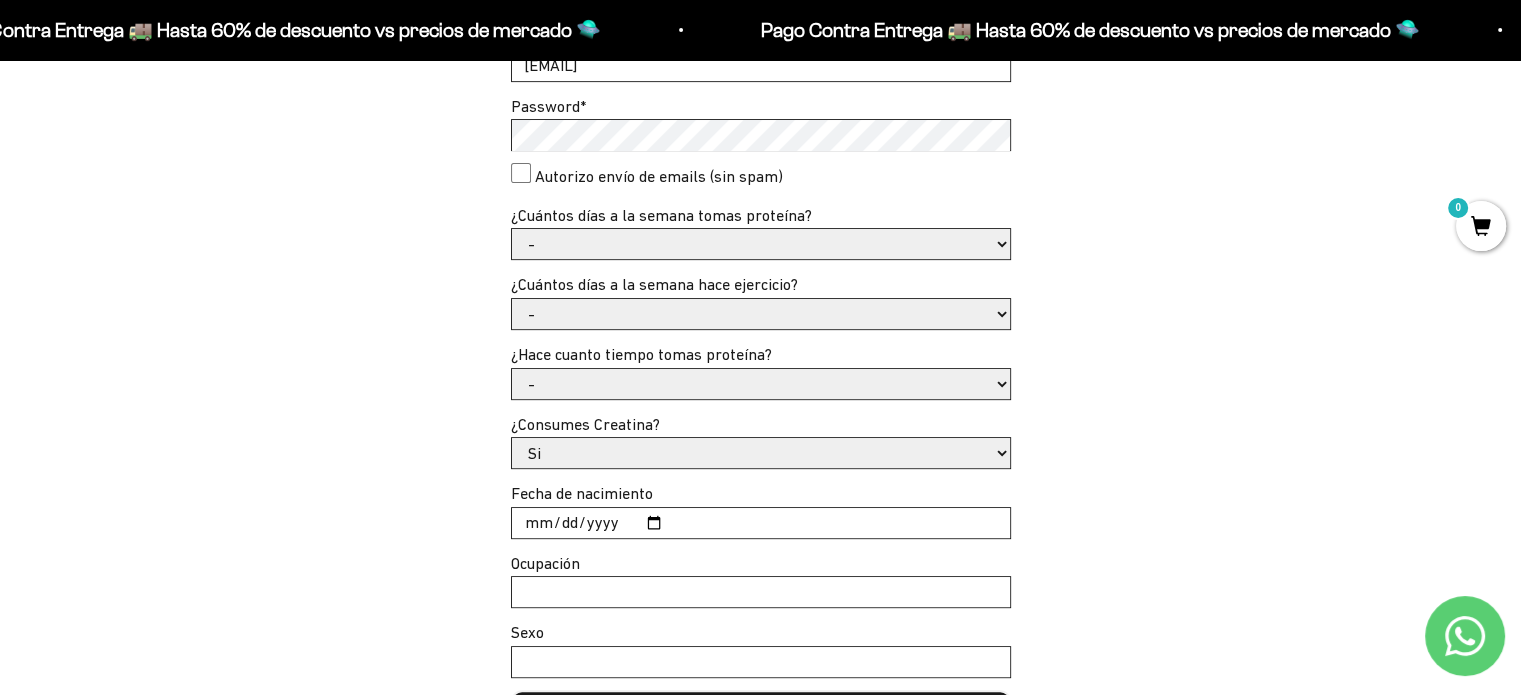 click on "-
1 o 2
3 a 5
6 o 7" at bounding box center (761, 244) 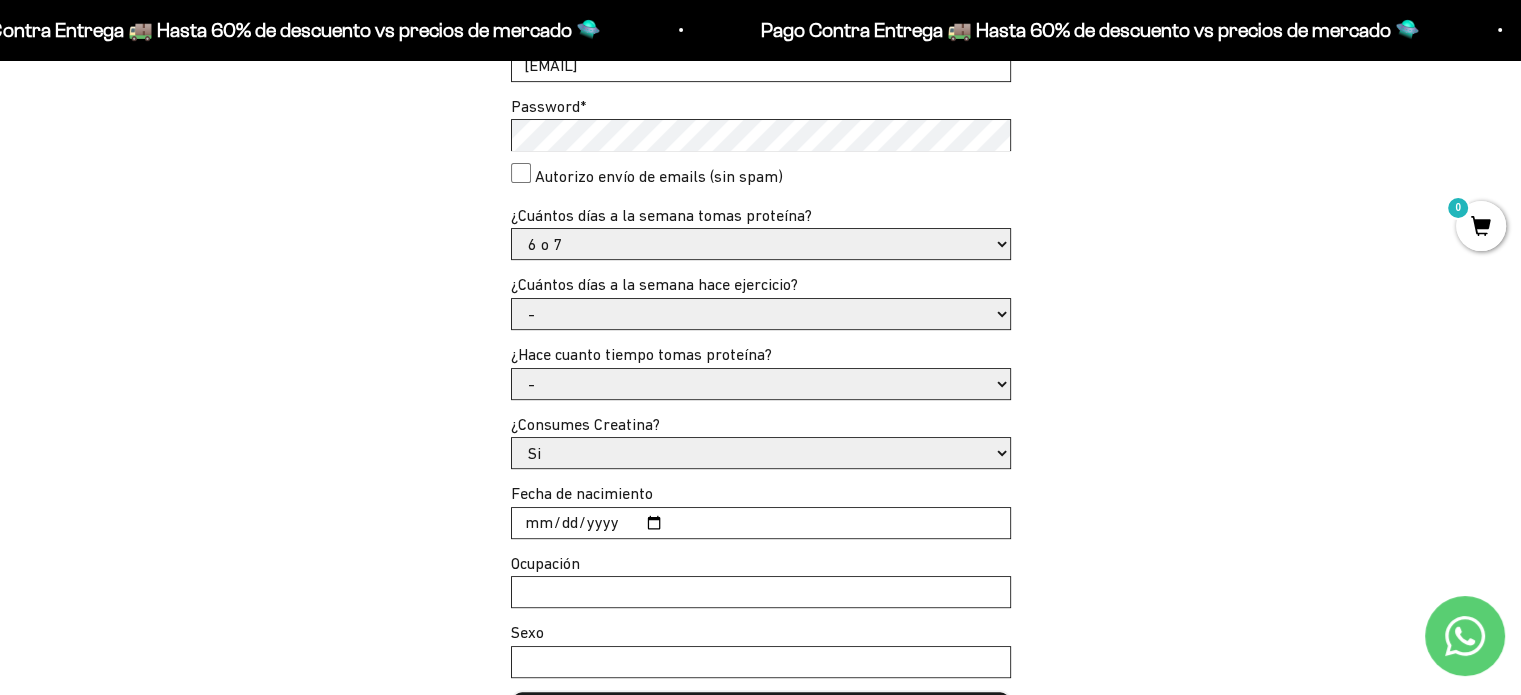click on "-
1 o 2
3 a 5
6 o 7" at bounding box center [761, 244] 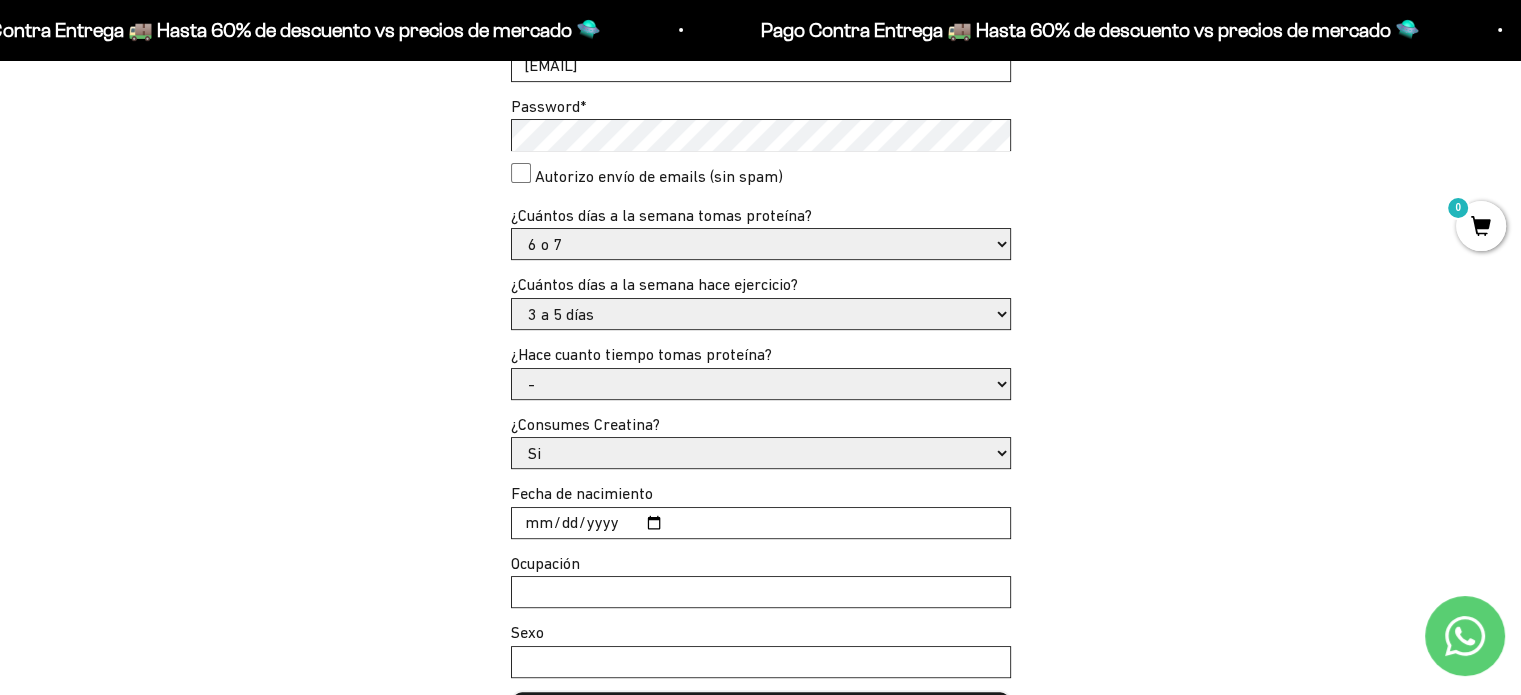 click on "-
No hago
1 a 2 días
3 a 5 días
6 o 7 días" at bounding box center [761, 314] 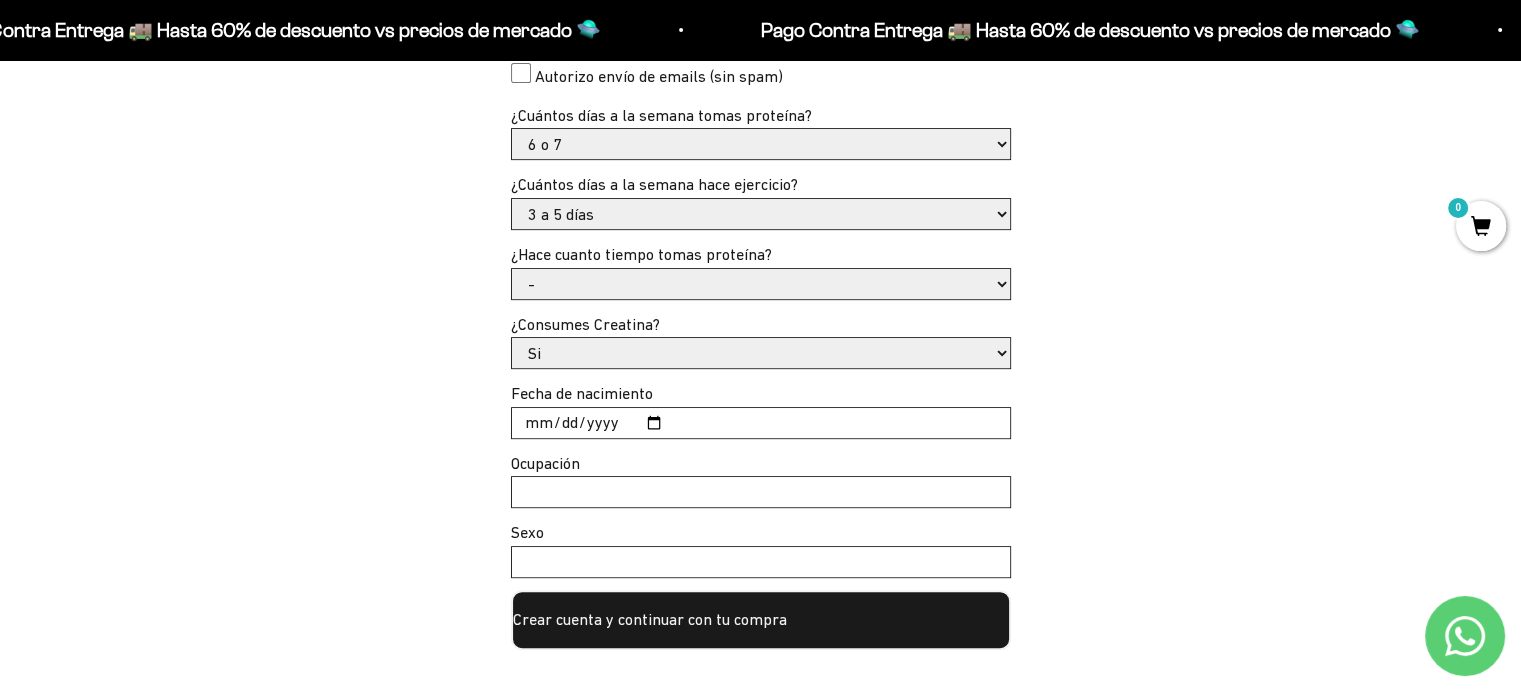click on "-
Apenas estoy empezando
Menos de 6 meses
Más de 6 meses
Hace más de un año" at bounding box center [761, 284] 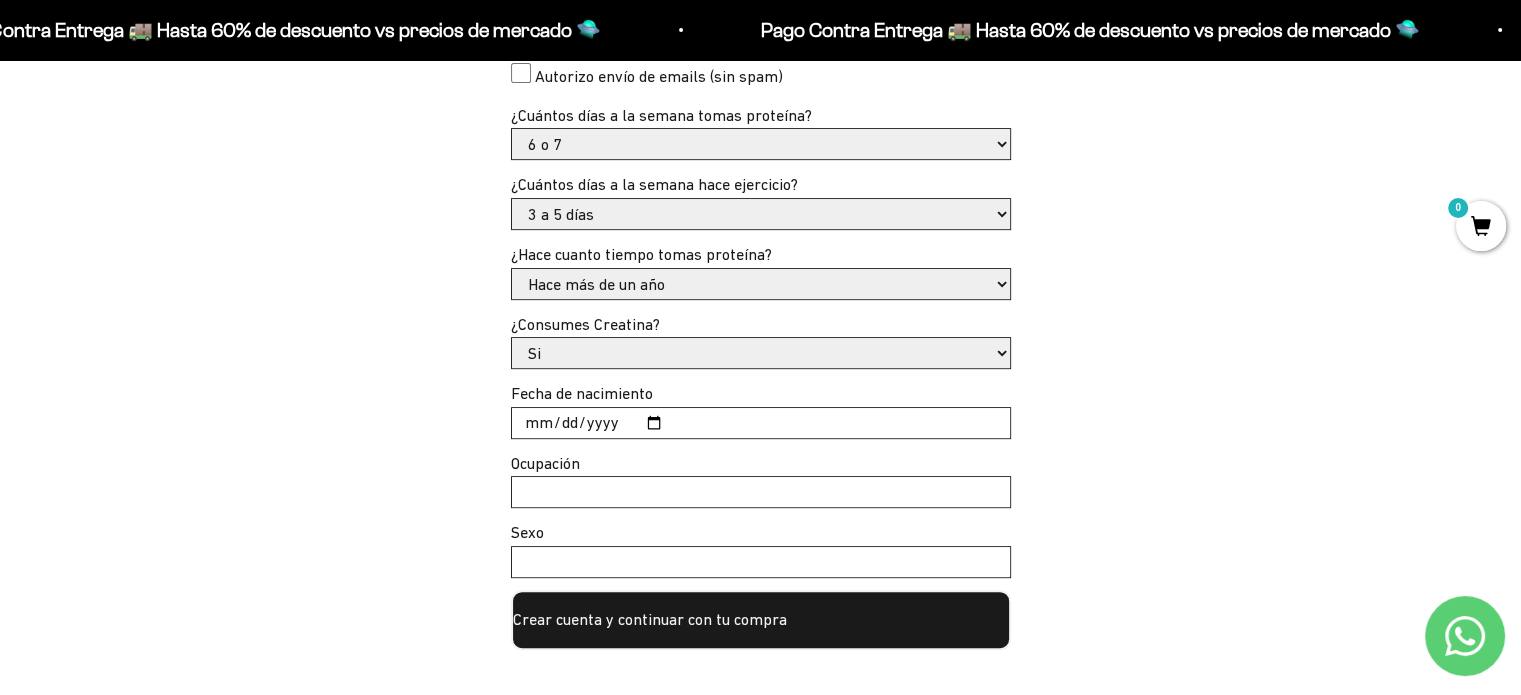 click on "-
Apenas estoy empezando
Menos de 6 meses
Más de 6 meses
Hace más de un año" at bounding box center [761, 284] 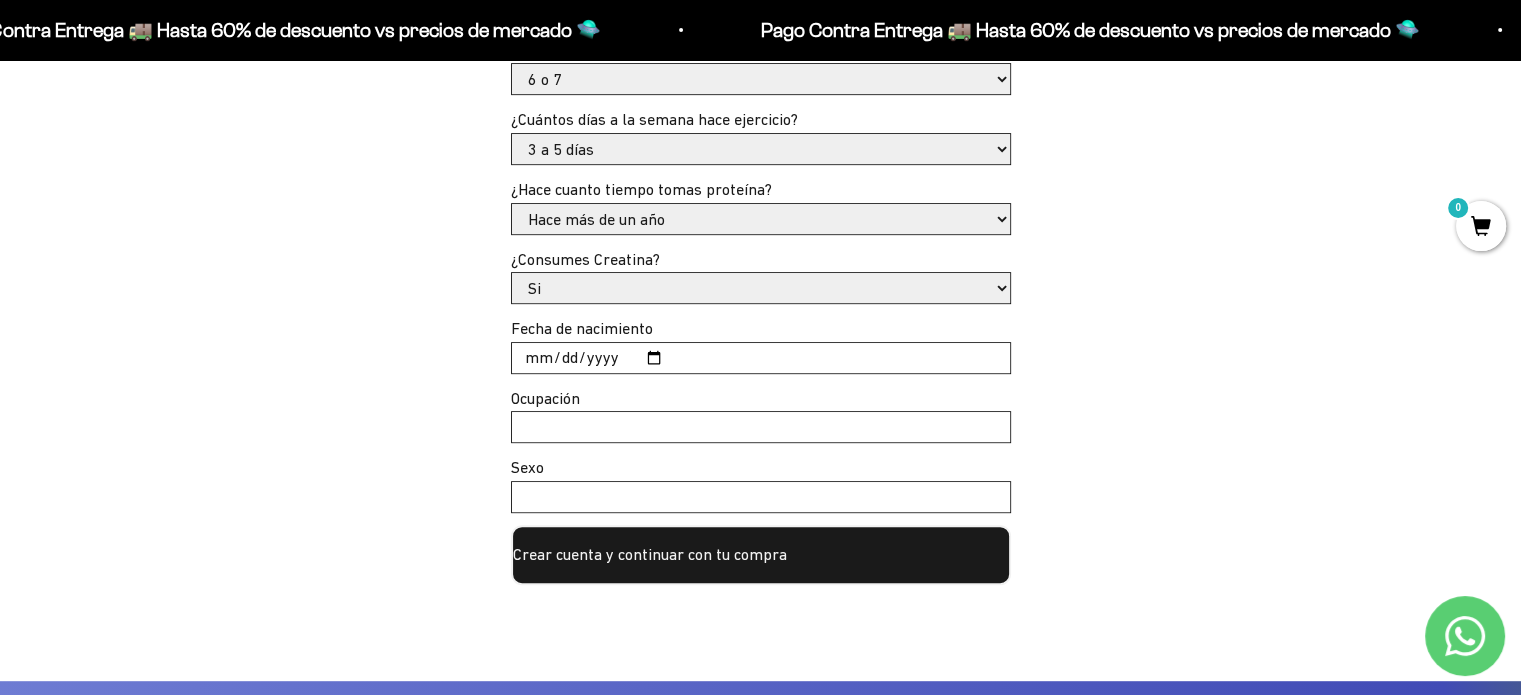 scroll, scrollTop: 879, scrollLeft: 0, axis: vertical 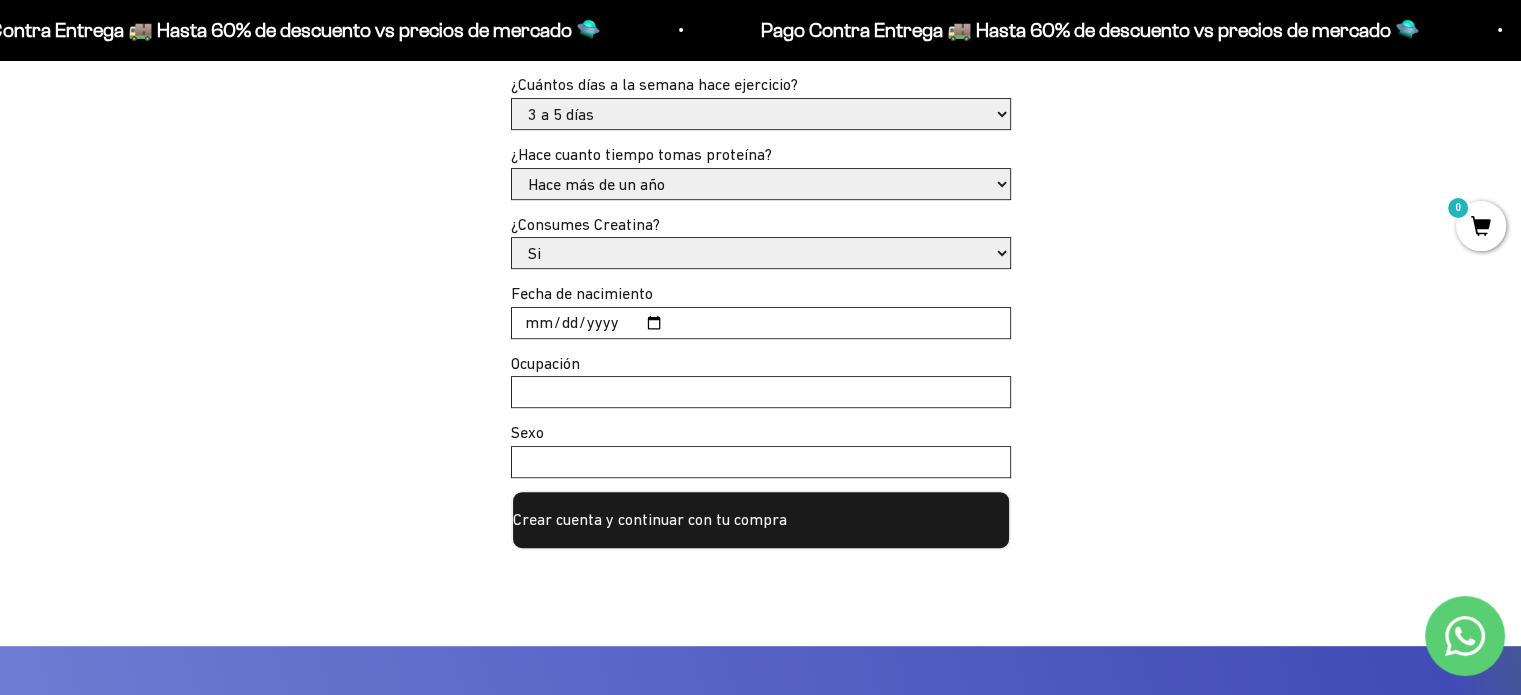 click on "Si
No" at bounding box center (761, 253) 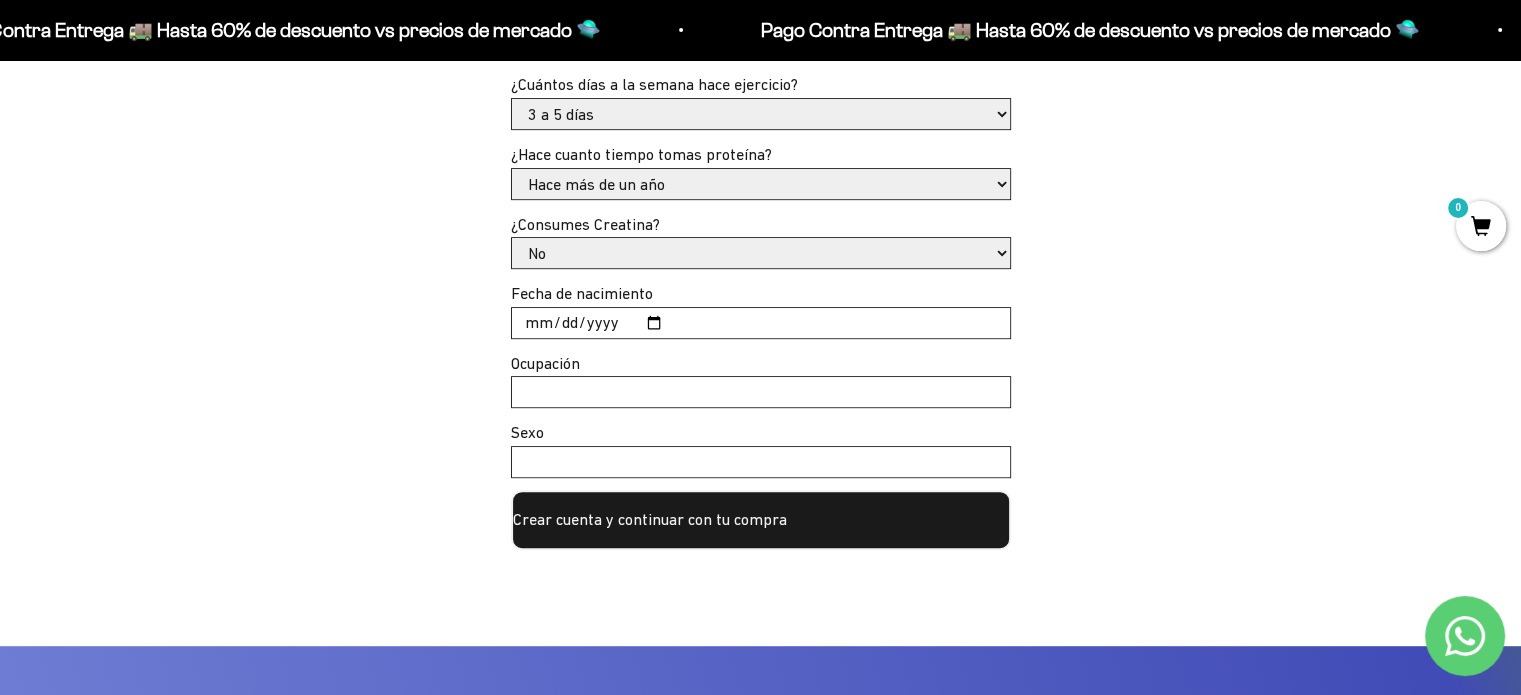 click on "Si
No" at bounding box center (761, 253) 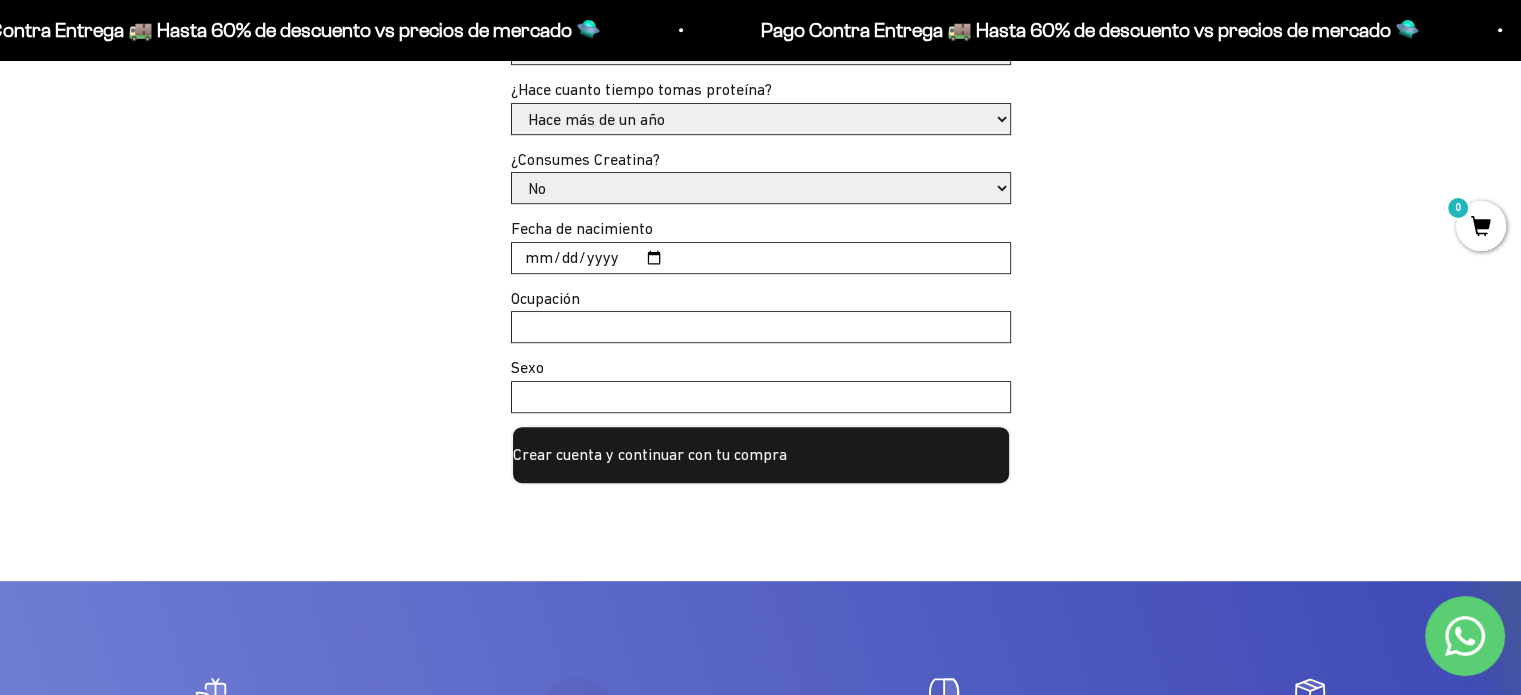 scroll, scrollTop: 979, scrollLeft: 0, axis: vertical 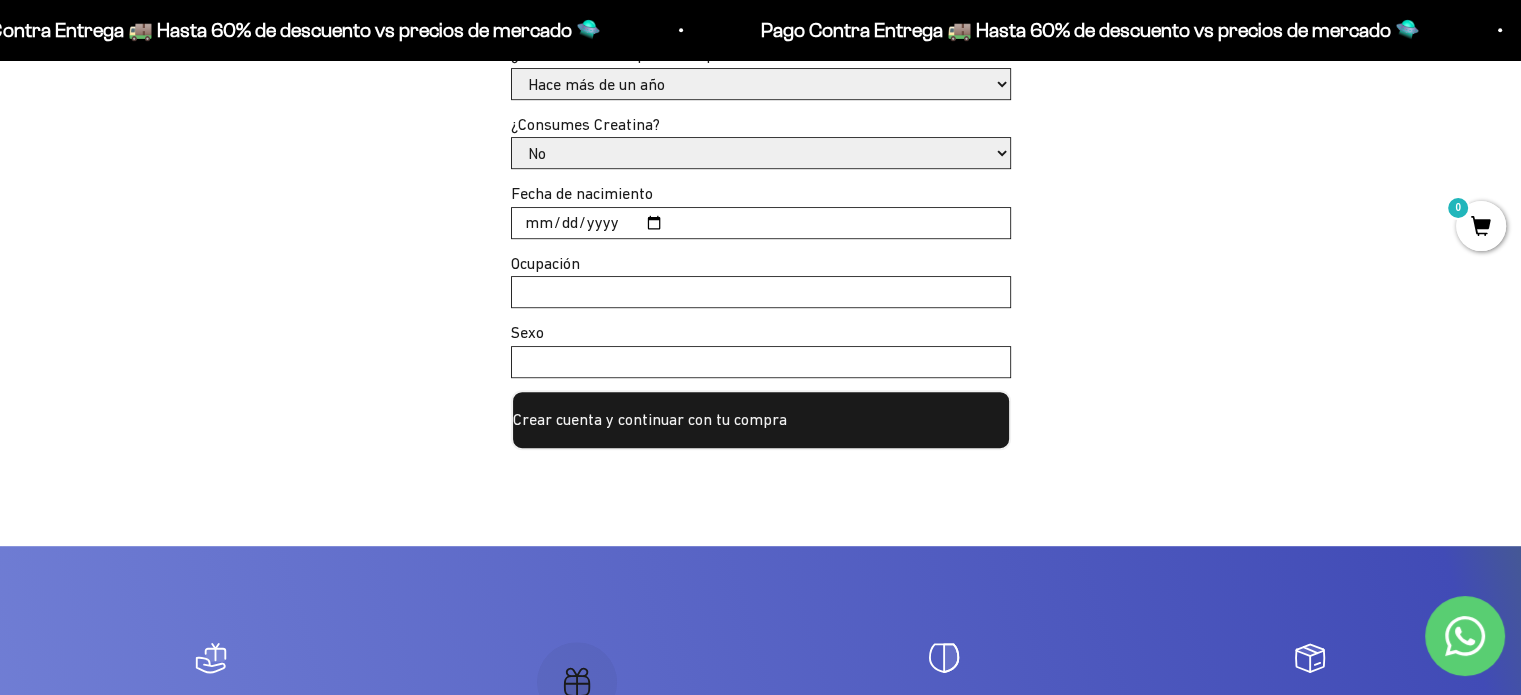 click on "Fecha de nacimiento" at bounding box center (761, 223) 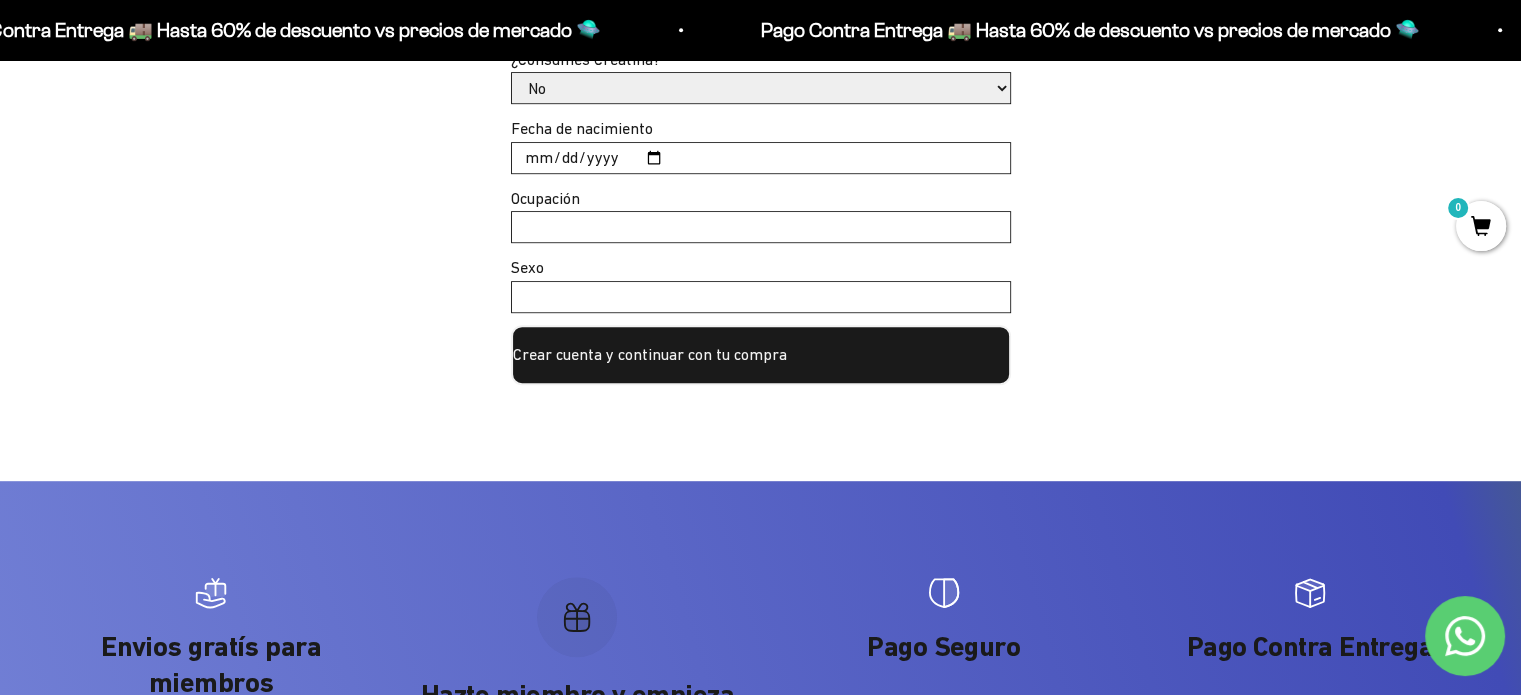 scroll, scrollTop: 1079, scrollLeft: 0, axis: vertical 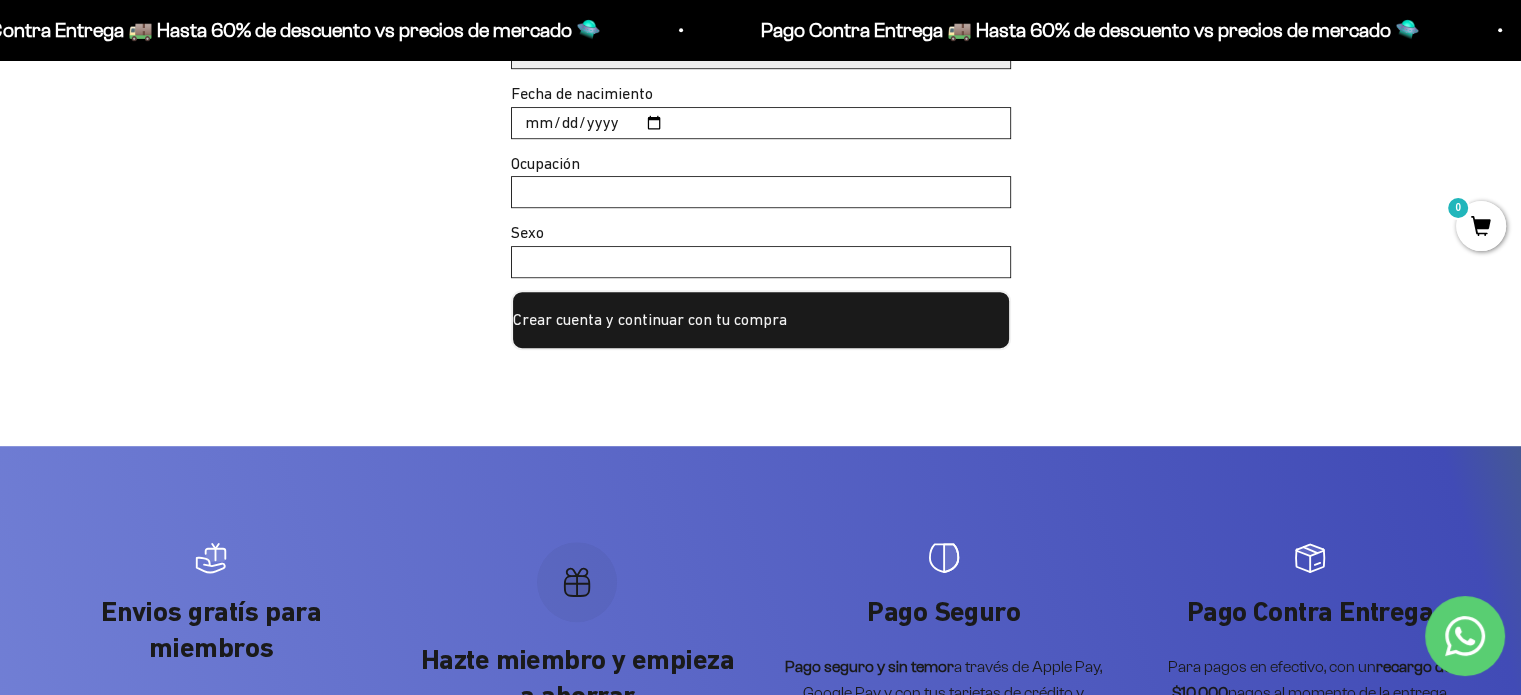 click on "Crear cuenta y continuar con tu compra" at bounding box center [761, 320] 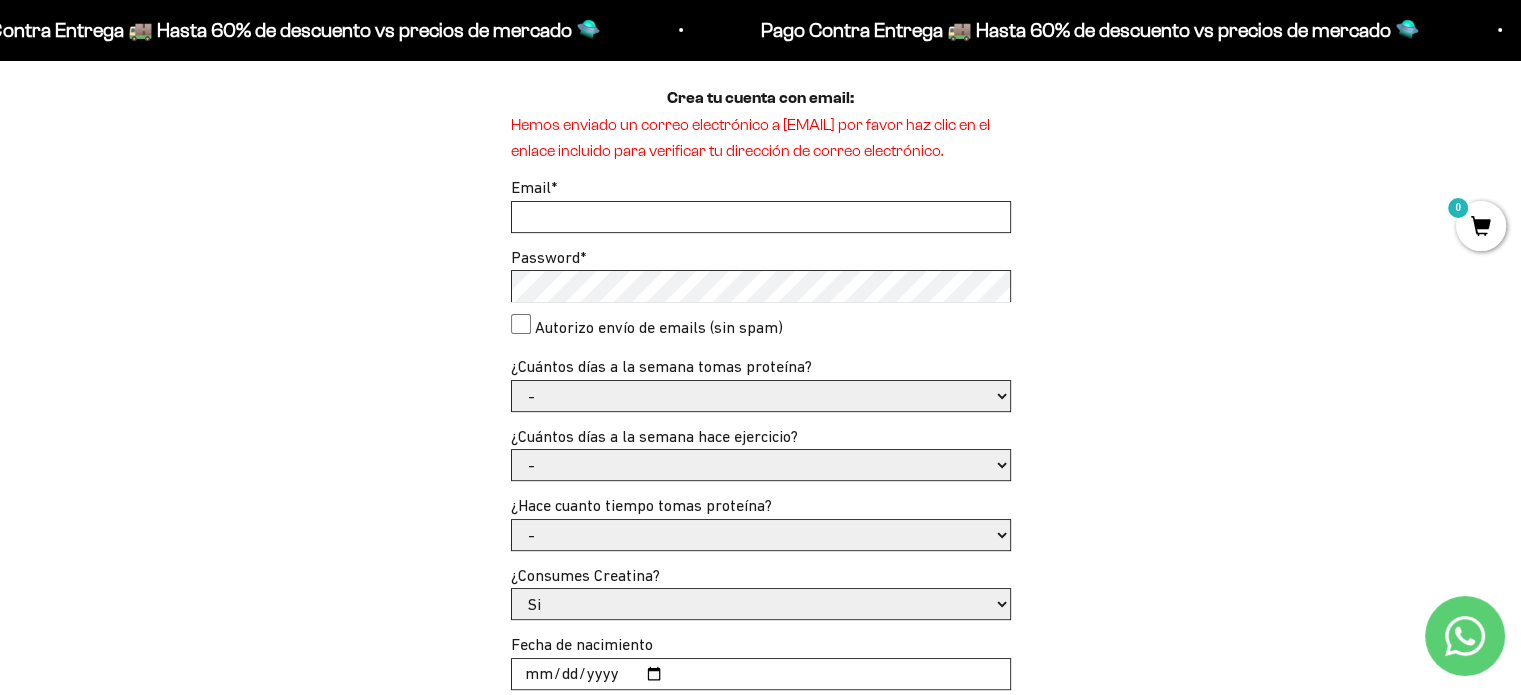 scroll, scrollTop: 600, scrollLeft: 0, axis: vertical 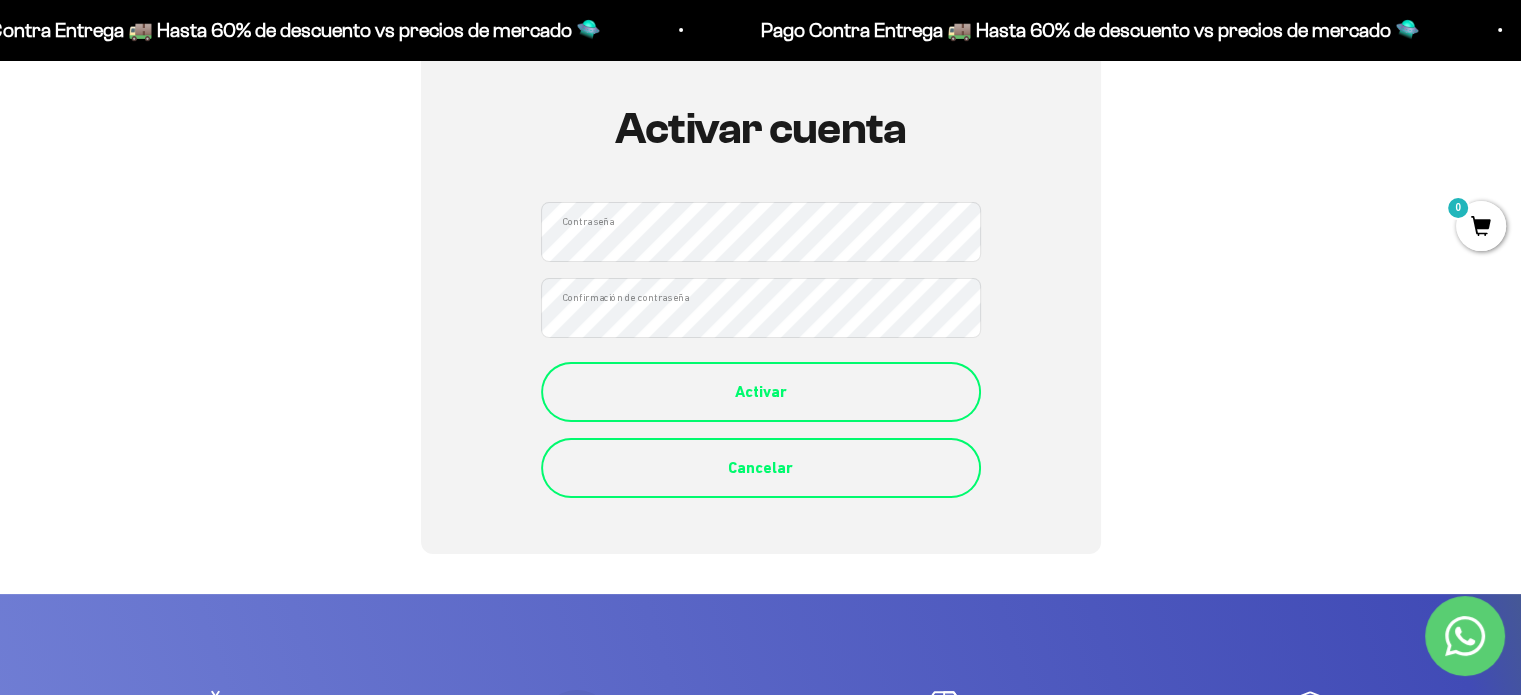 click on "Activar" at bounding box center (761, 392) 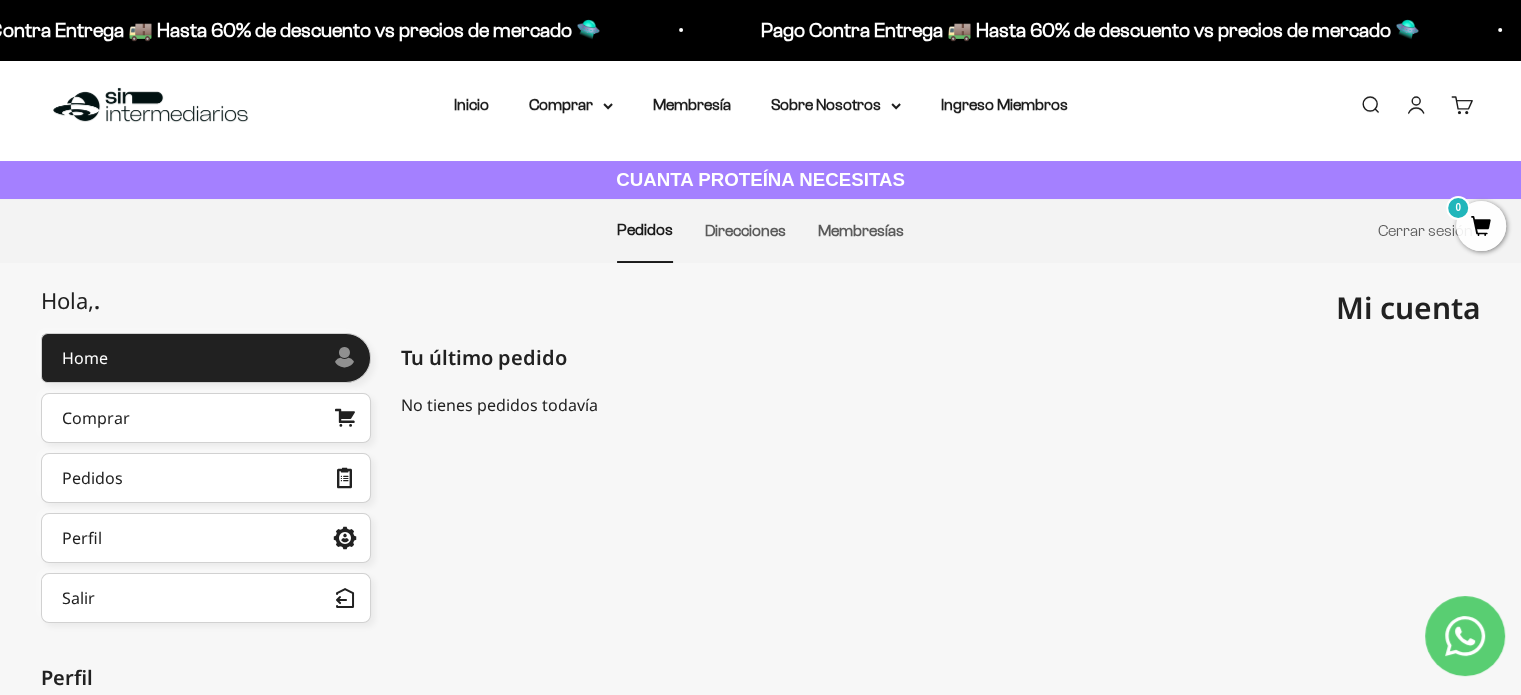 scroll, scrollTop: 0, scrollLeft: 0, axis: both 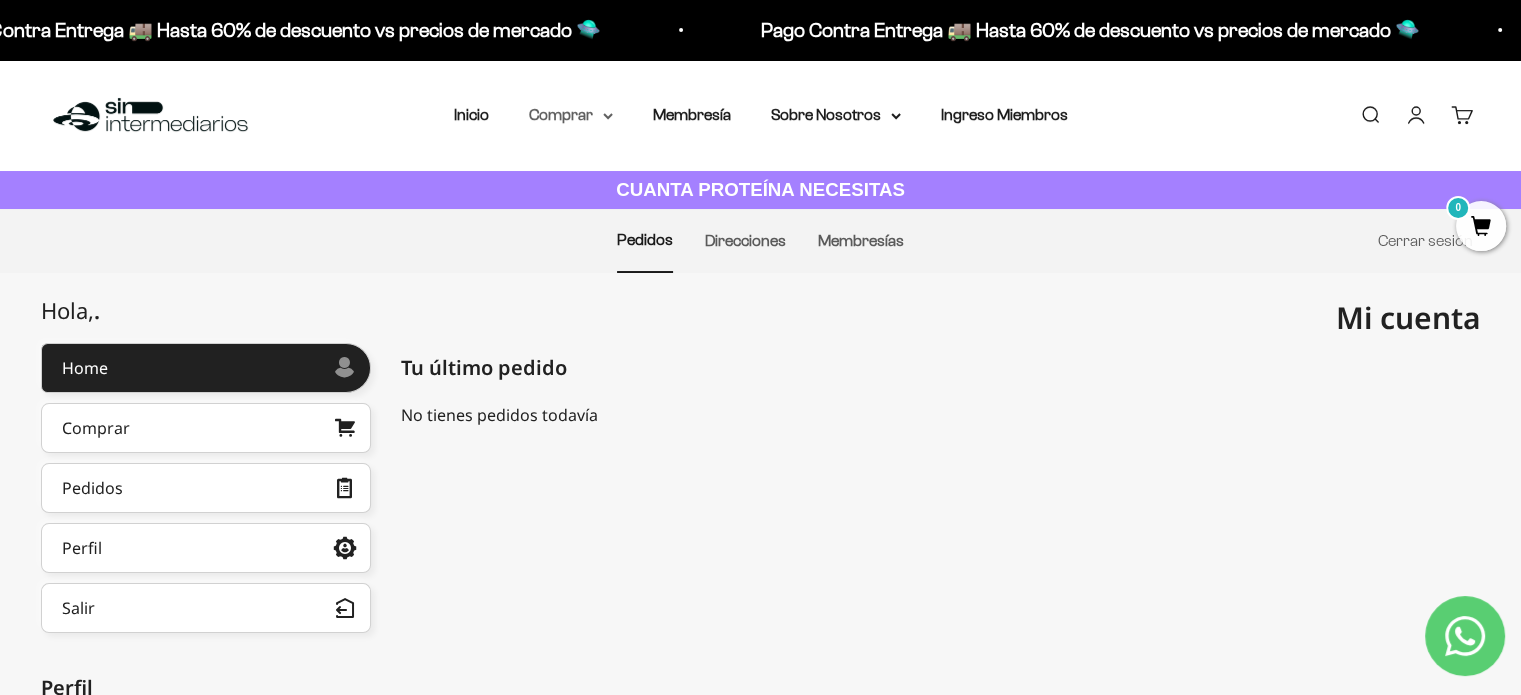 click on "Comprar" at bounding box center (571, 115) 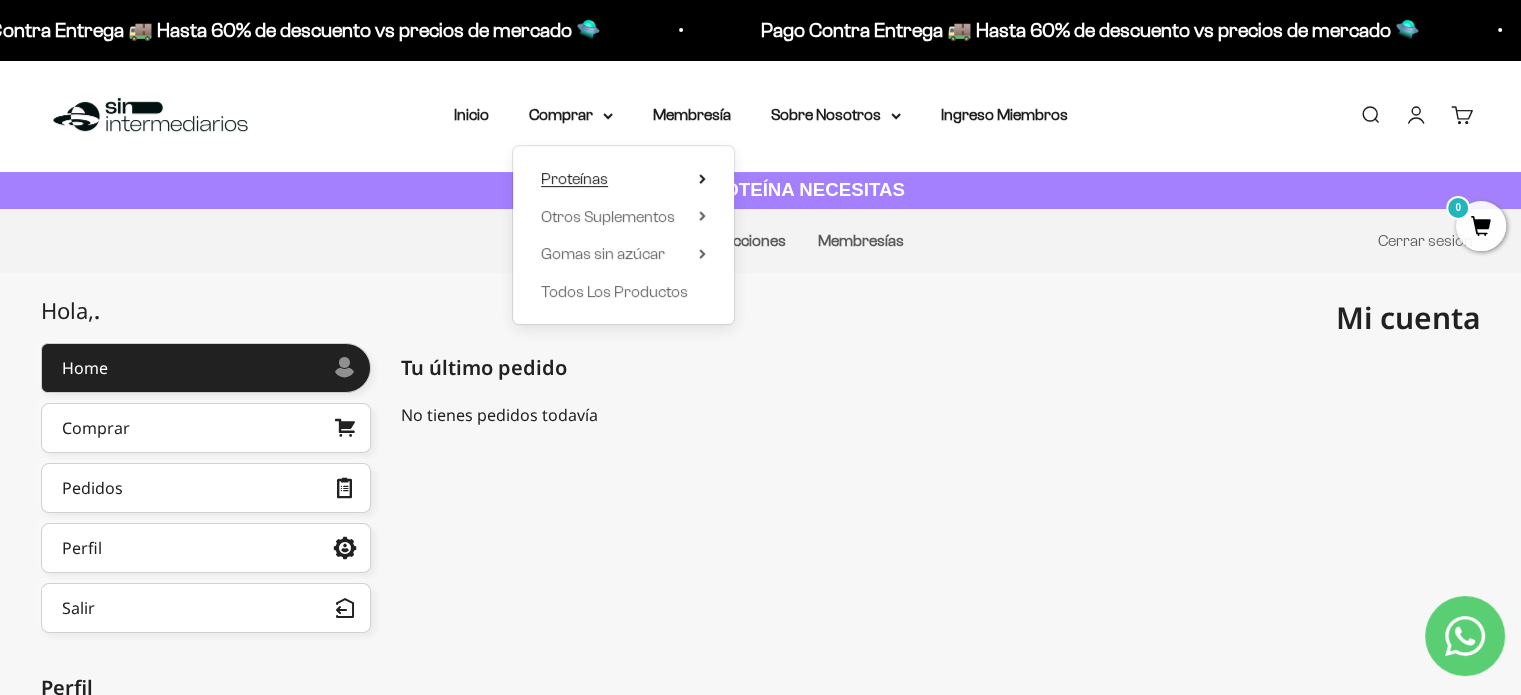 click on "Proteínas" at bounding box center (574, 178) 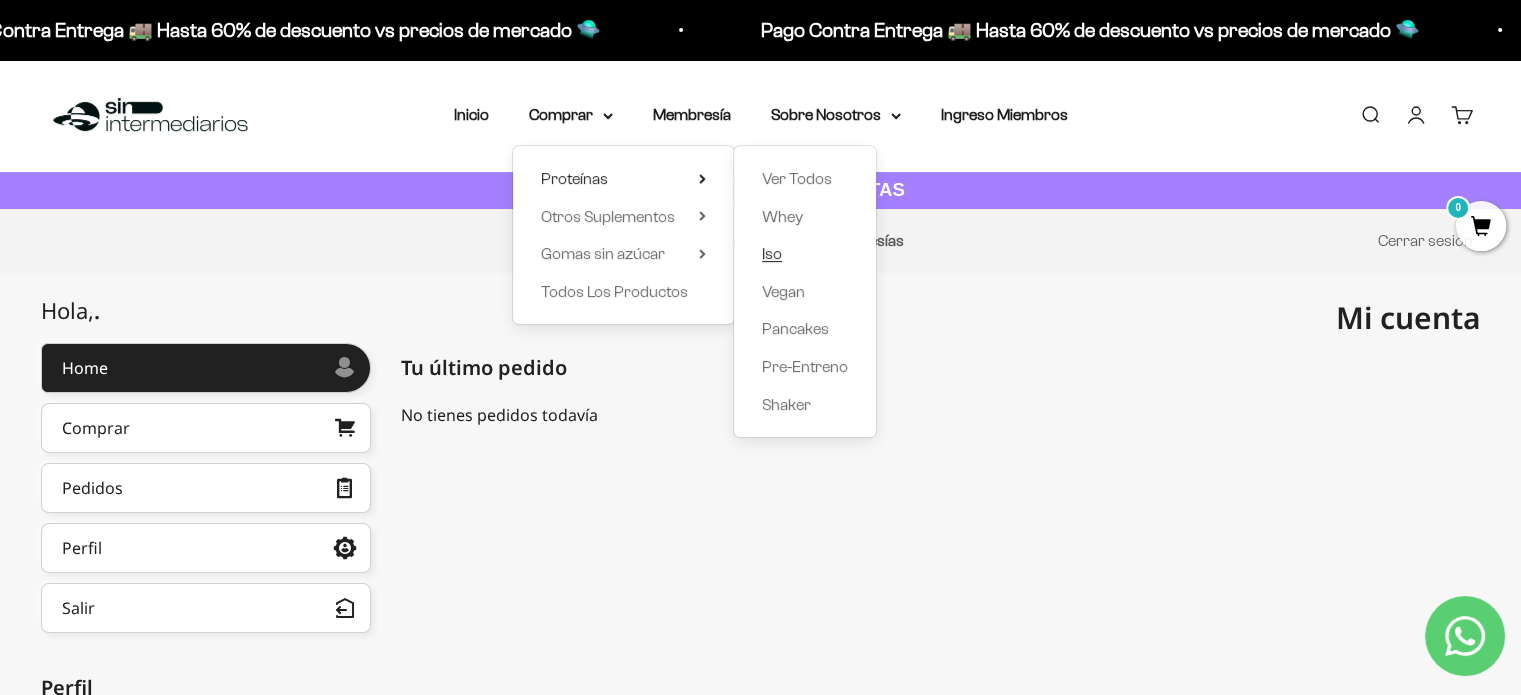 click on "Iso" at bounding box center [772, 253] 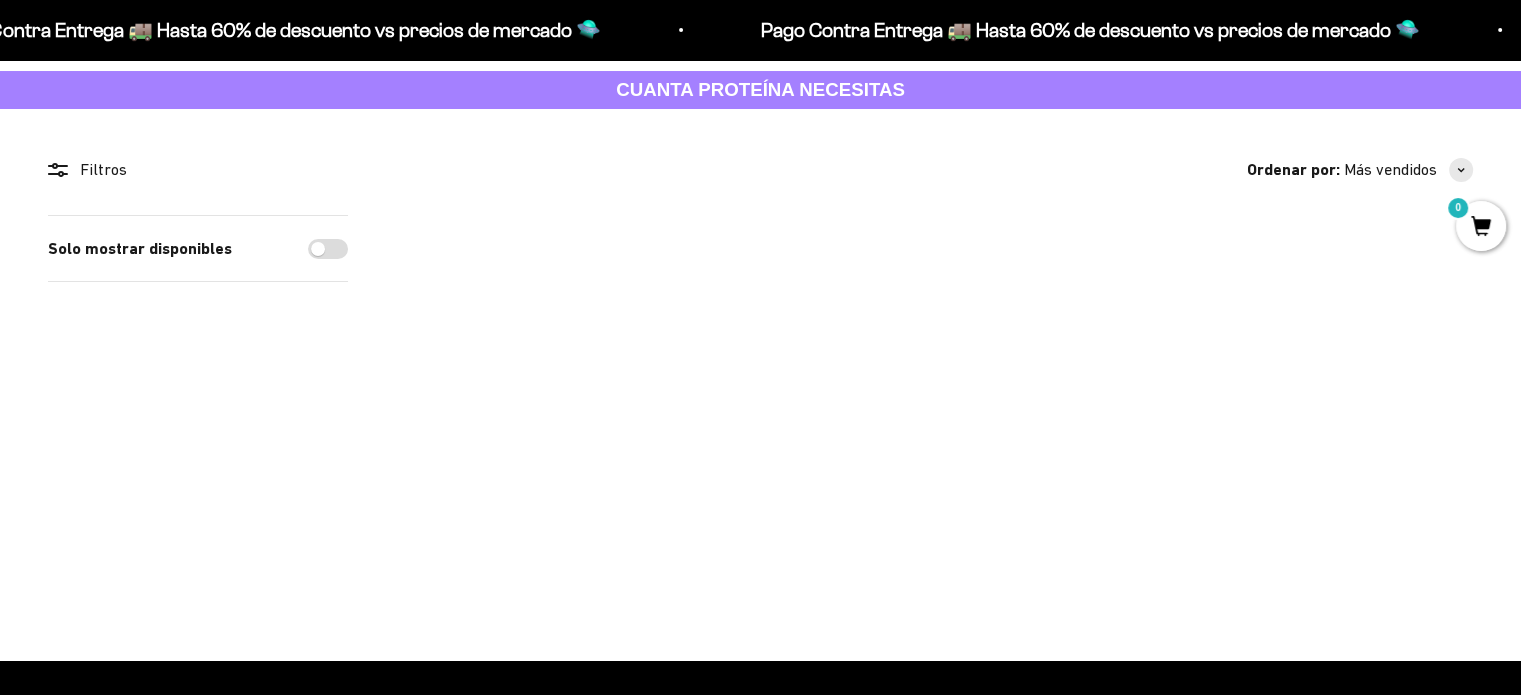 scroll, scrollTop: 200, scrollLeft: 0, axis: vertical 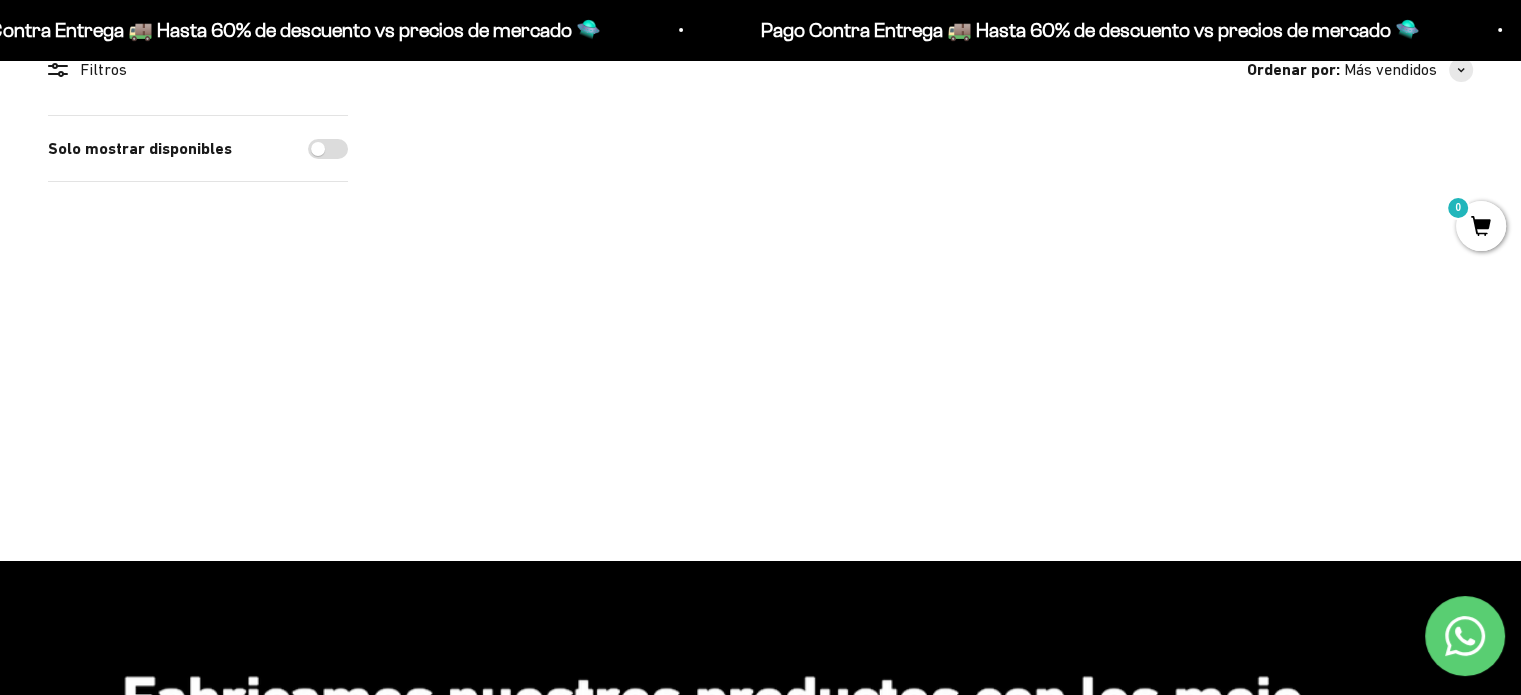 click at bounding box center (1010, 288) 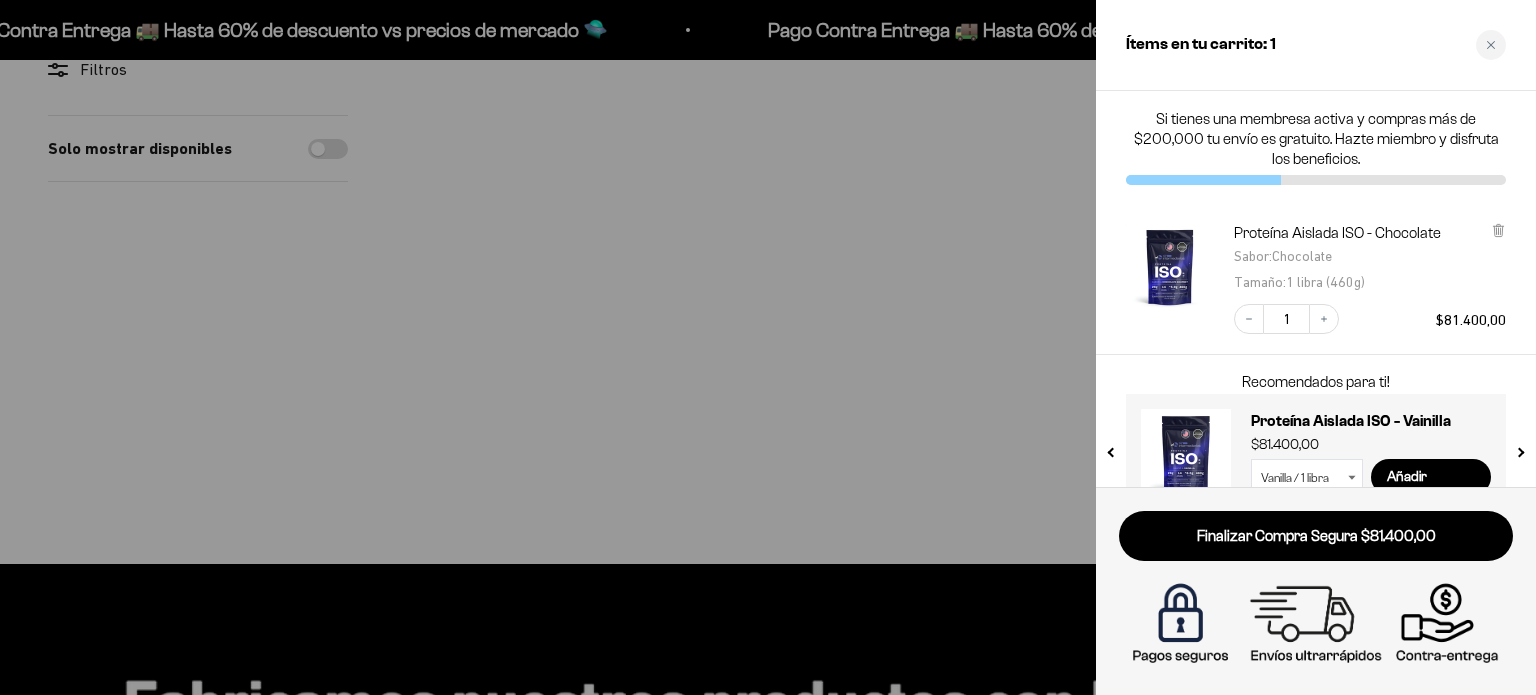 click at bounding box center [768, 347] 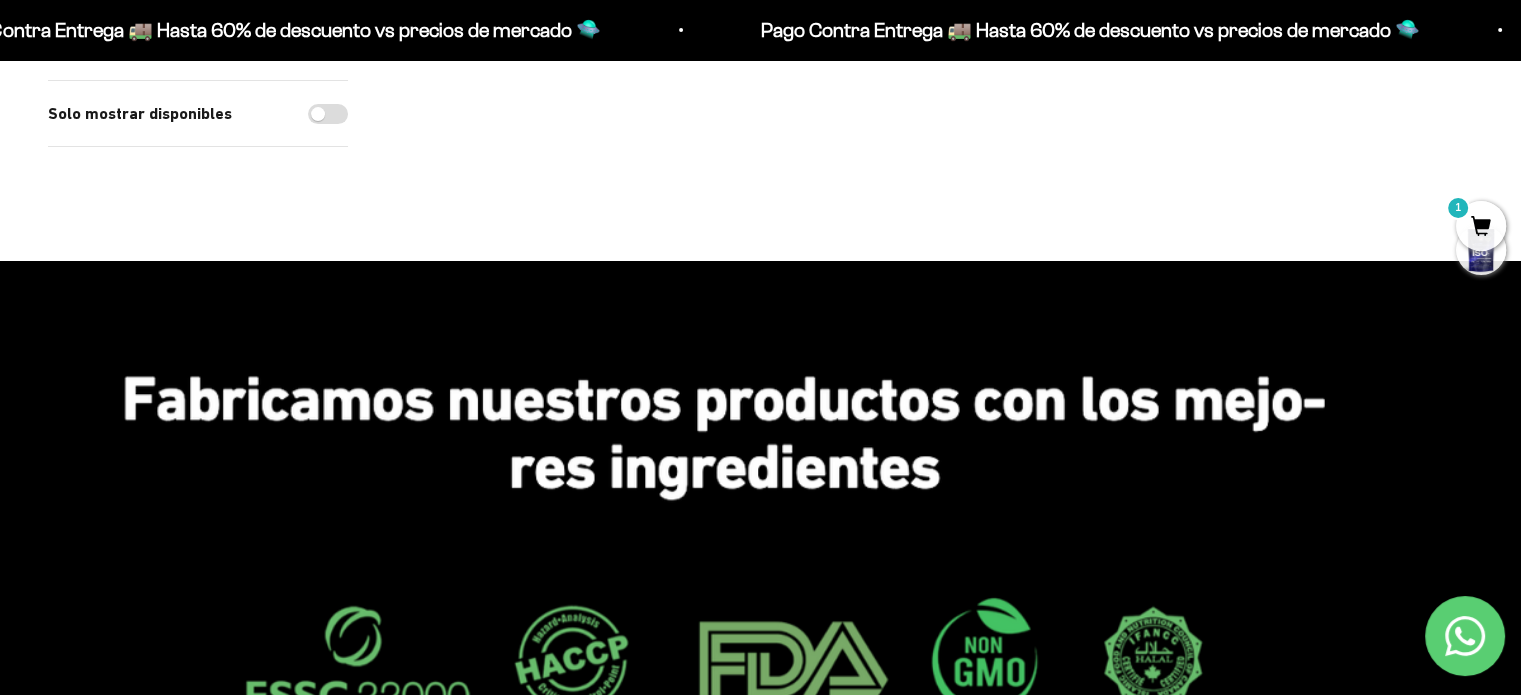 scroll, scrollTop: 0, scrollLeft: 0, axis: both 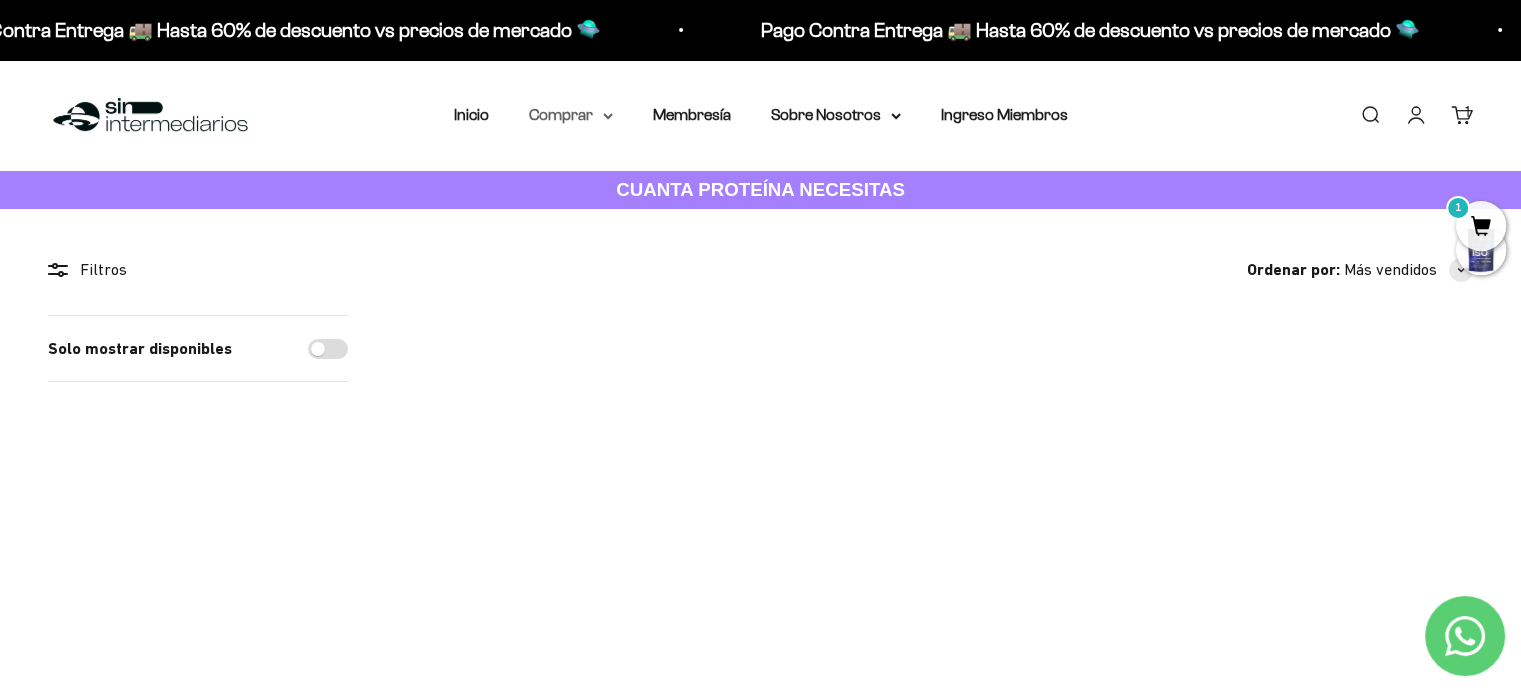 click on "Comprar" at bounding box center [571, 115] 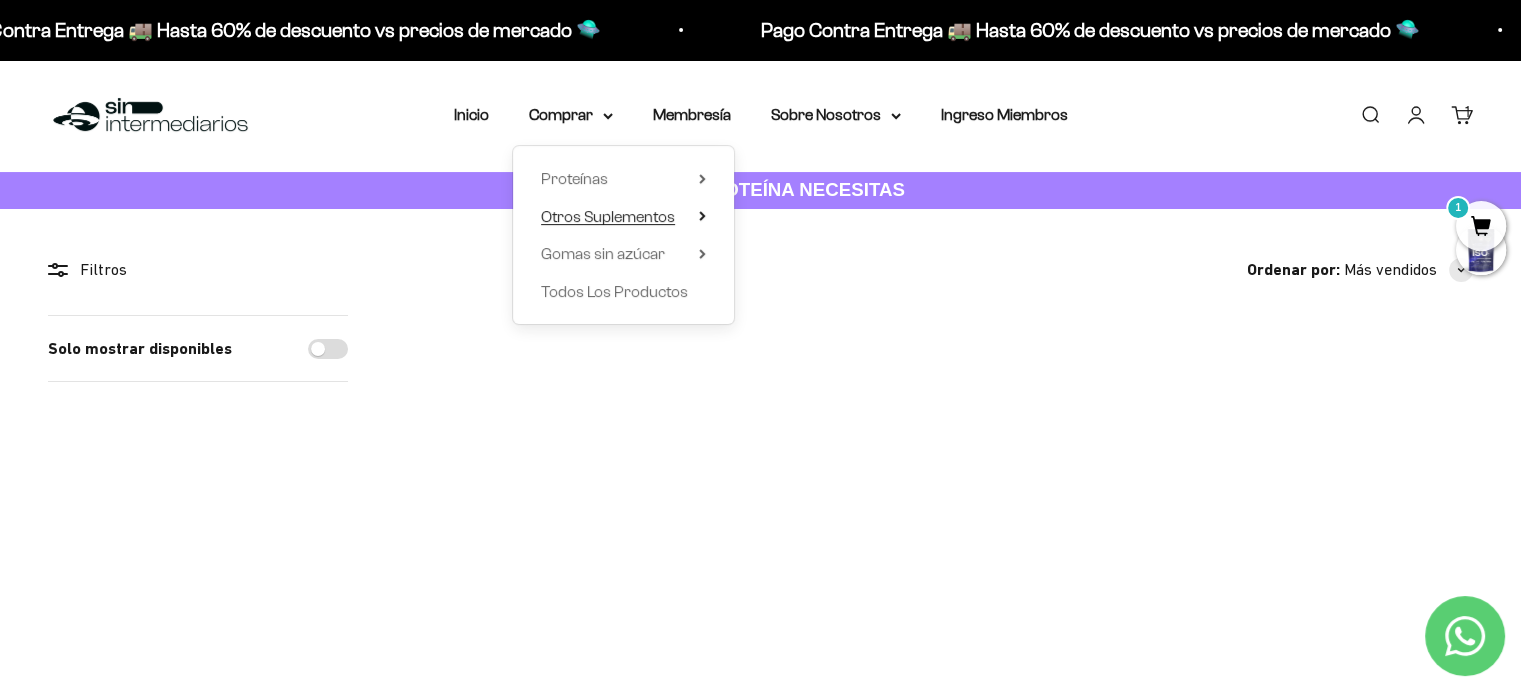 click on "Otros Suplementos" at bounding box center (608, 216) 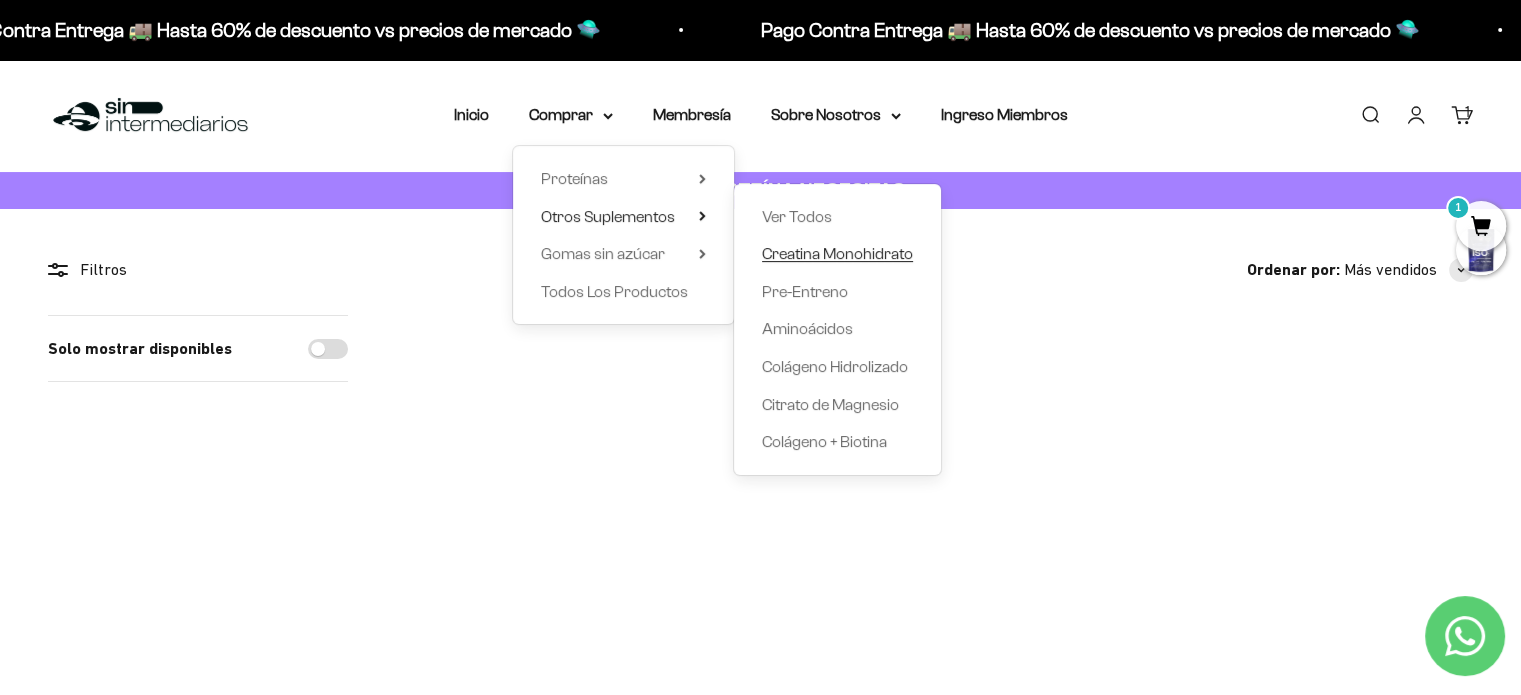 click on "Creatina Monohidrato" at bounding box center [837, 253] 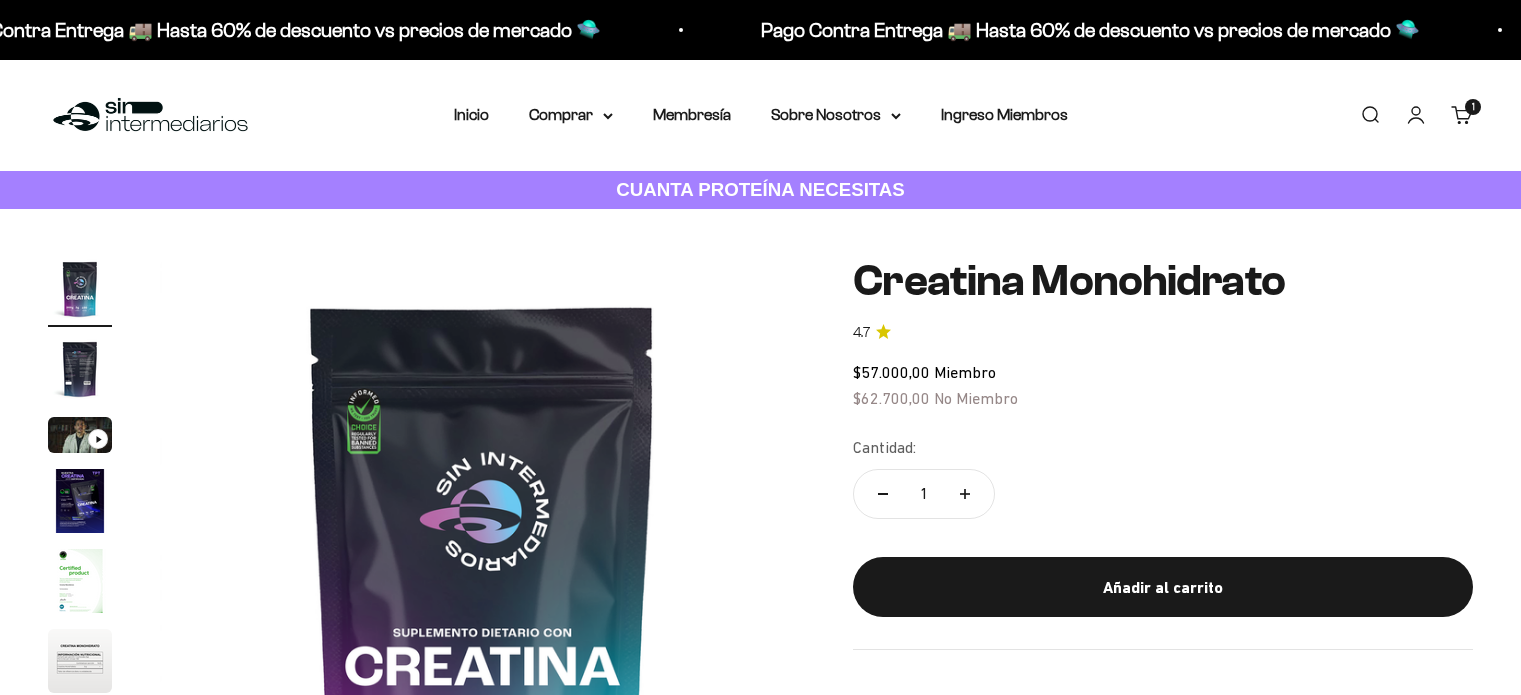 scroll, scrollTop: 0, scrollLeft: 0, axis: both 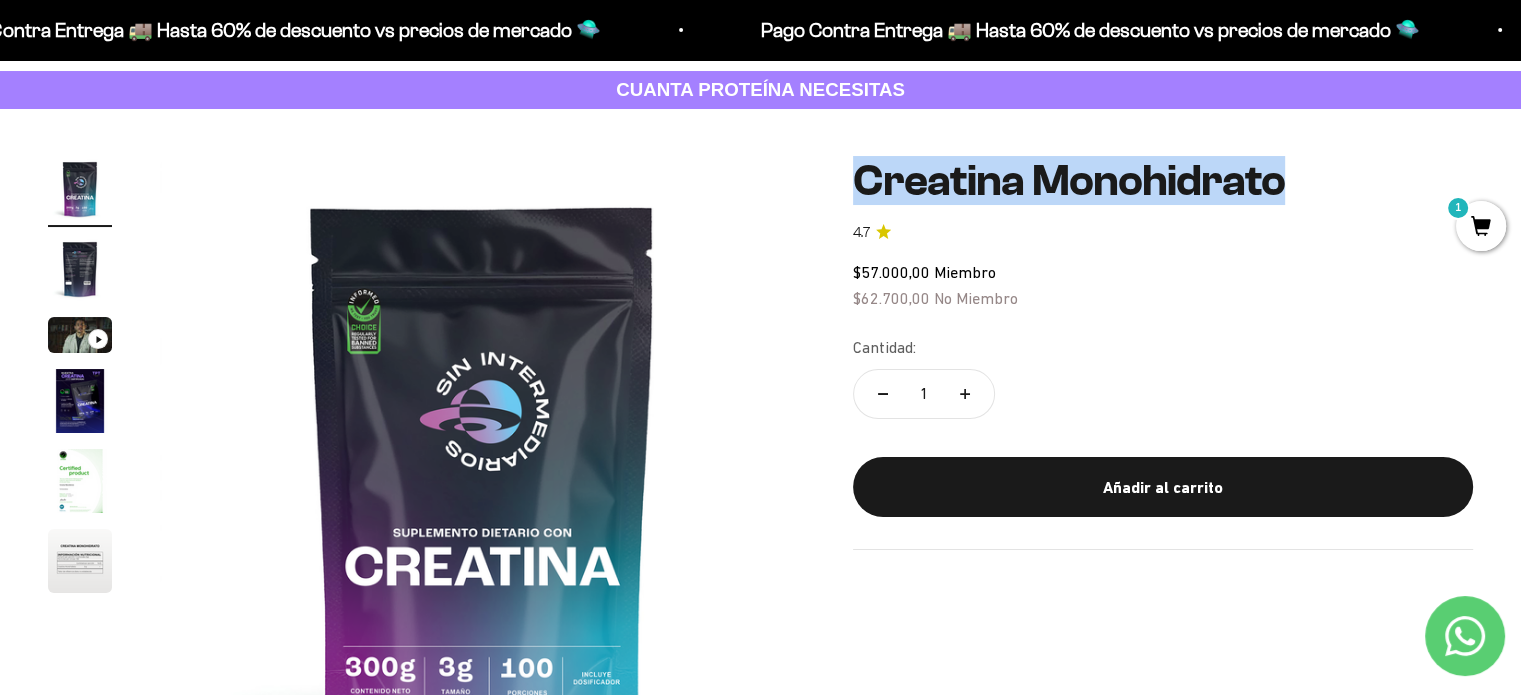 drag, startPoint x: 851, startPoint y: 175, endPoint x: 1276, endPoint y: 187, distance: 425.16937 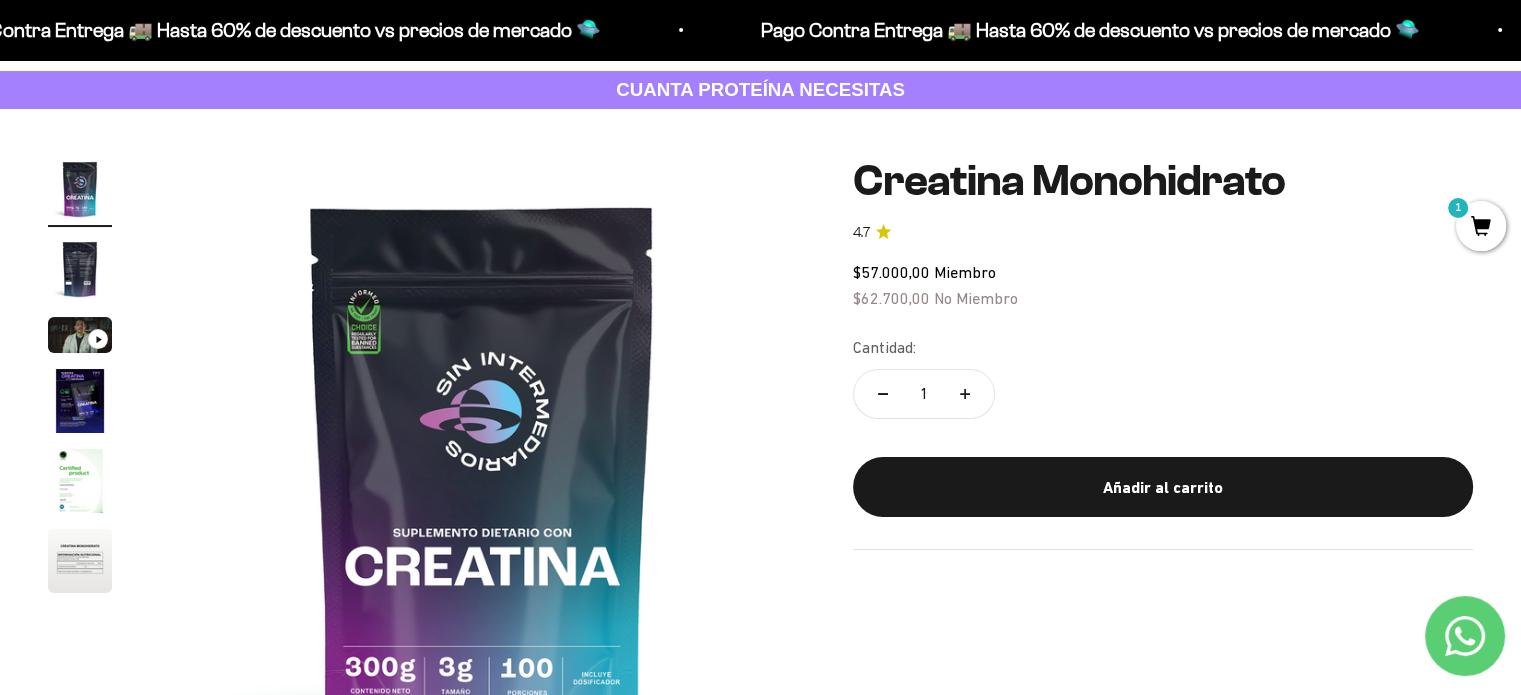 click on "Zoom
Ir al artículo 1
Ir al artículo 2
Ir al artículo 3
Ir al artículo 4
Ir al artículo 5
Ir al artículo 6
Creatina Monohidrato 4.7
$57.000,00   Miembro $62.700,00   No Miembro
Cantidad:
1
Añadir al carrito" at bounding box center [760, 479] 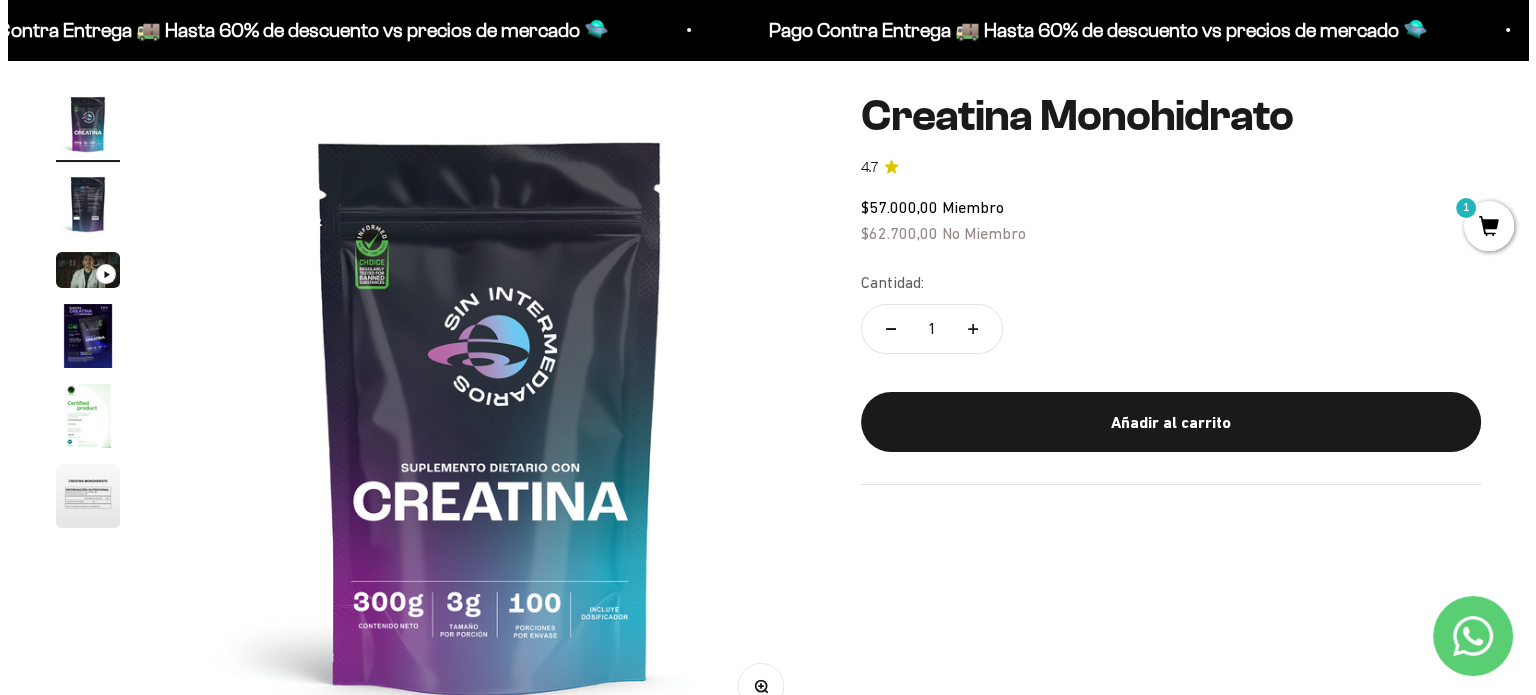 scroll, scrollTop: 200, scrollLeft: 0, axis: vertical 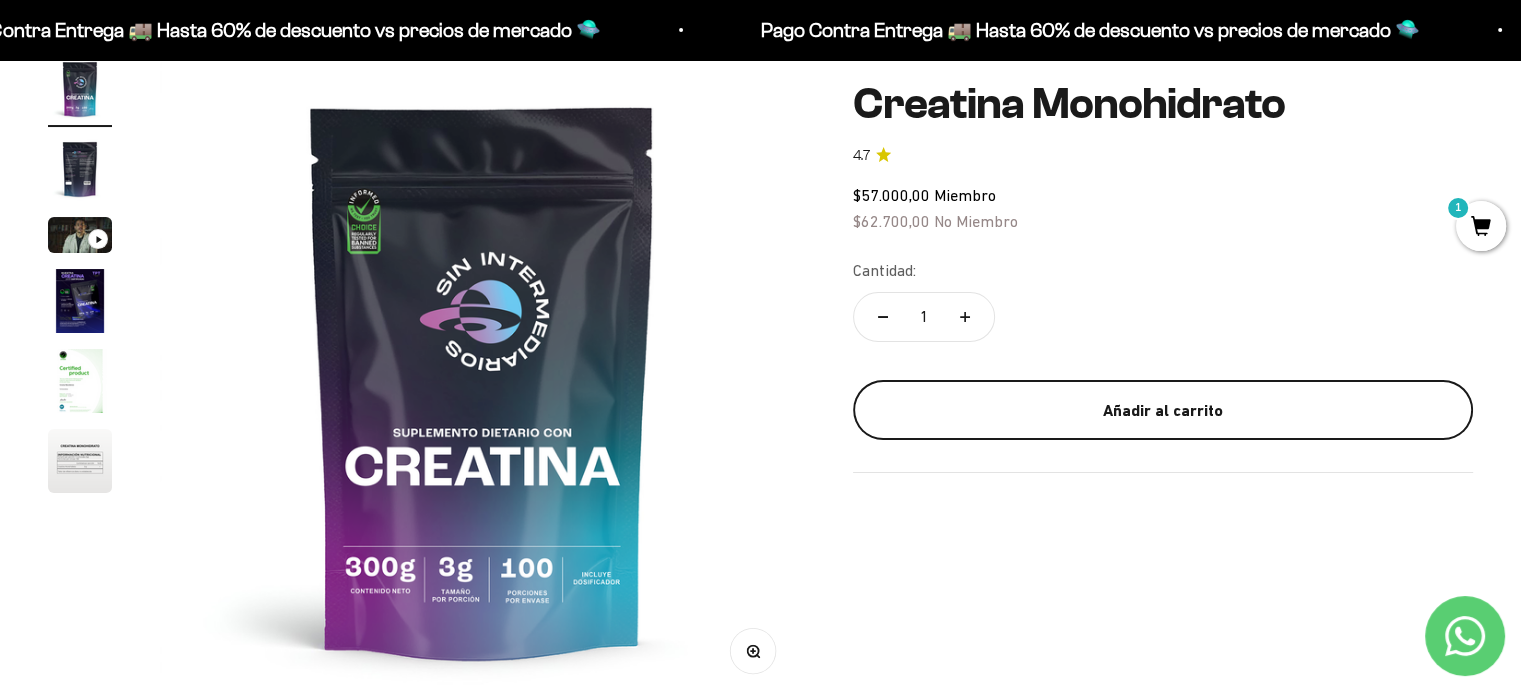 click on "Añadir al carrito" at bounding box center [1163, 410] 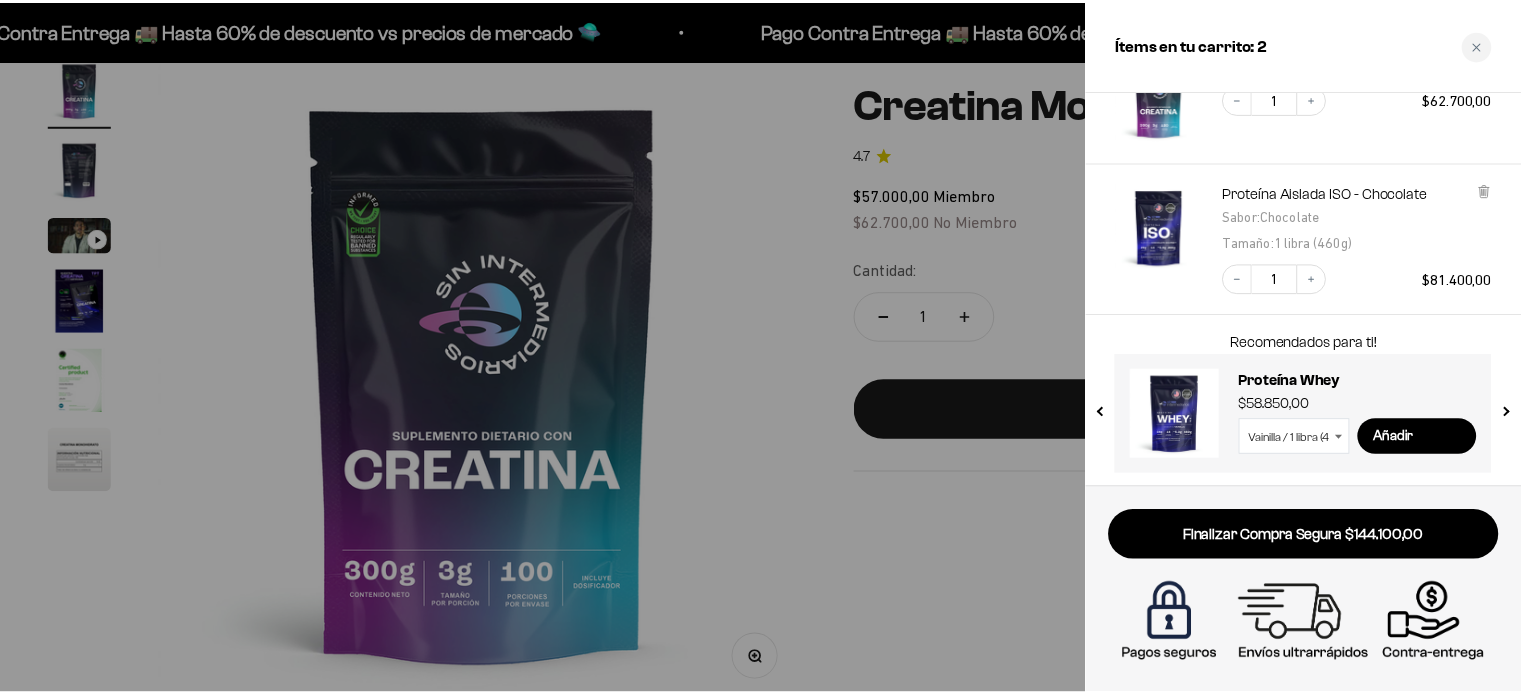 scroll, scrollTop: 170, scrollLeft: 0, axis: vertical 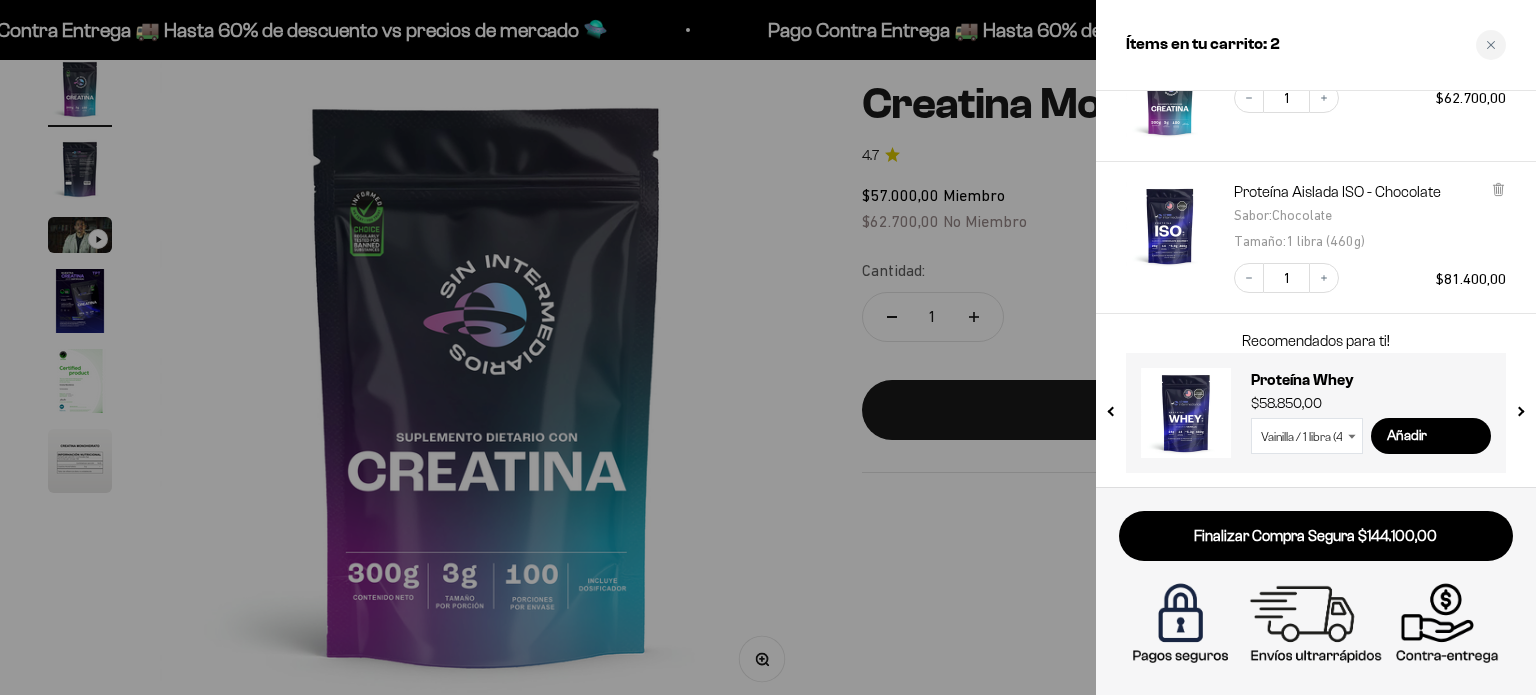 click at bounding box center (768, 347) 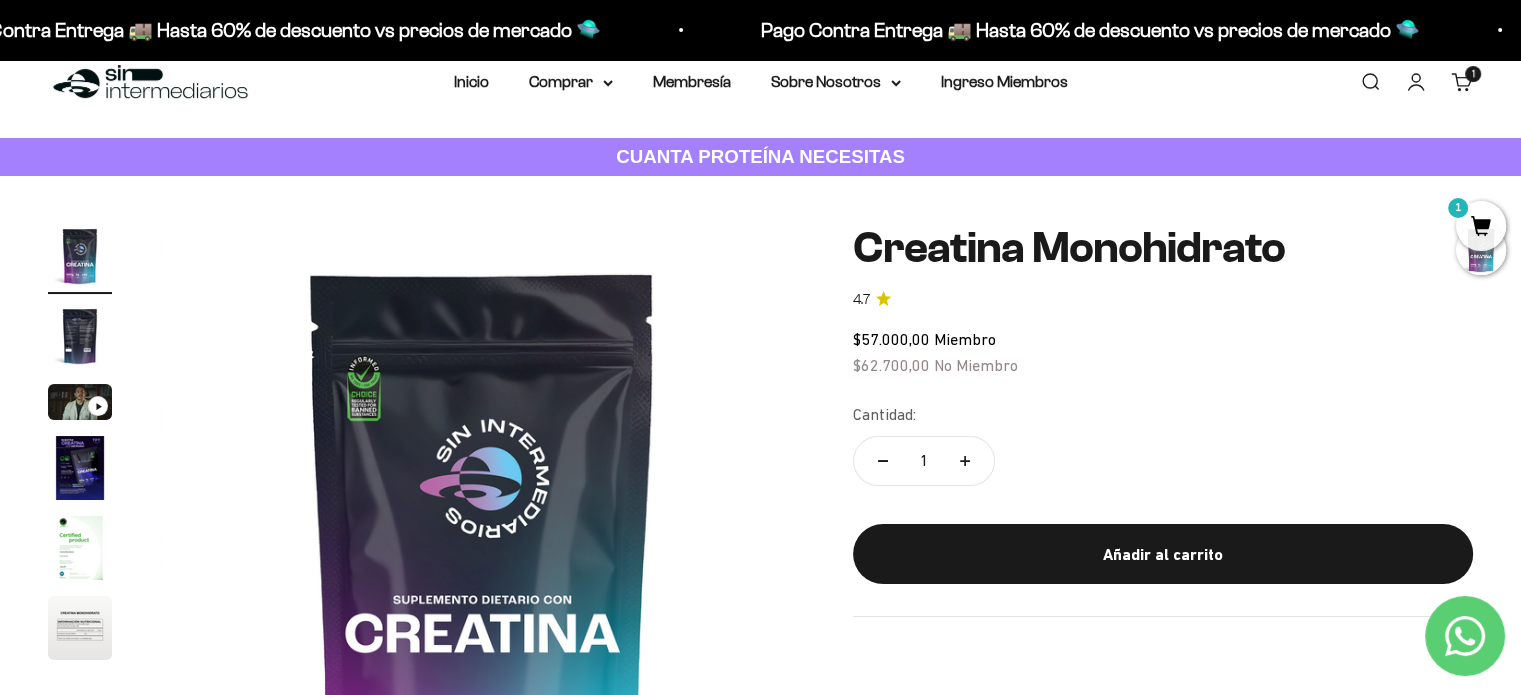 scroll, scrollTop: 0, scrollLeft: 0, axis: both 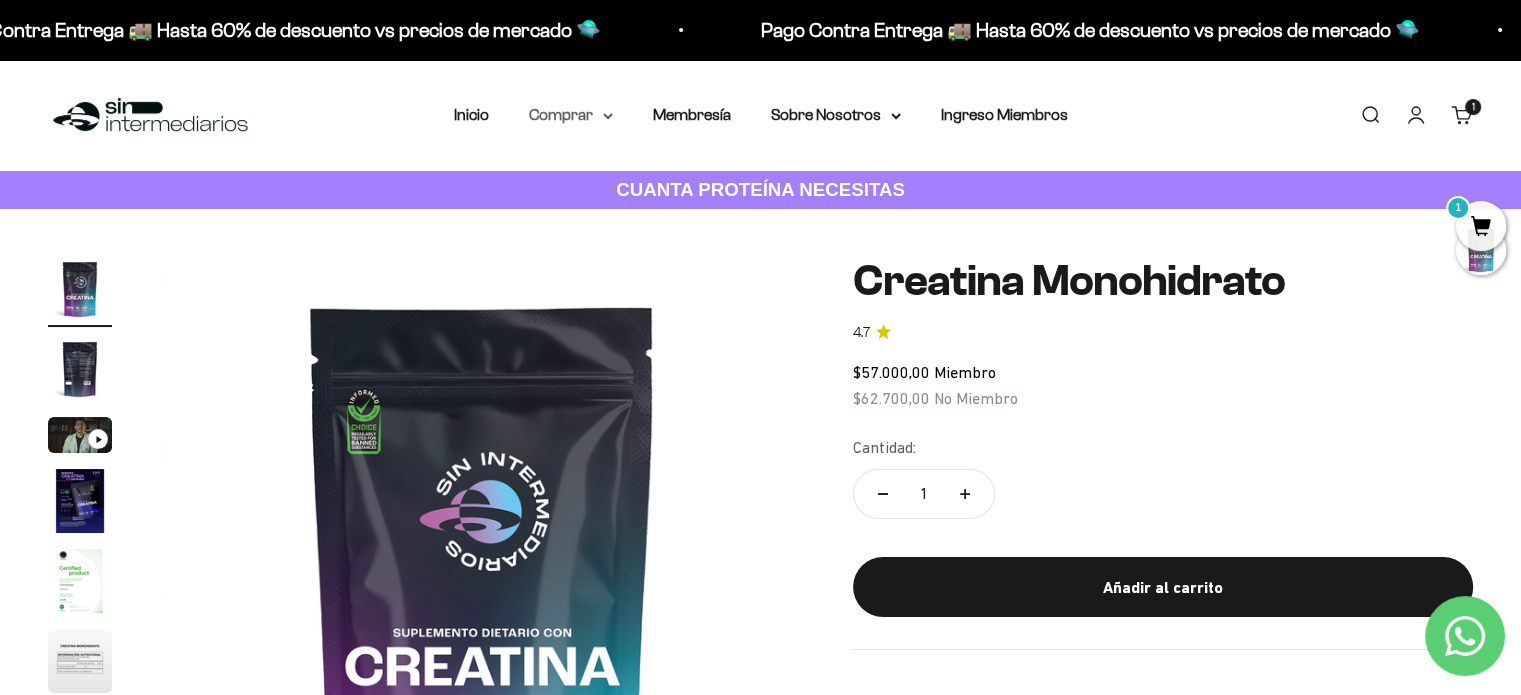 click on "Comprar" at bounding box center (571, 115) 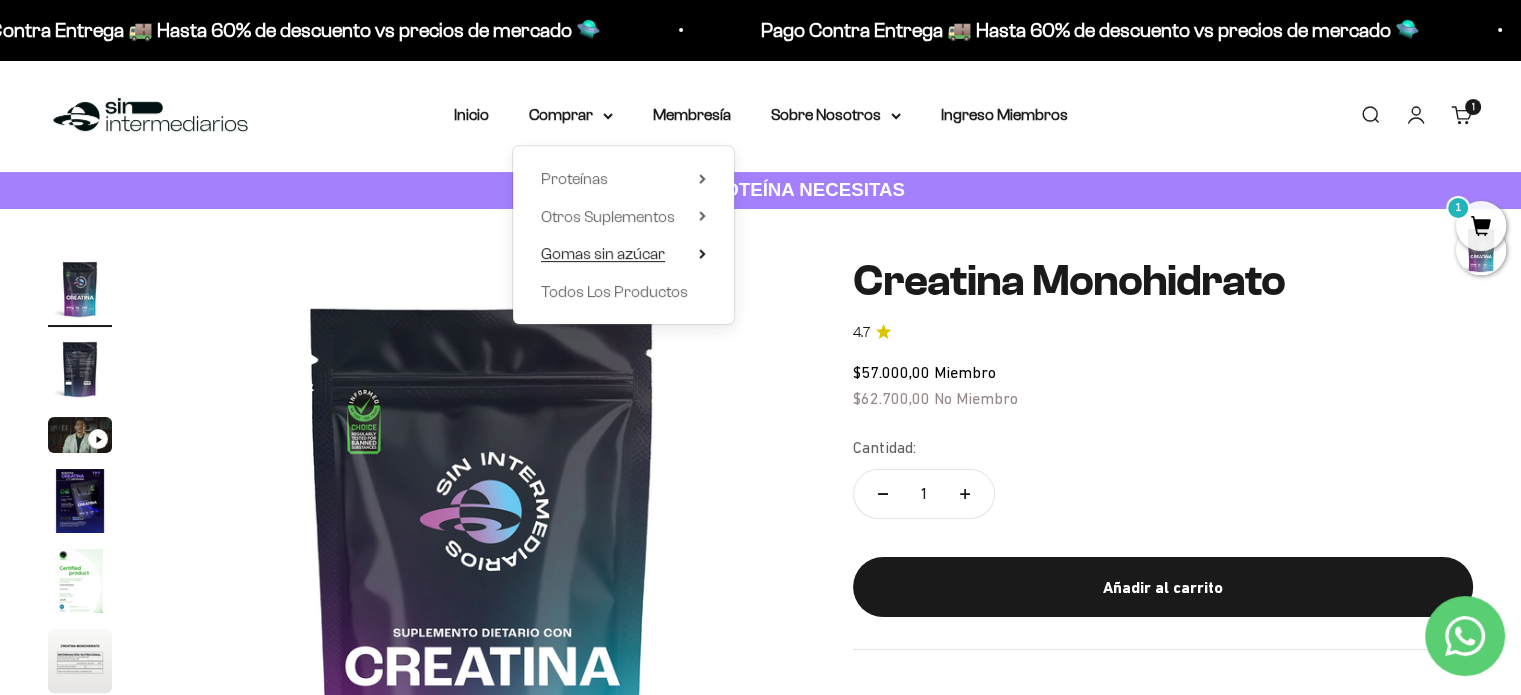 click on "Gomas sin azúcar" at bounding box center (603, 253) 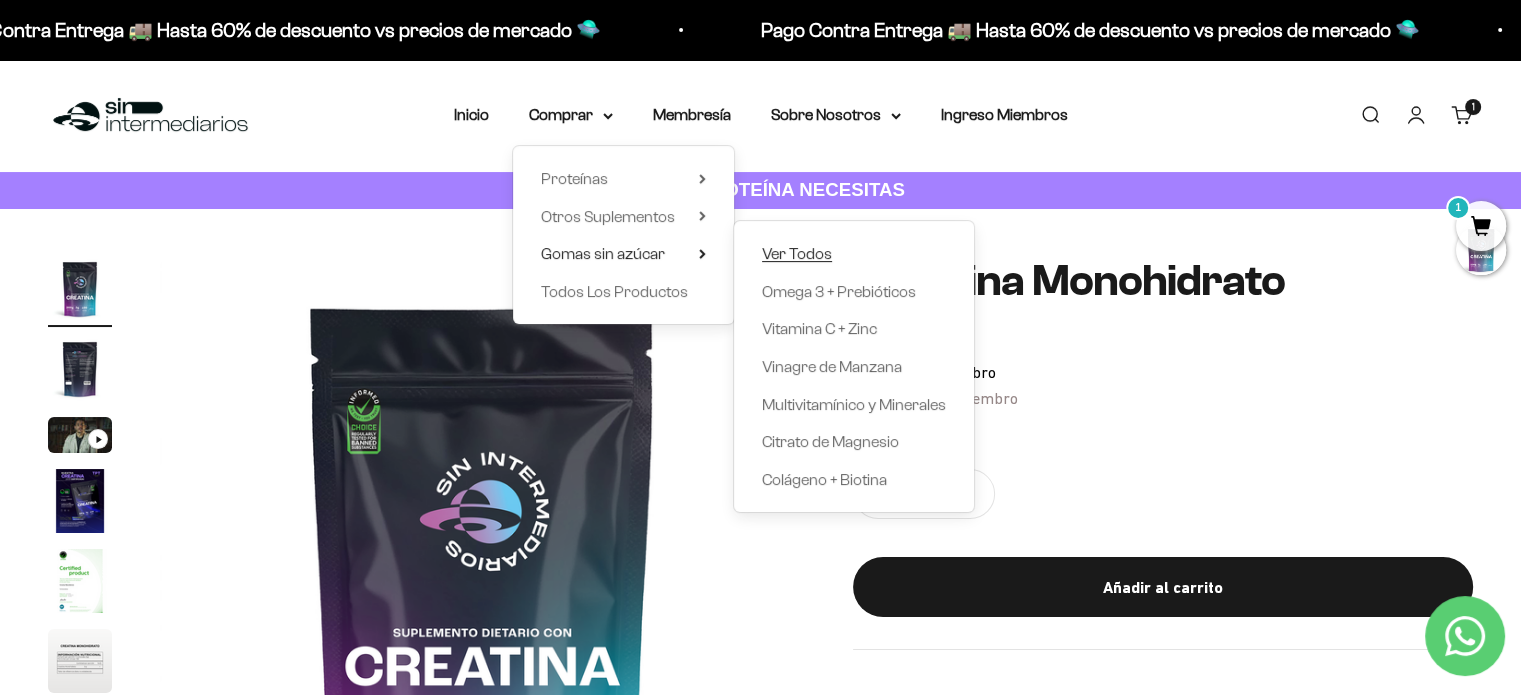 click on "Ver Todos" at bounding box center (797, 253) 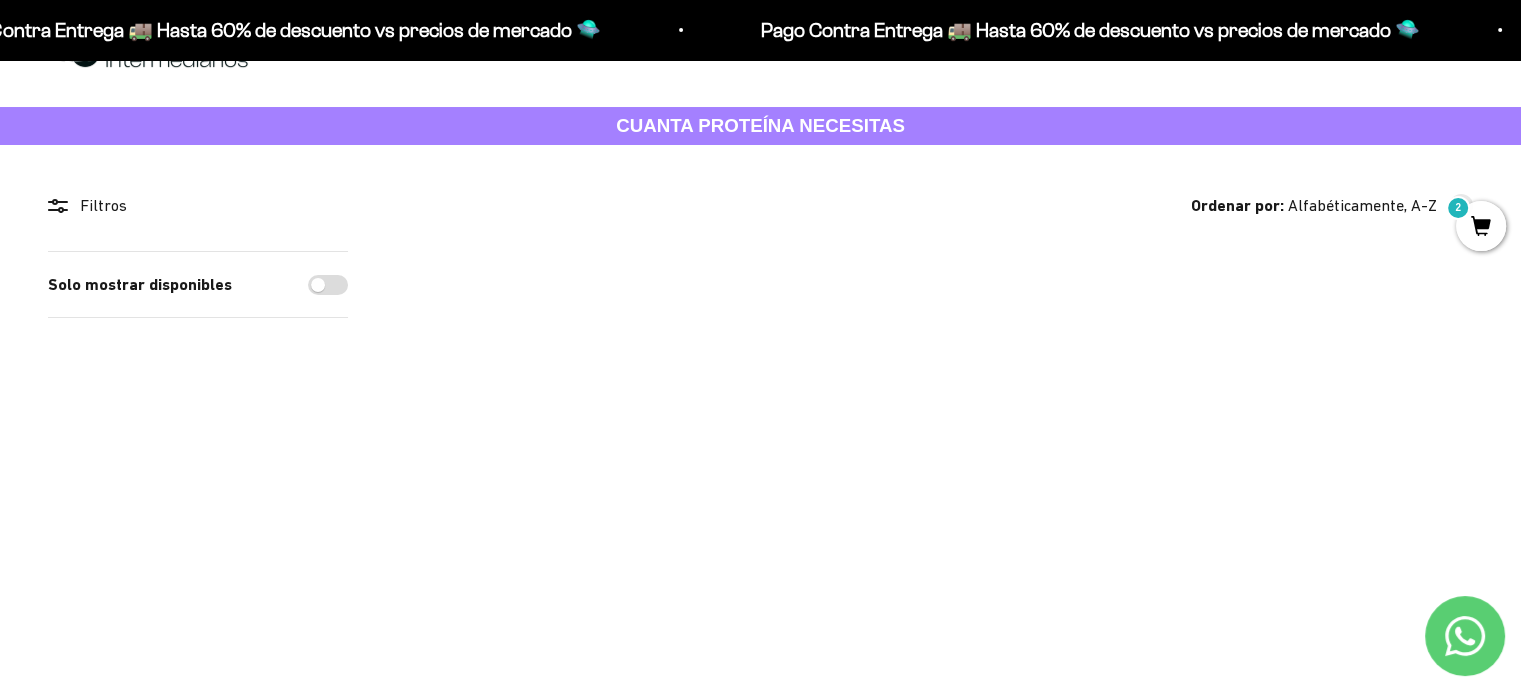 scroll, scrollTop: 100, scrollLeft: 0, axis: vertical 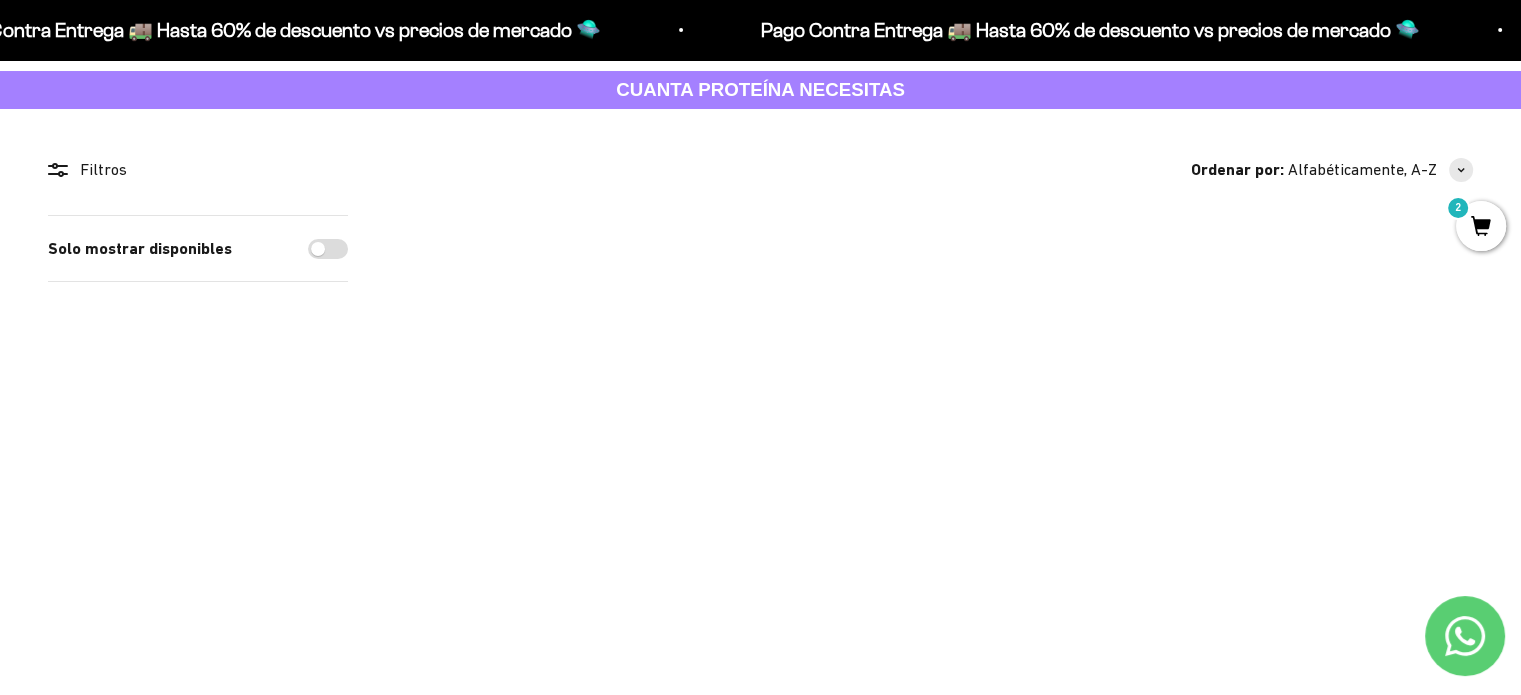 click at bounding box center (494, 313) 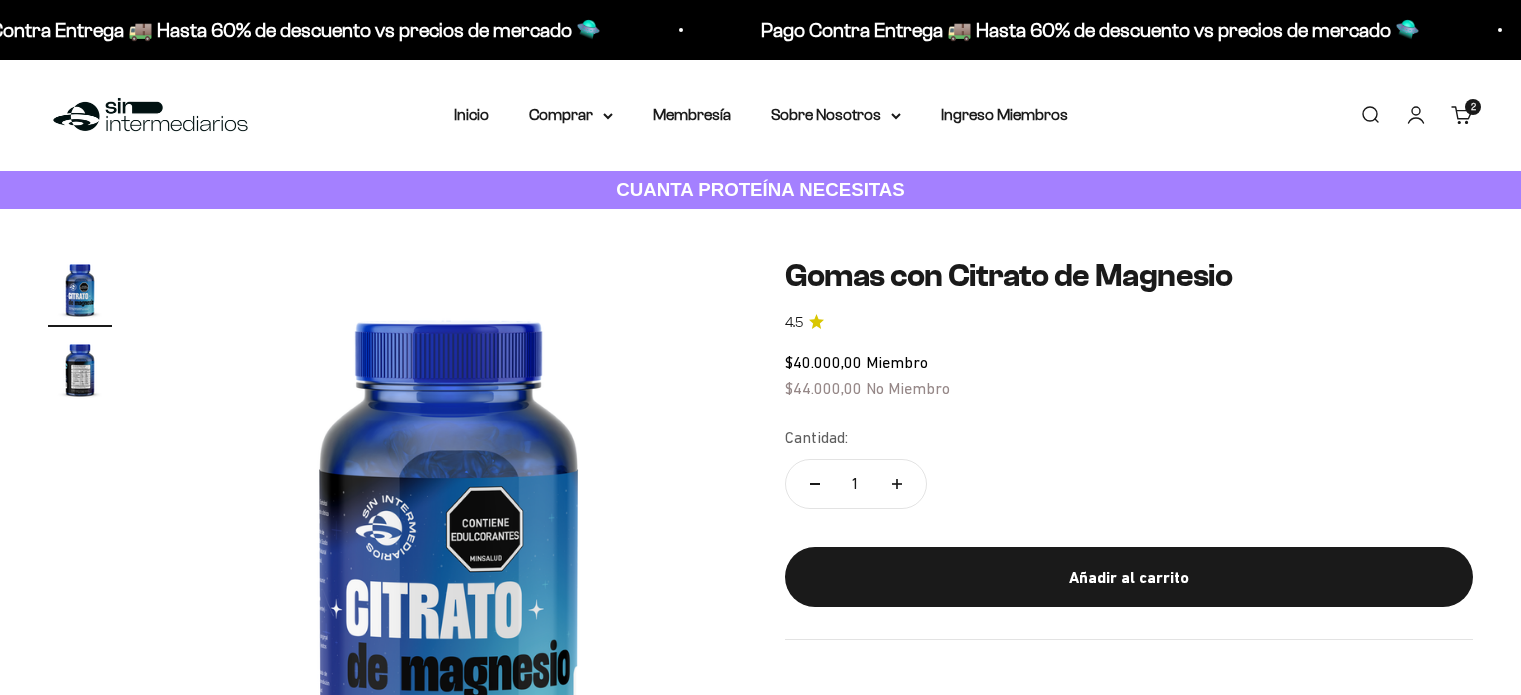 scroll, scrollTop: 0, scrollLeft: 0, axis: both 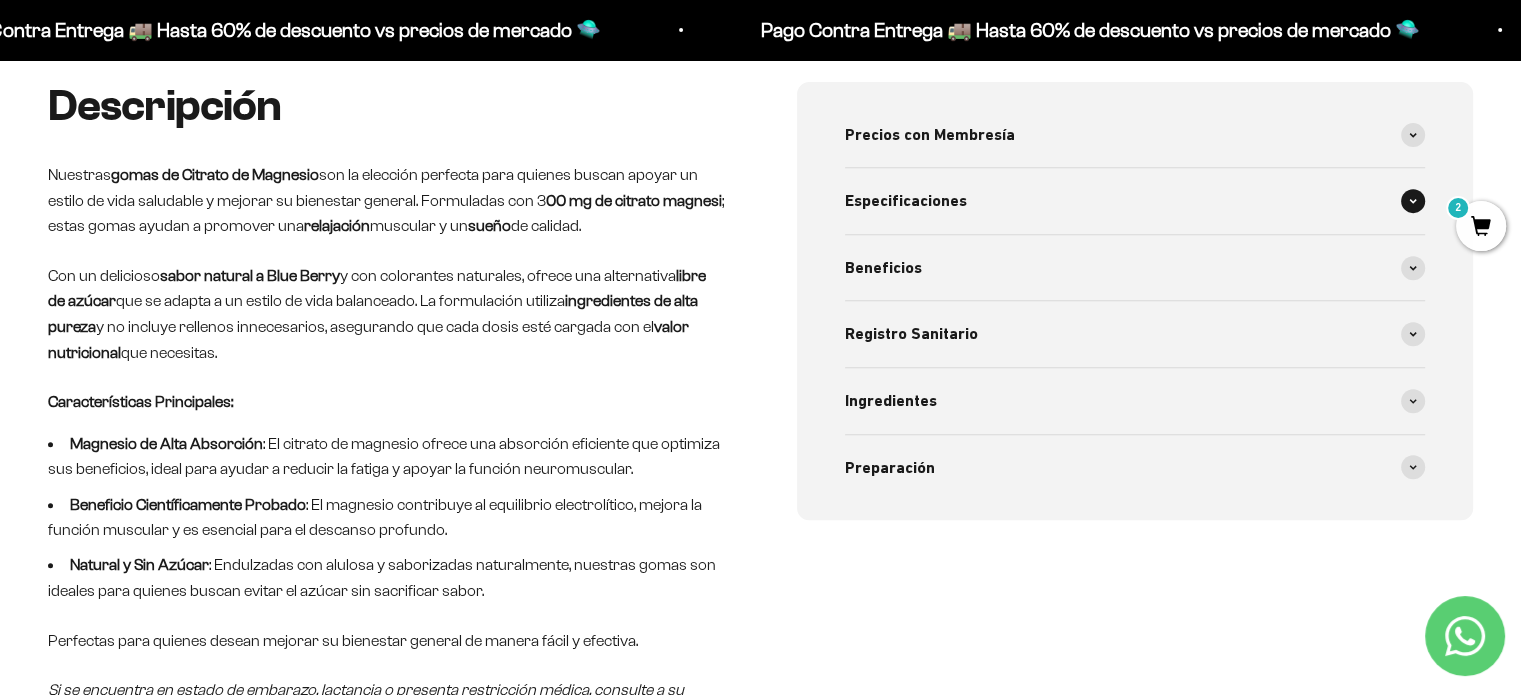 click at bounding box center [1413, 201] 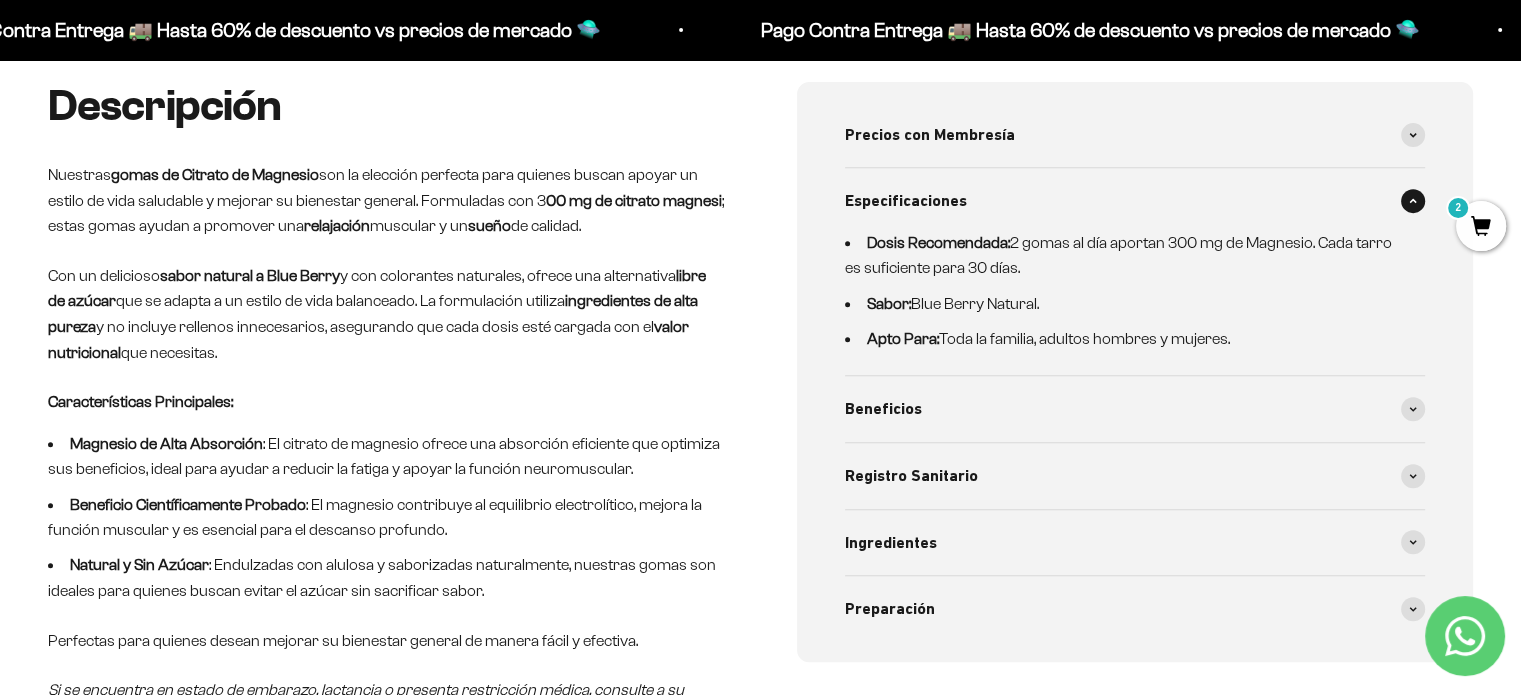 click 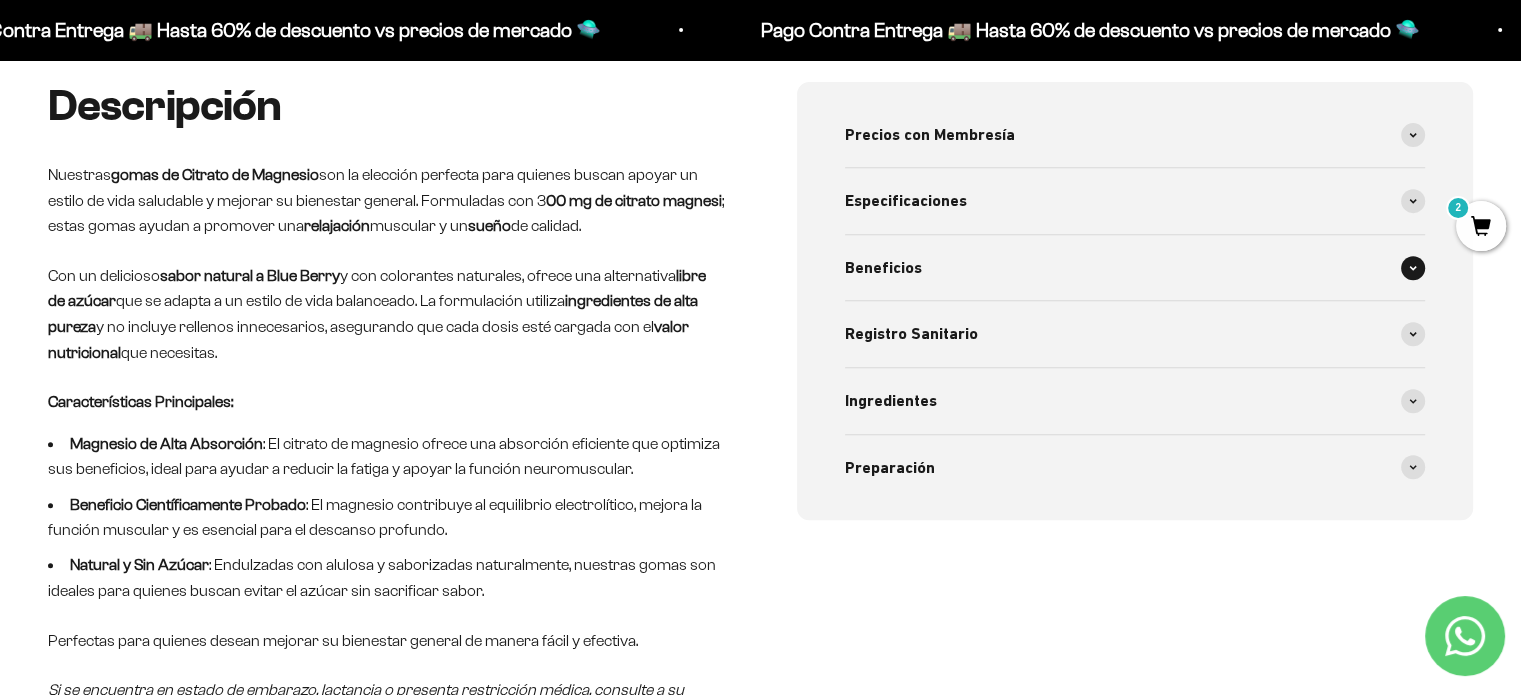 click at bounding box center (1413, 268) 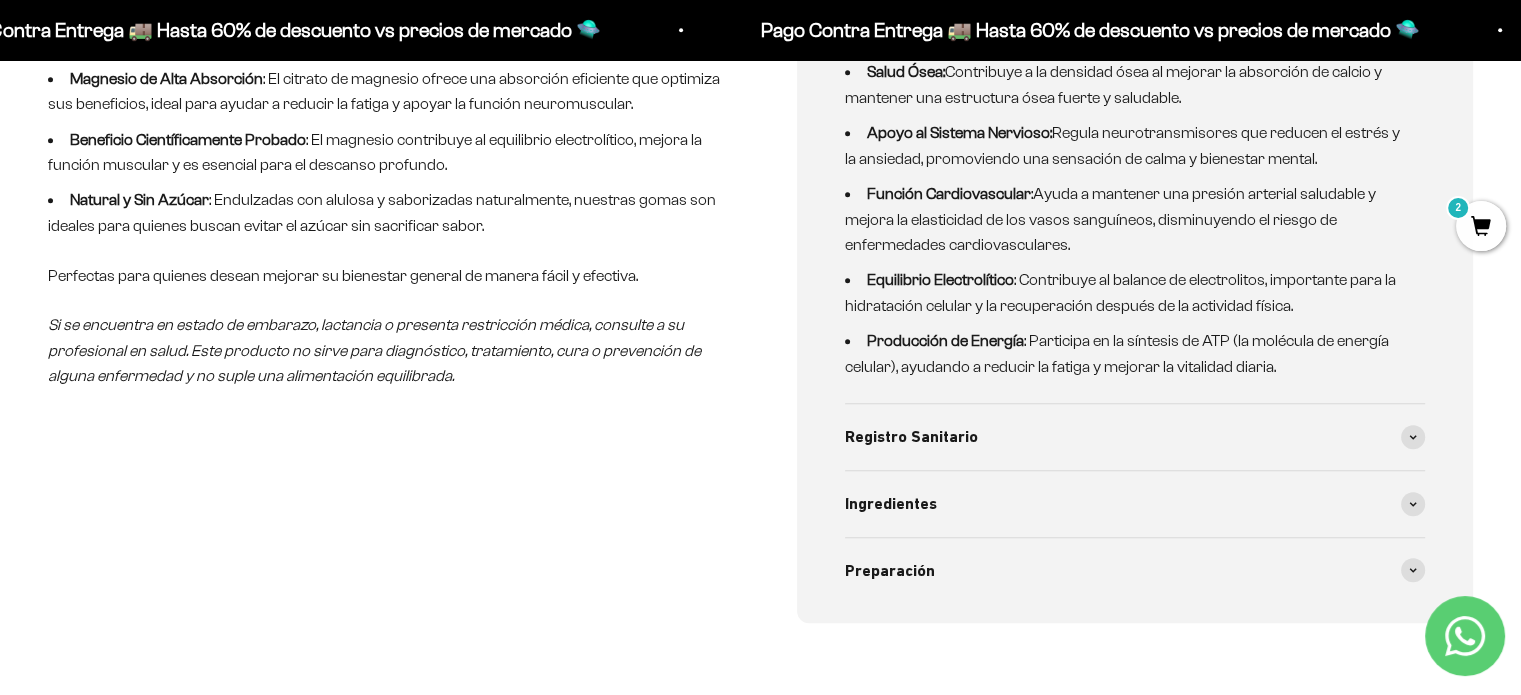 scroll, scrollTop: 1200, scrollLeft: 0, axis: vertical 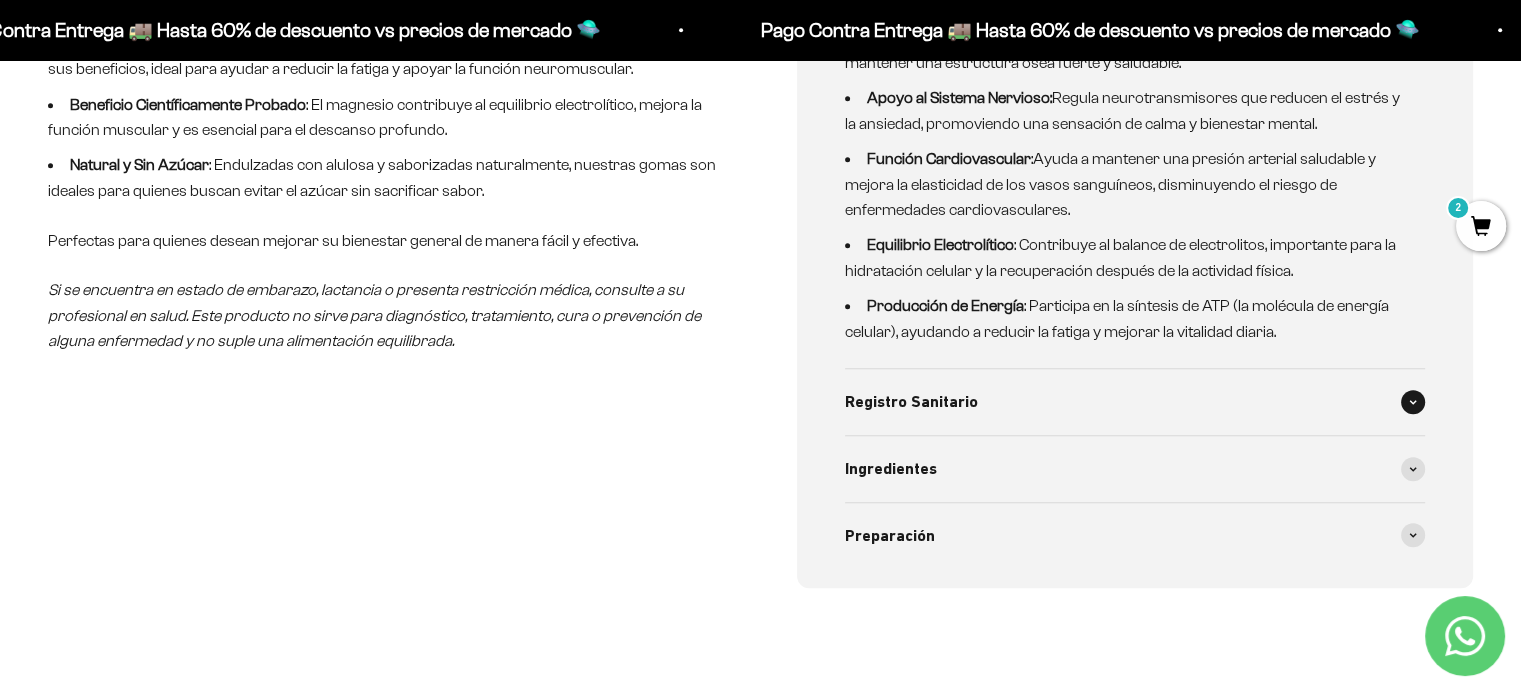 click at bounding box center [1413, 402] 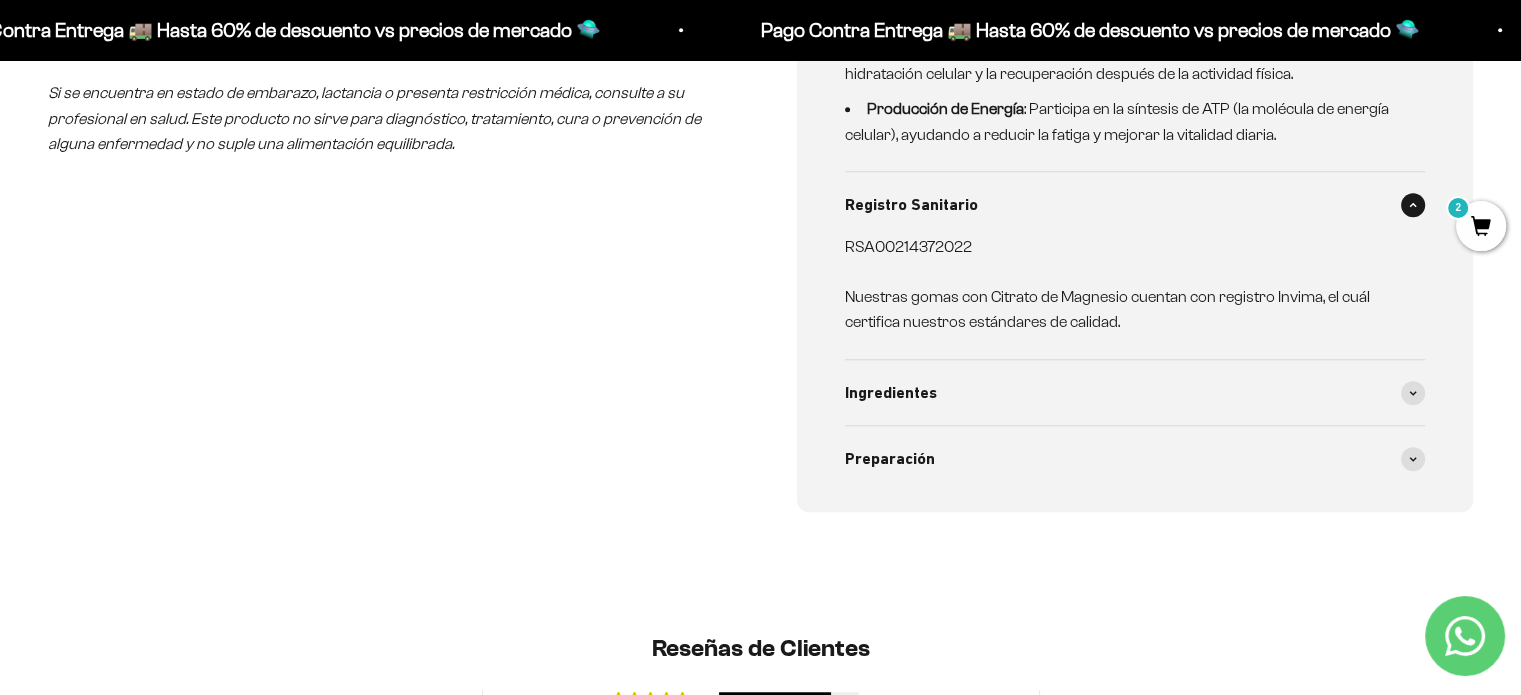 scroll, scrollTop: 1400, scrollLeft: 0, axis: vertical 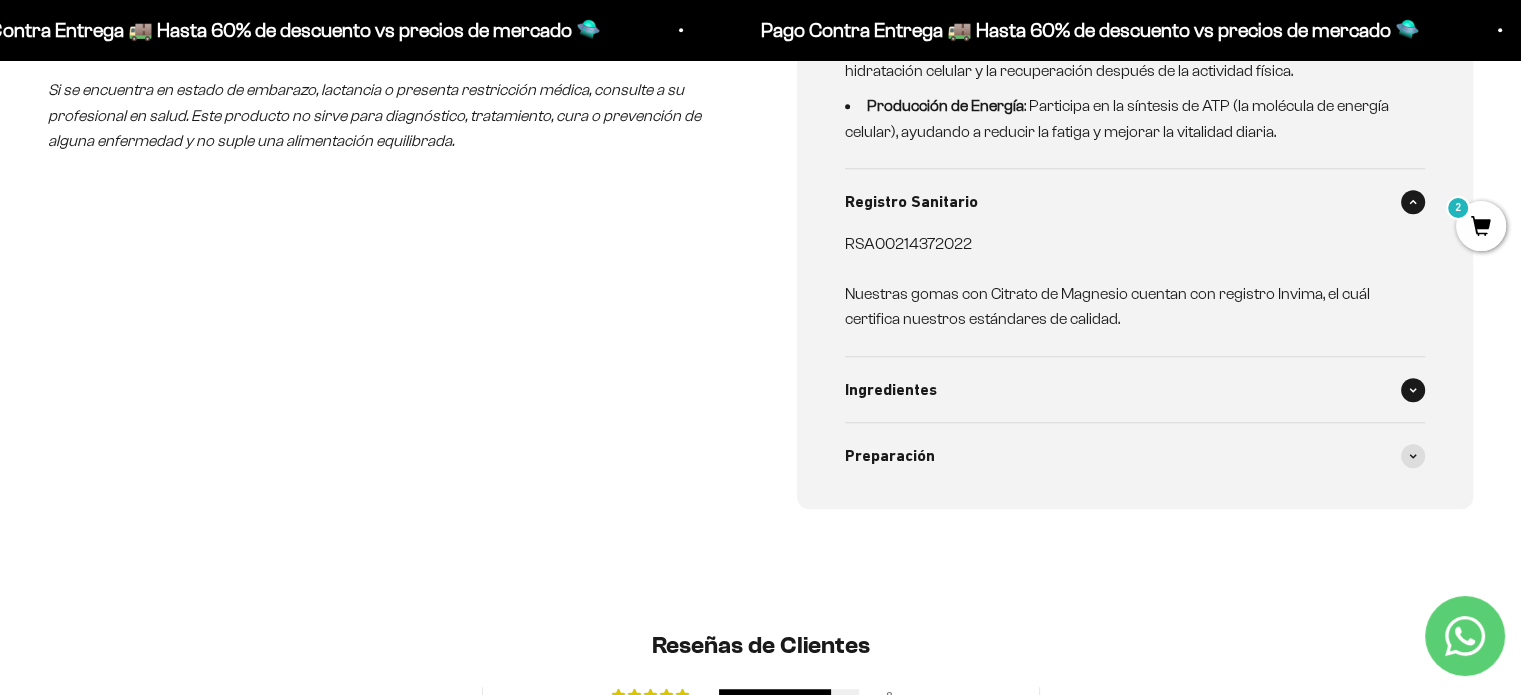 click at bounding box center (1413, 390) 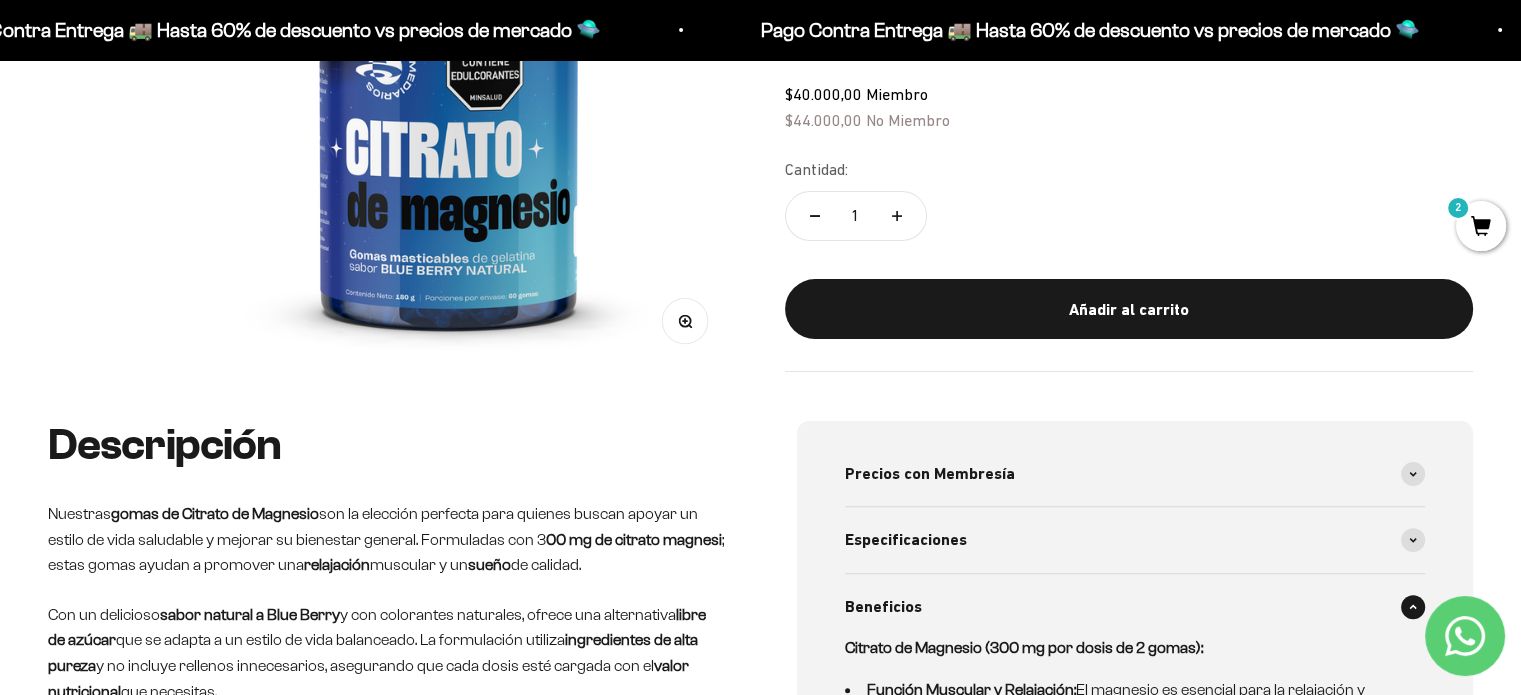 scroll, scrollTop: 200, scrollLeft: 0, axis: vertical 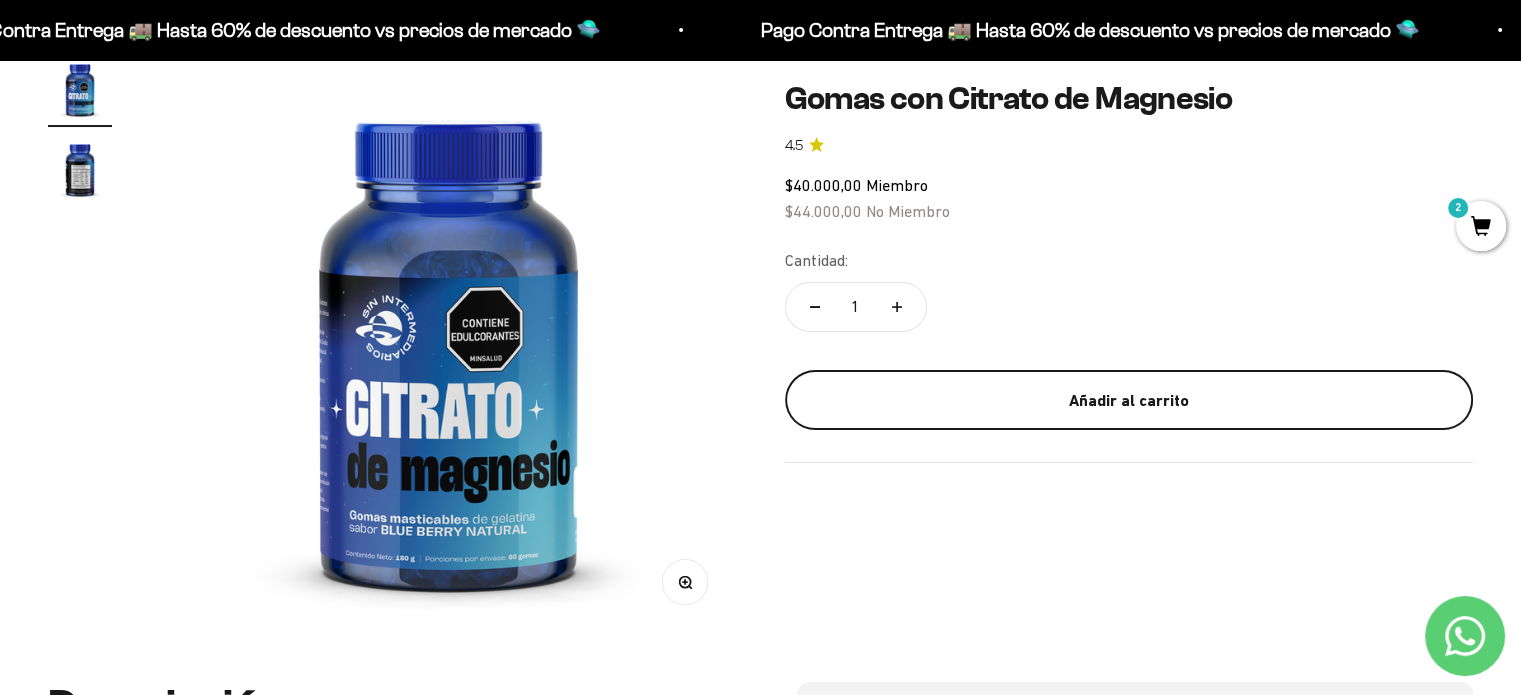 click on "Añadir al carrito" at bounding box center [1129, 400] 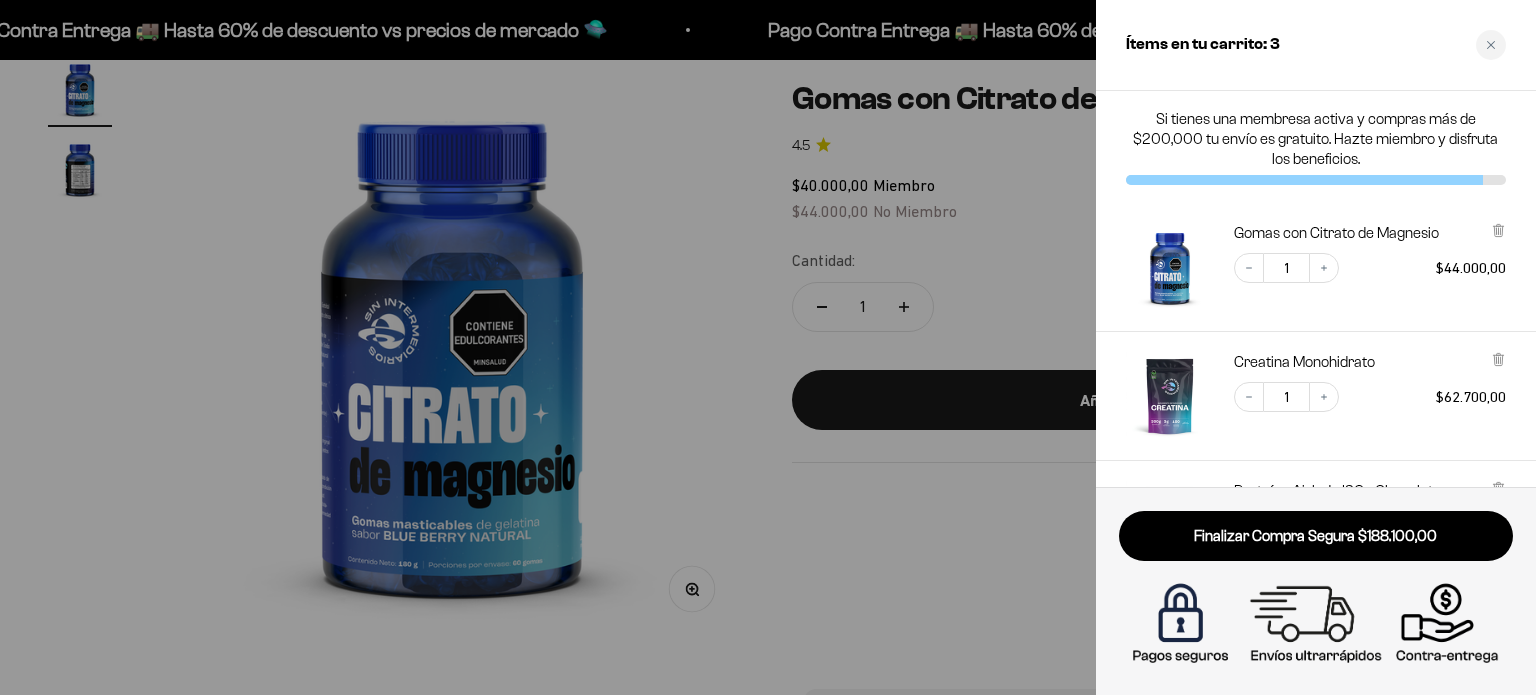 click at bounding box center [768, 347] 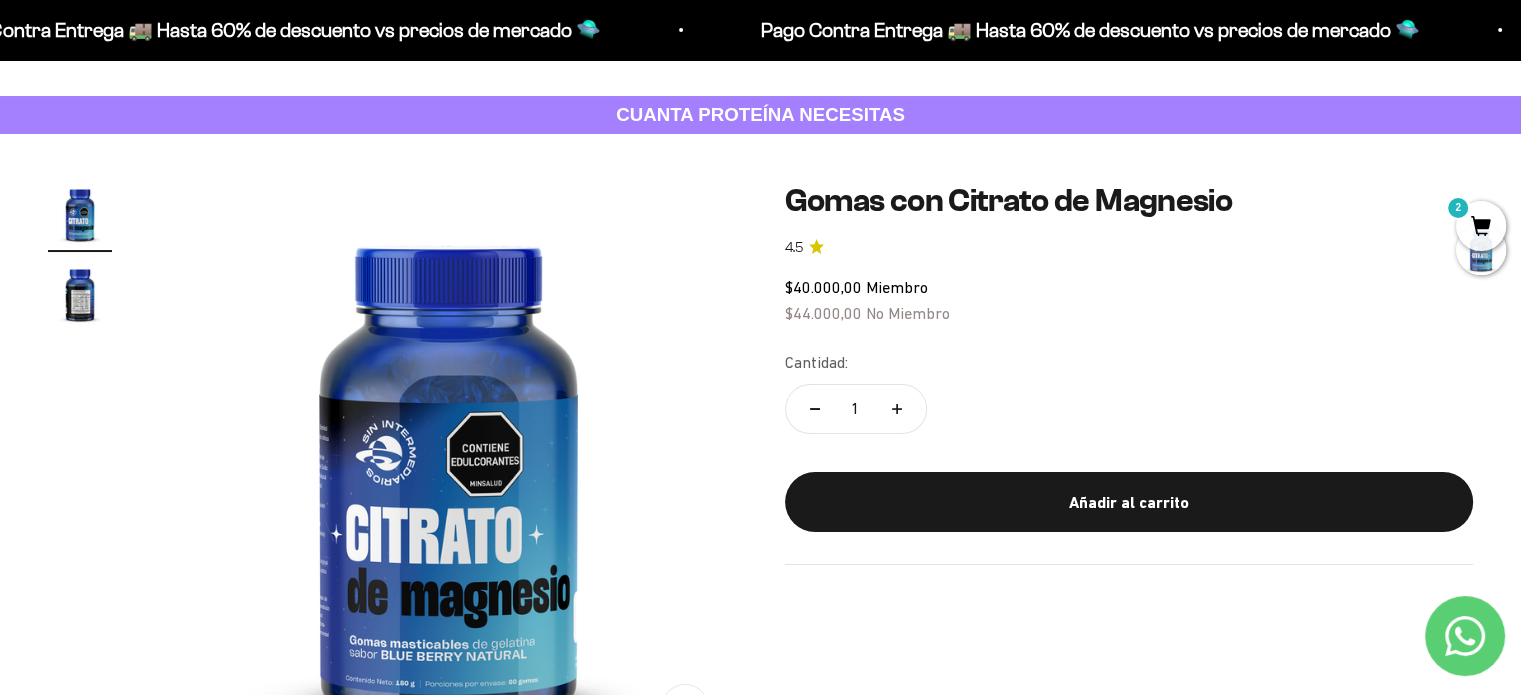 scroll, scrollTop: 0, scrollLeft: 0, axis: both 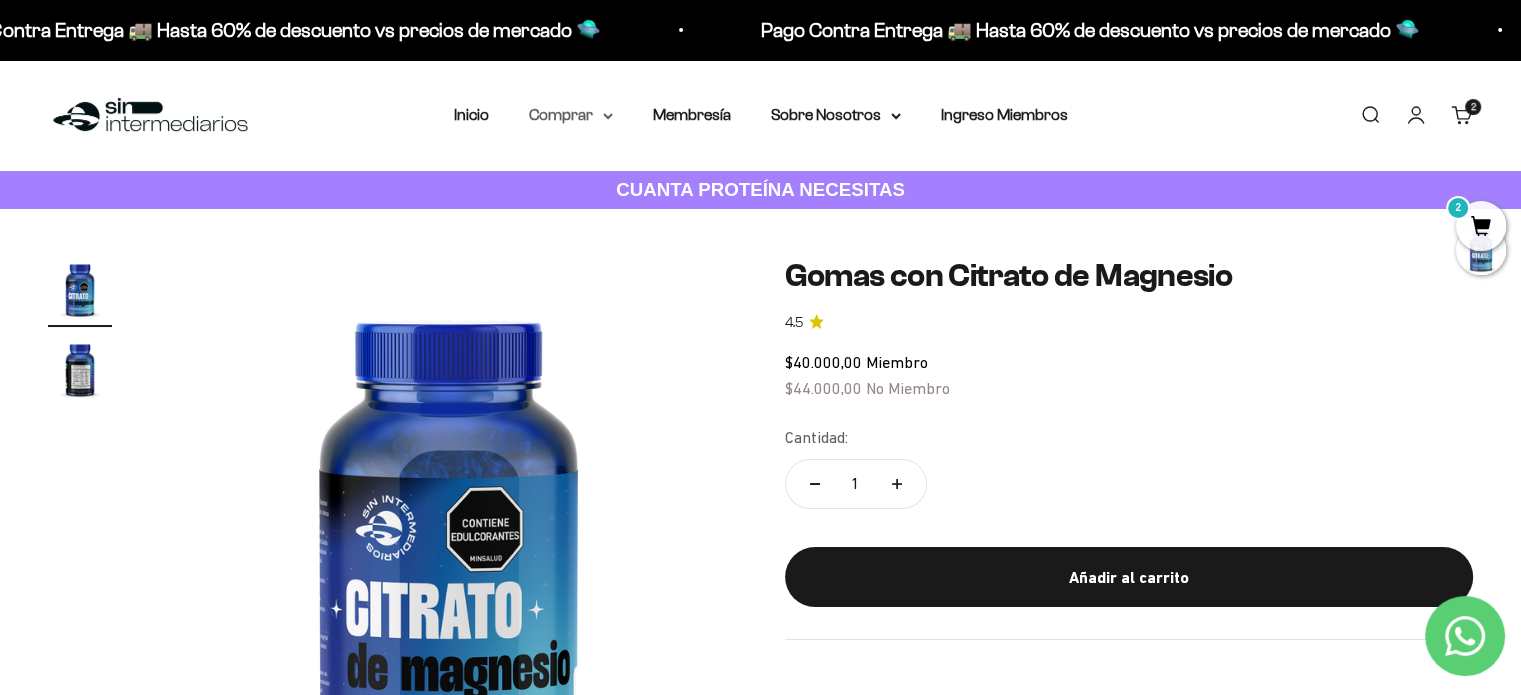 click on "Comprar" at bounding box center [571, 115] 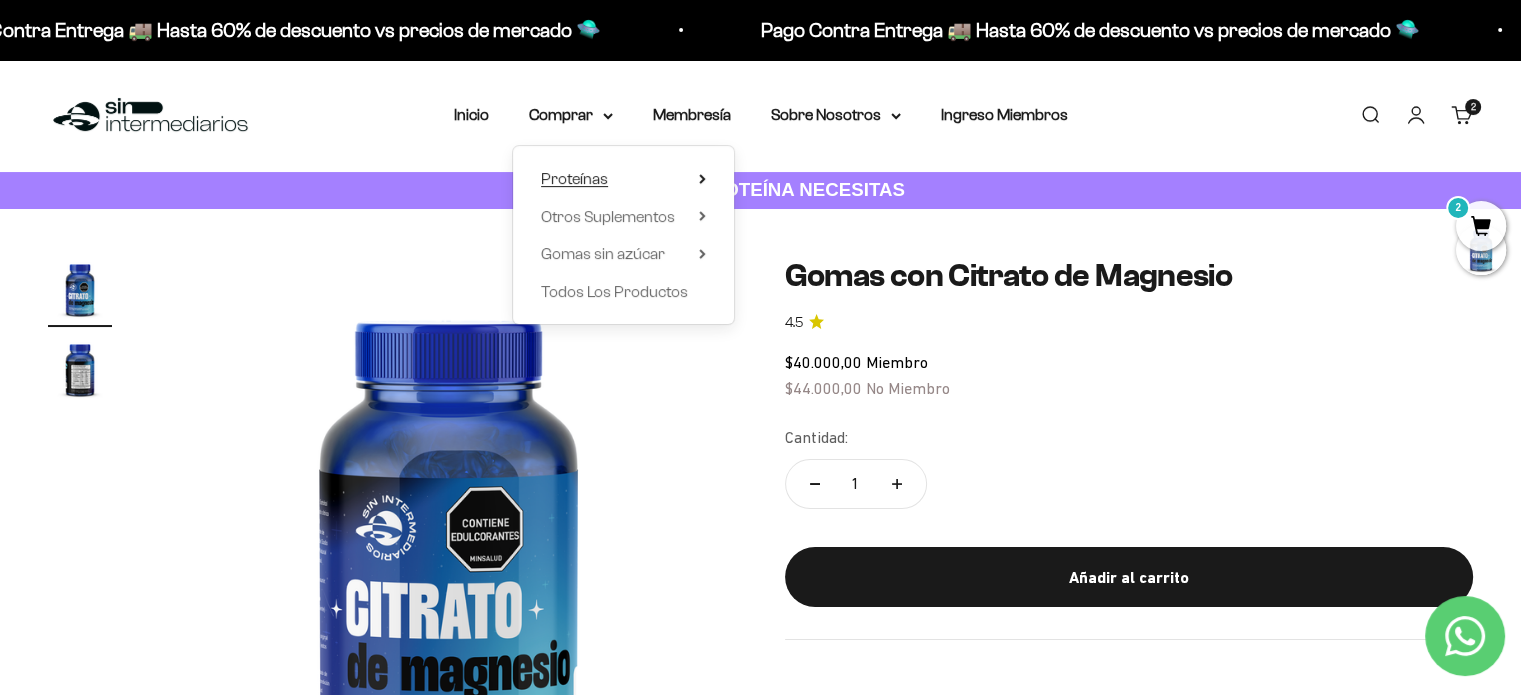 click on "Proteínas" at bounding box center [623, 179] 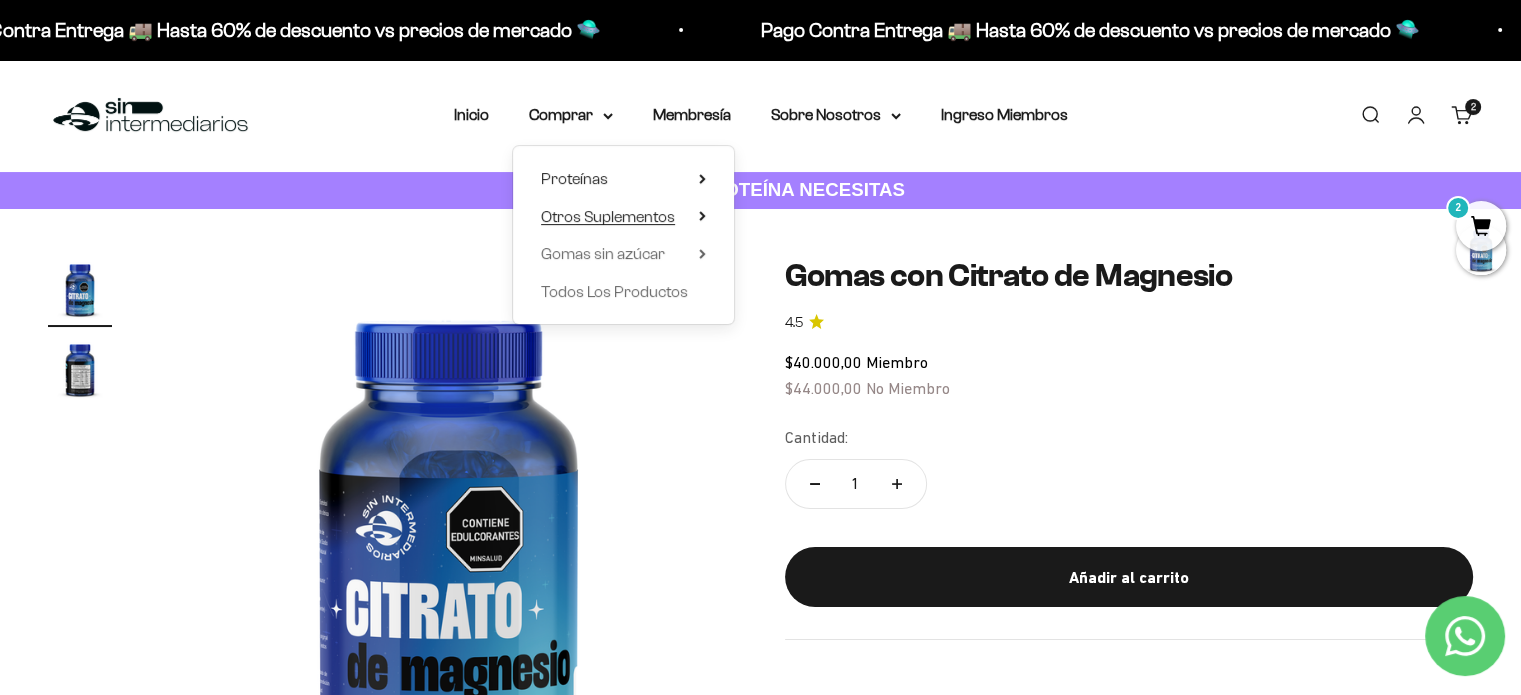 click on "Otros Suplementos" at bounding box center (623, 217) 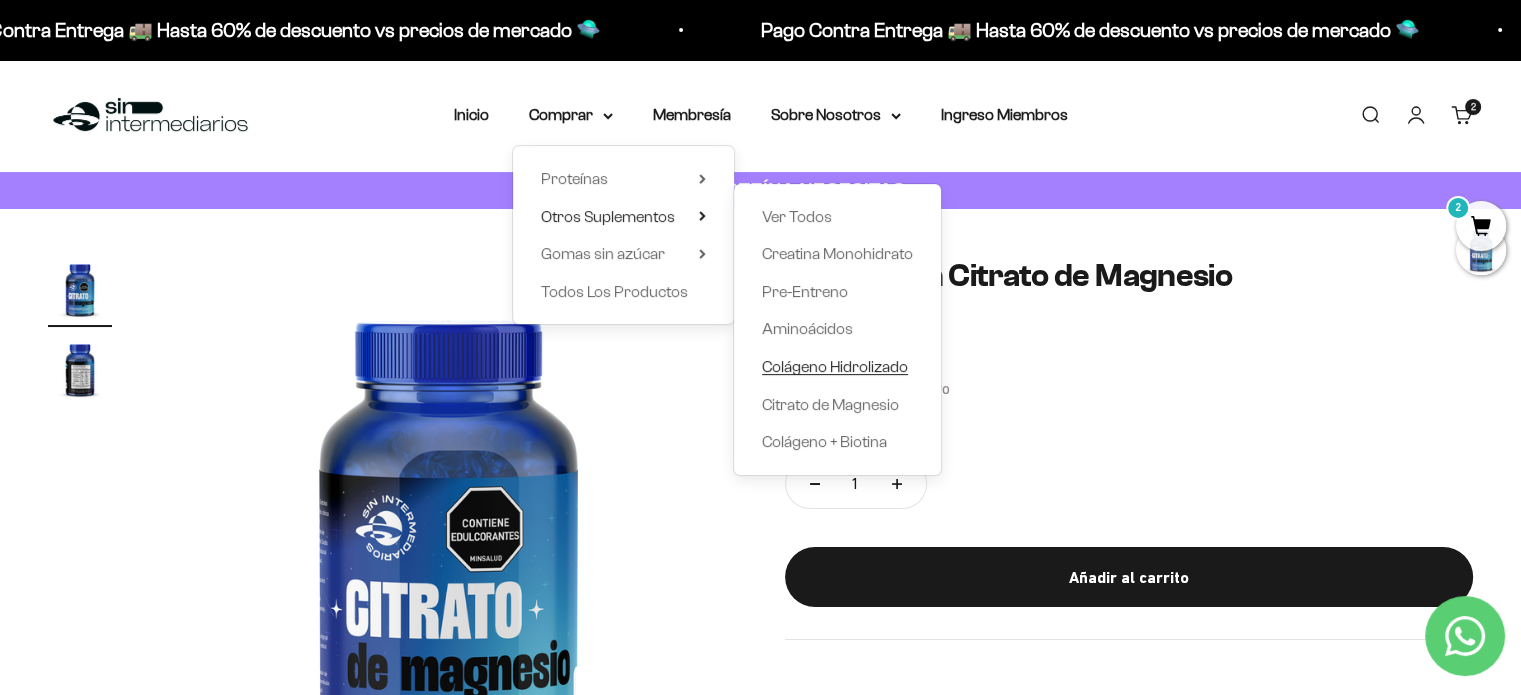 click on "Colágeno Hidrolizado" at bounding box center [835, 366] 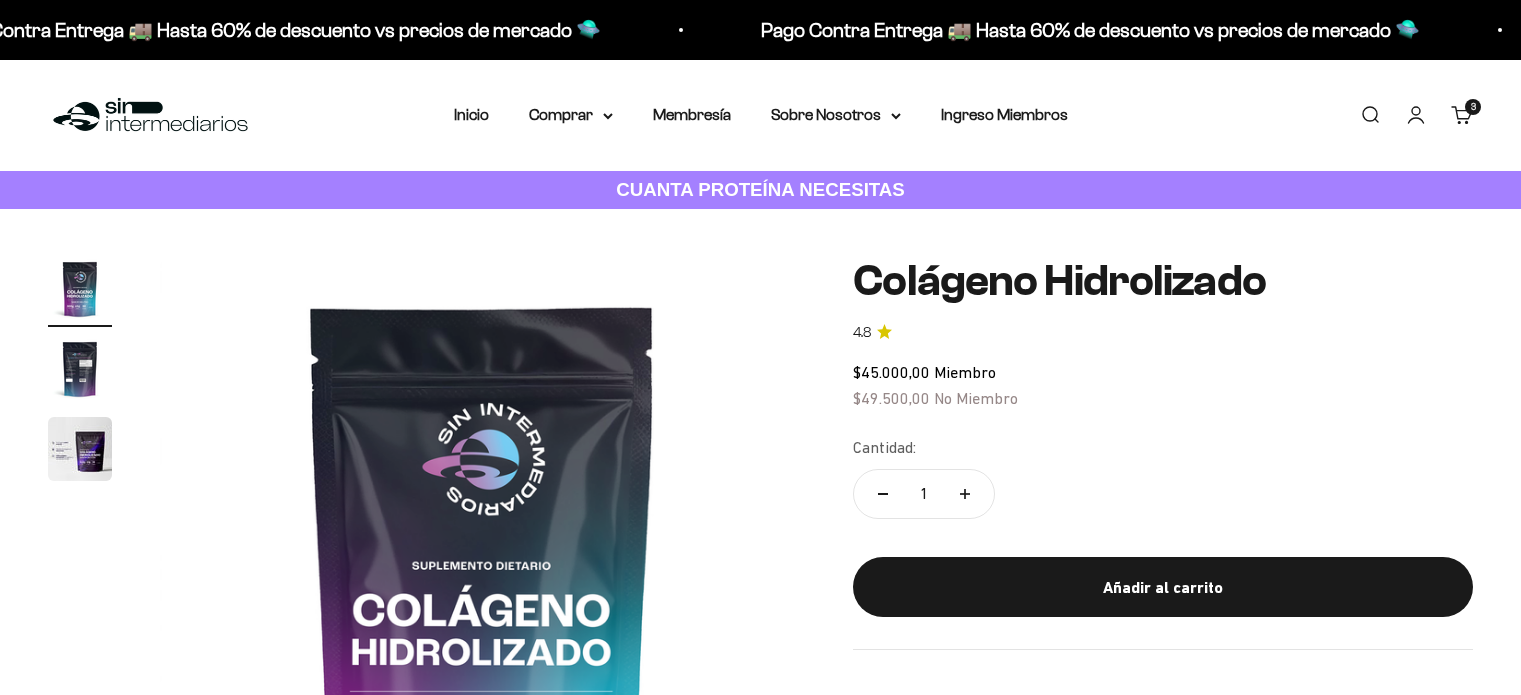 scroll, scrollTop: 0, scrollLeft: 0, axis: both 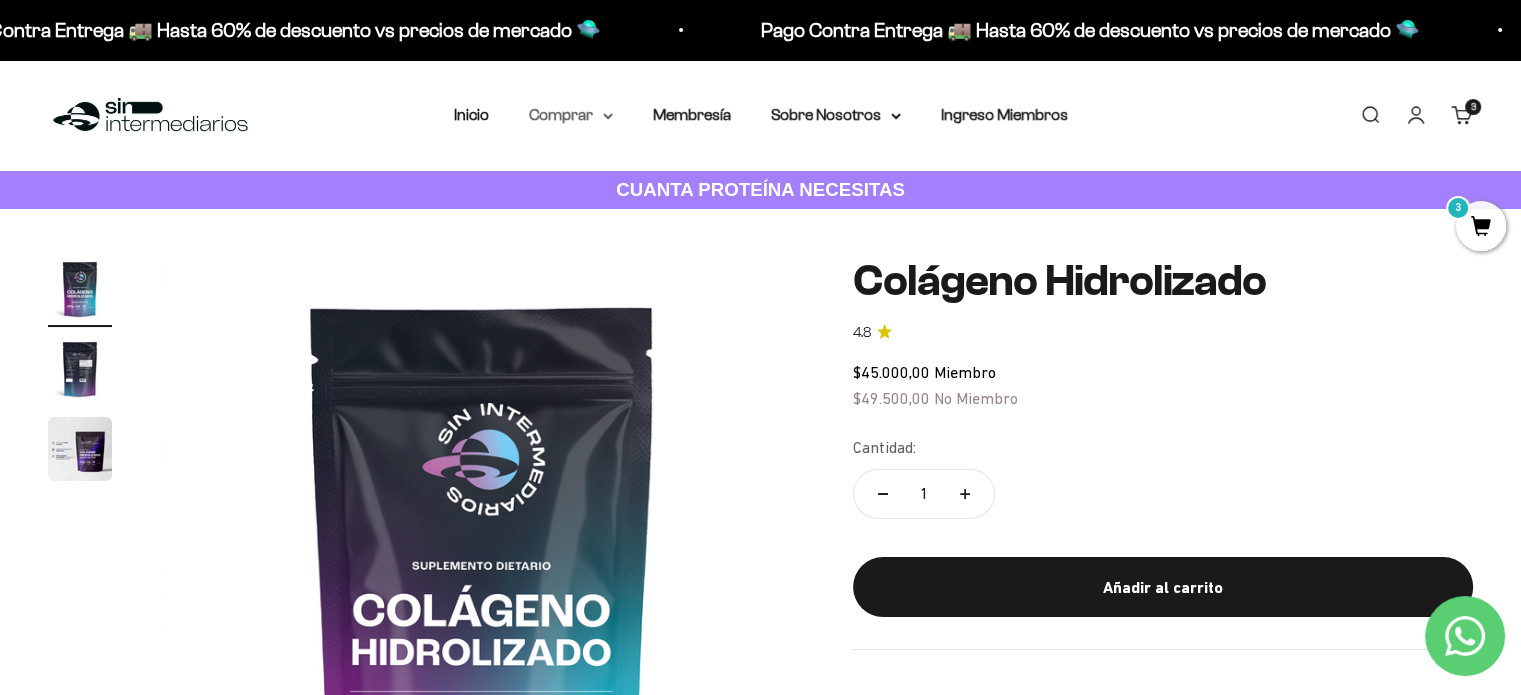 click on "Comprar" at bounding box center [571, 115] 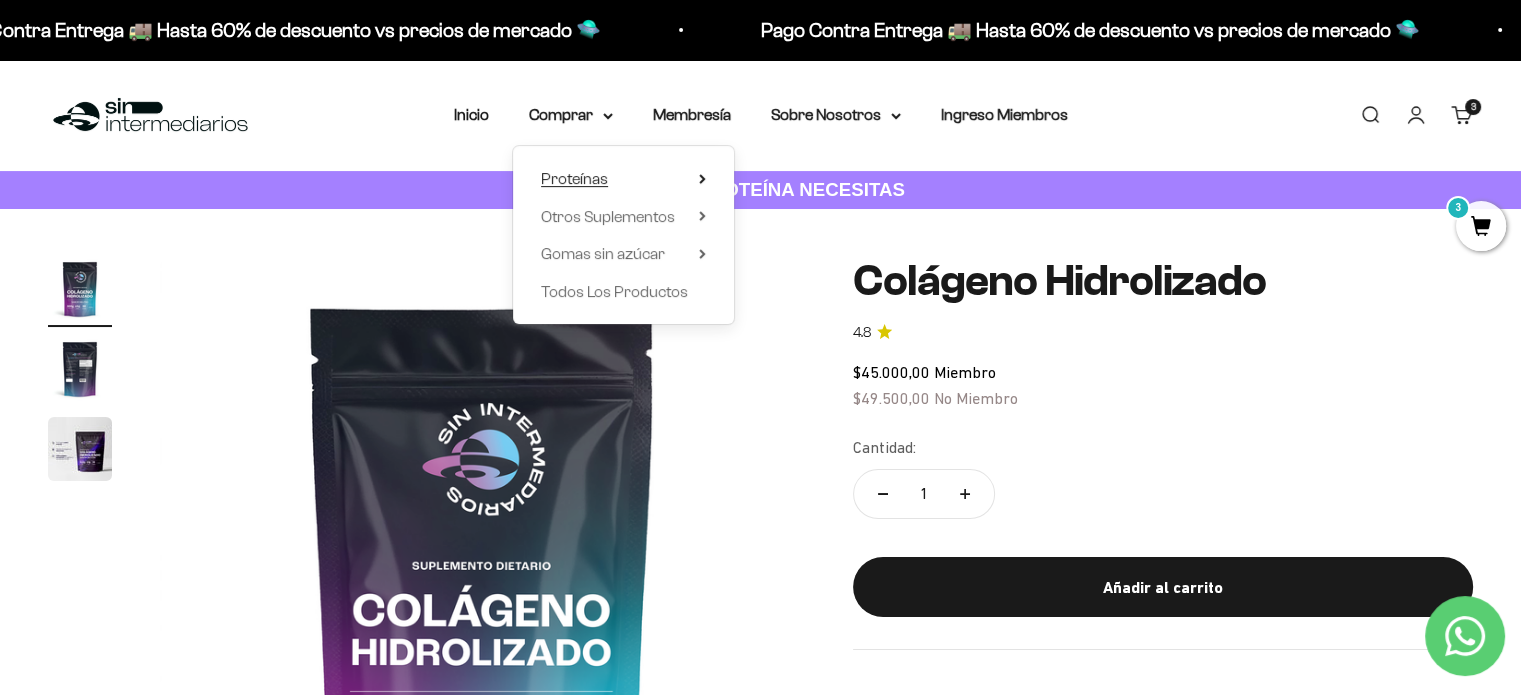 click on "Proteínas" at bounding box center (623, 179) 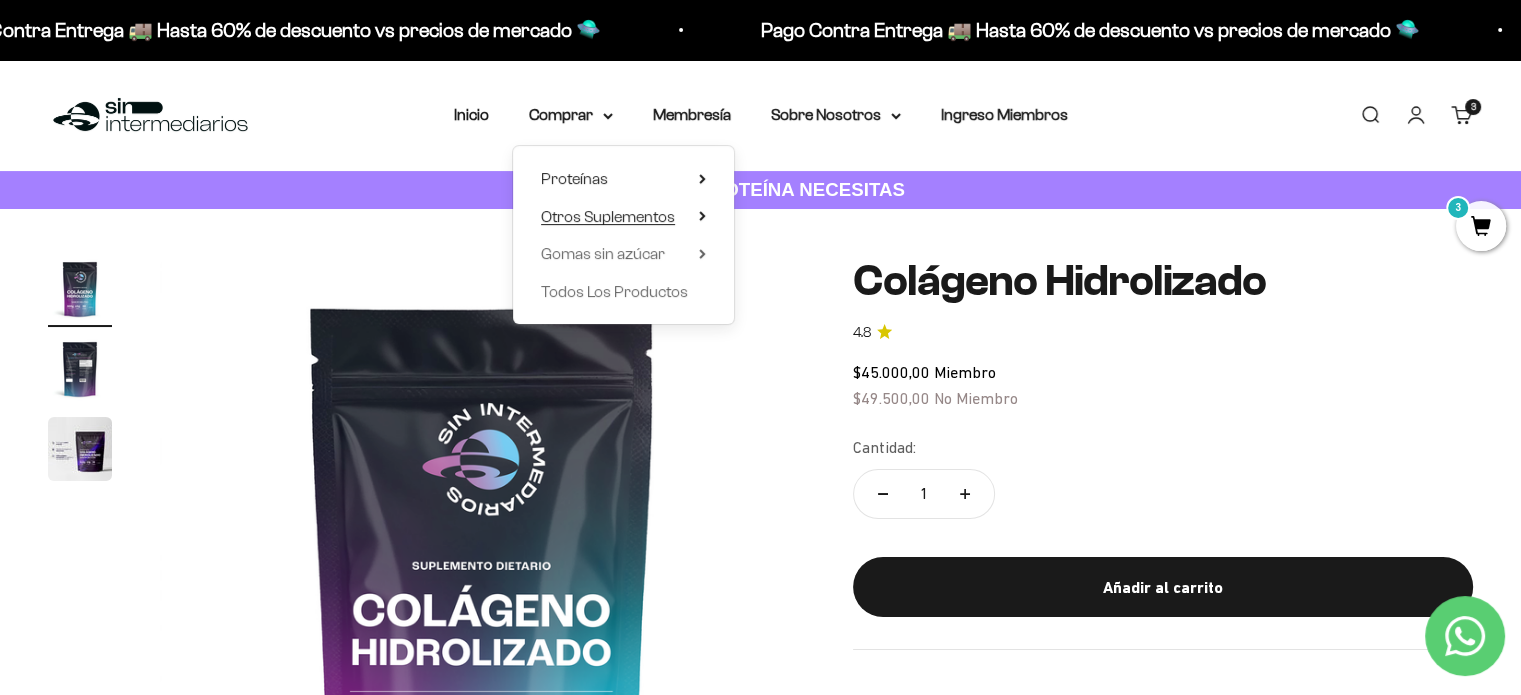 click on "Otros Suplementos" at bounding box center [623, 217] 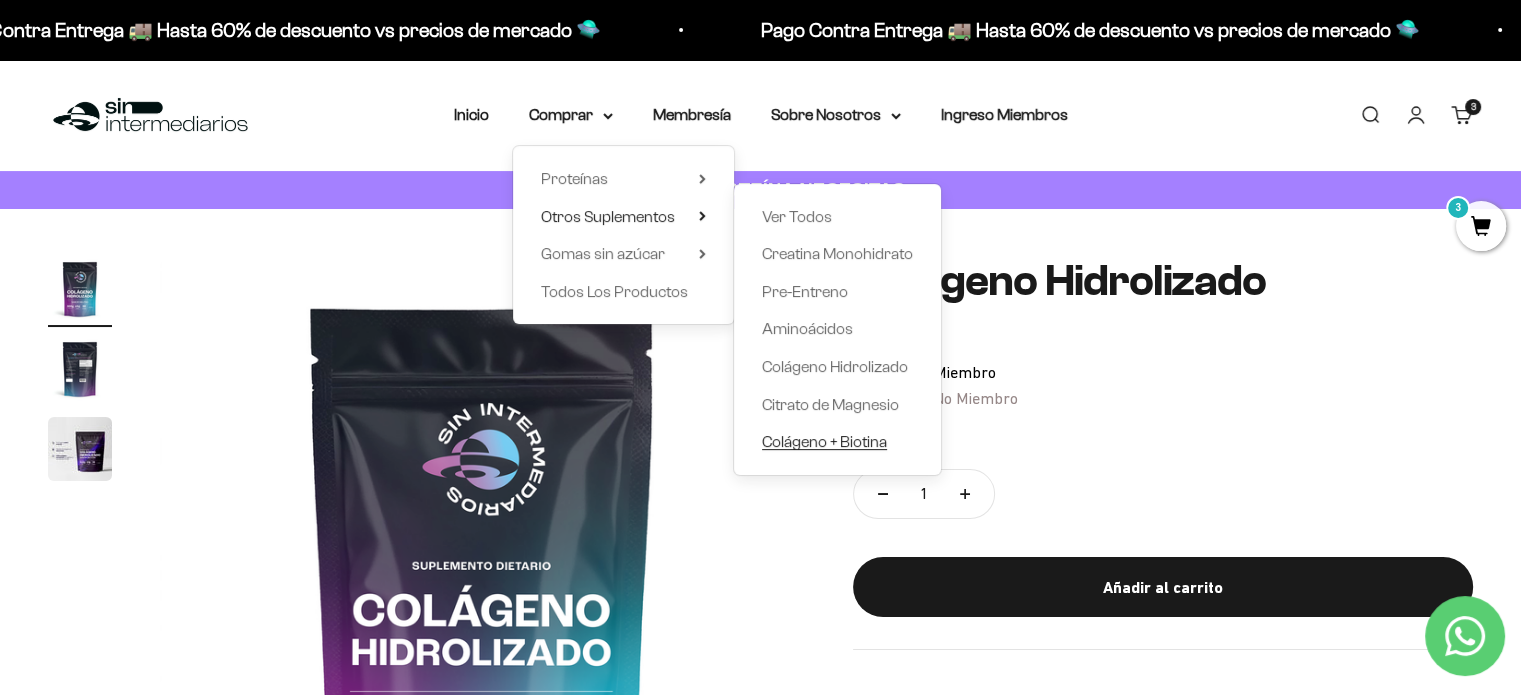 click on "Colágeno + Biotina" at bounding box center (824, 441) 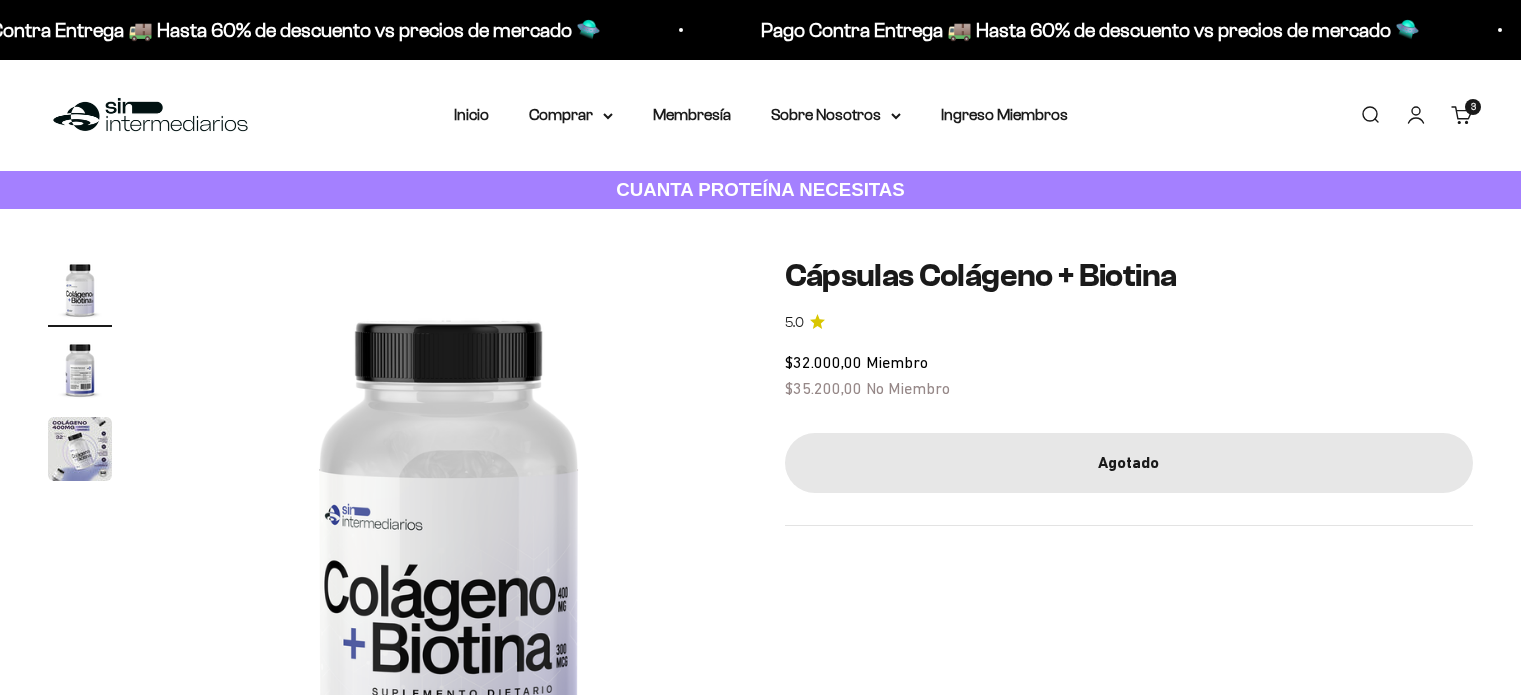 scroll, scrollTop: 0, scrollLeft: 0, axis: both 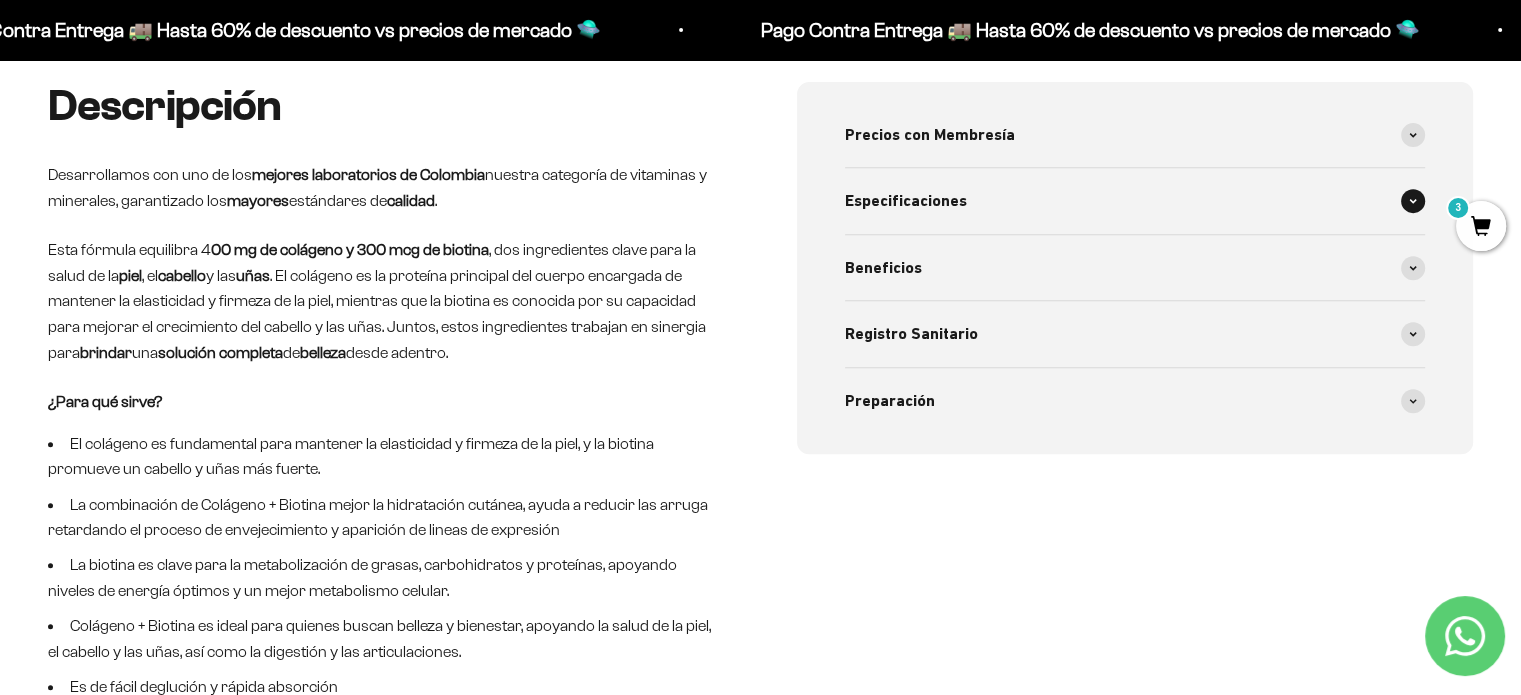 click at bounding box center [1413, 201] 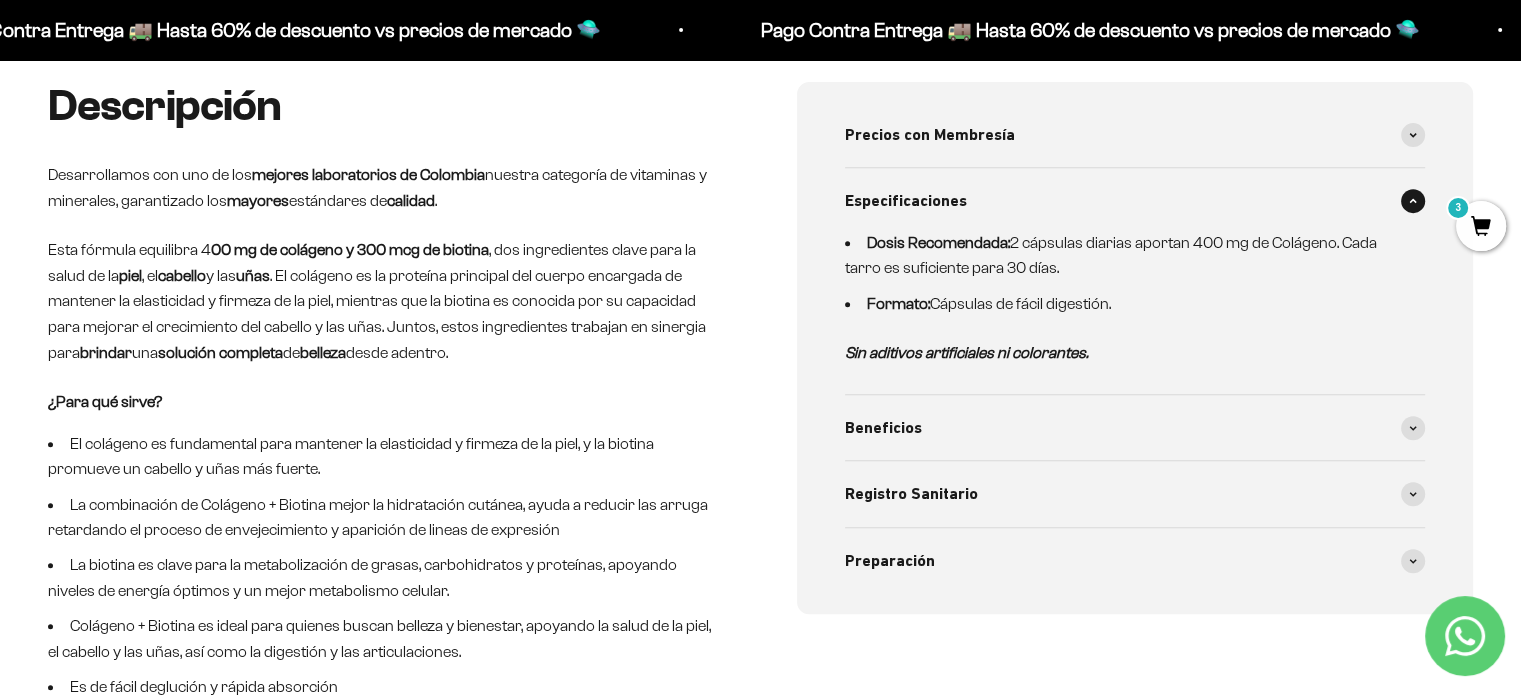 click at bounding box center [1413, 201] 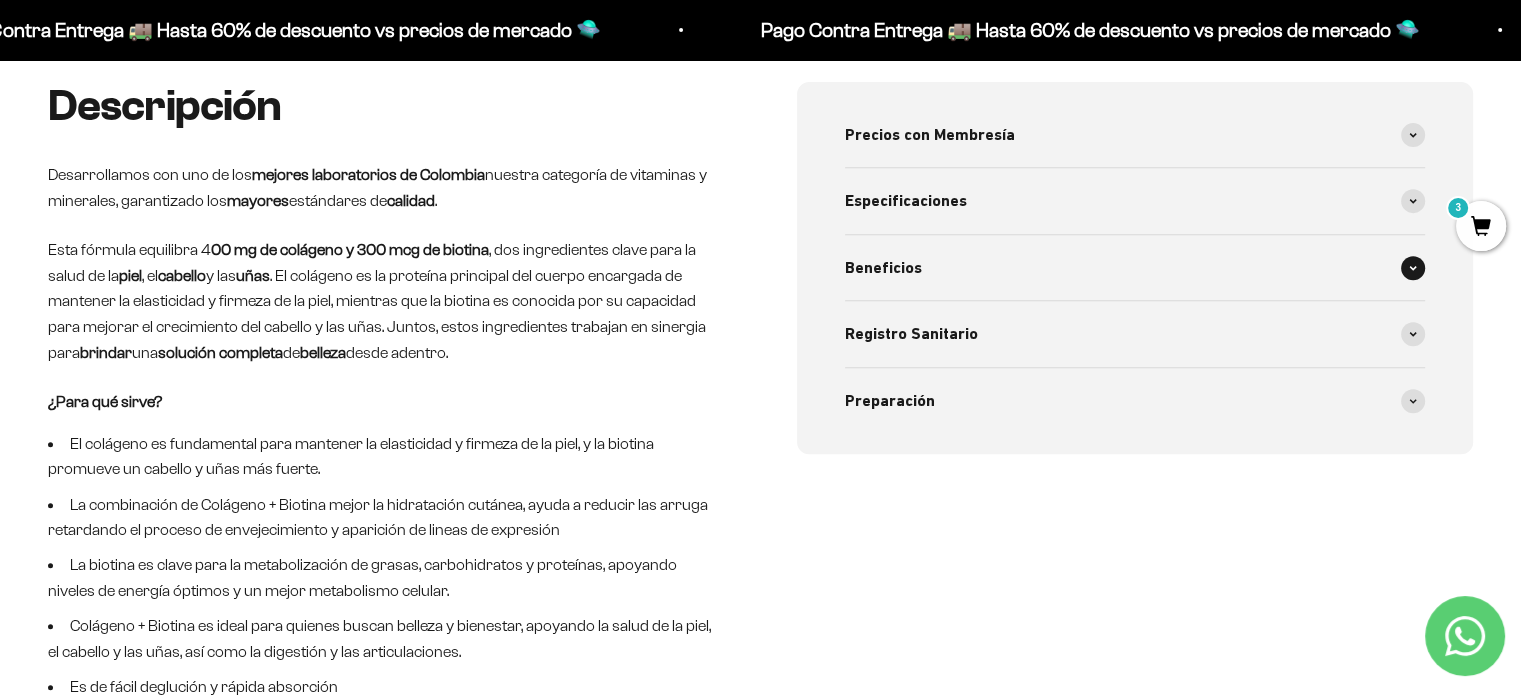click at bounding box center (1413, 268) 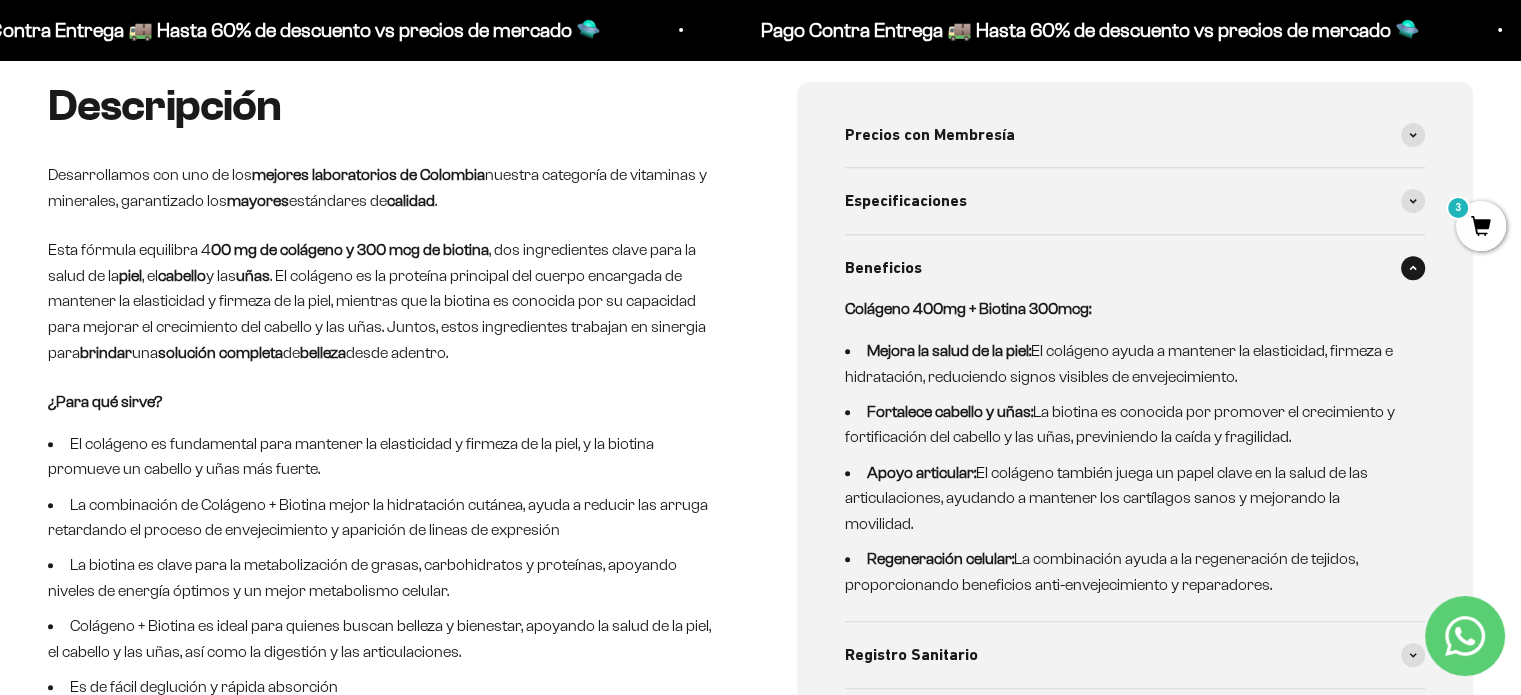 click at bounding box center (1413, 268) 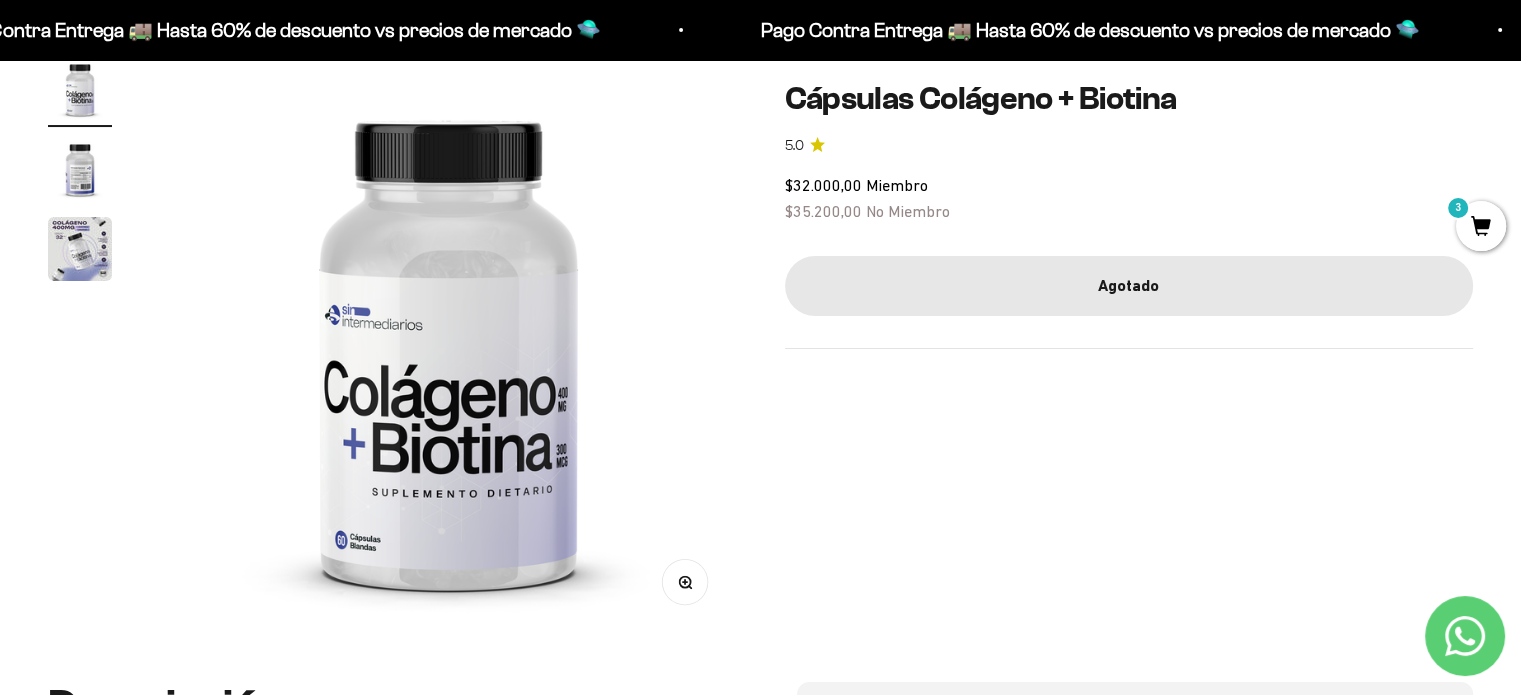 scroll, scrollTop: 0, scrollLeft: 0, axis: both 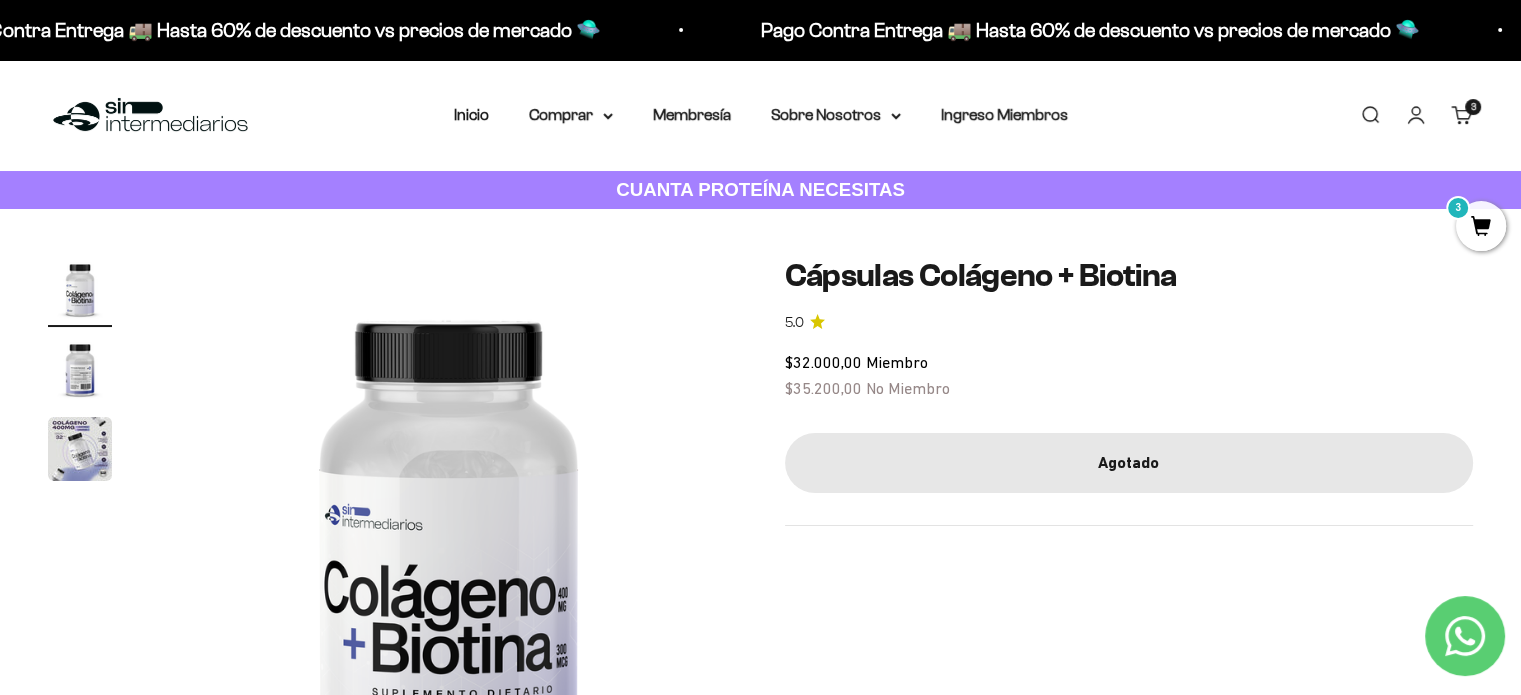 click at bounding box center (80, 289) 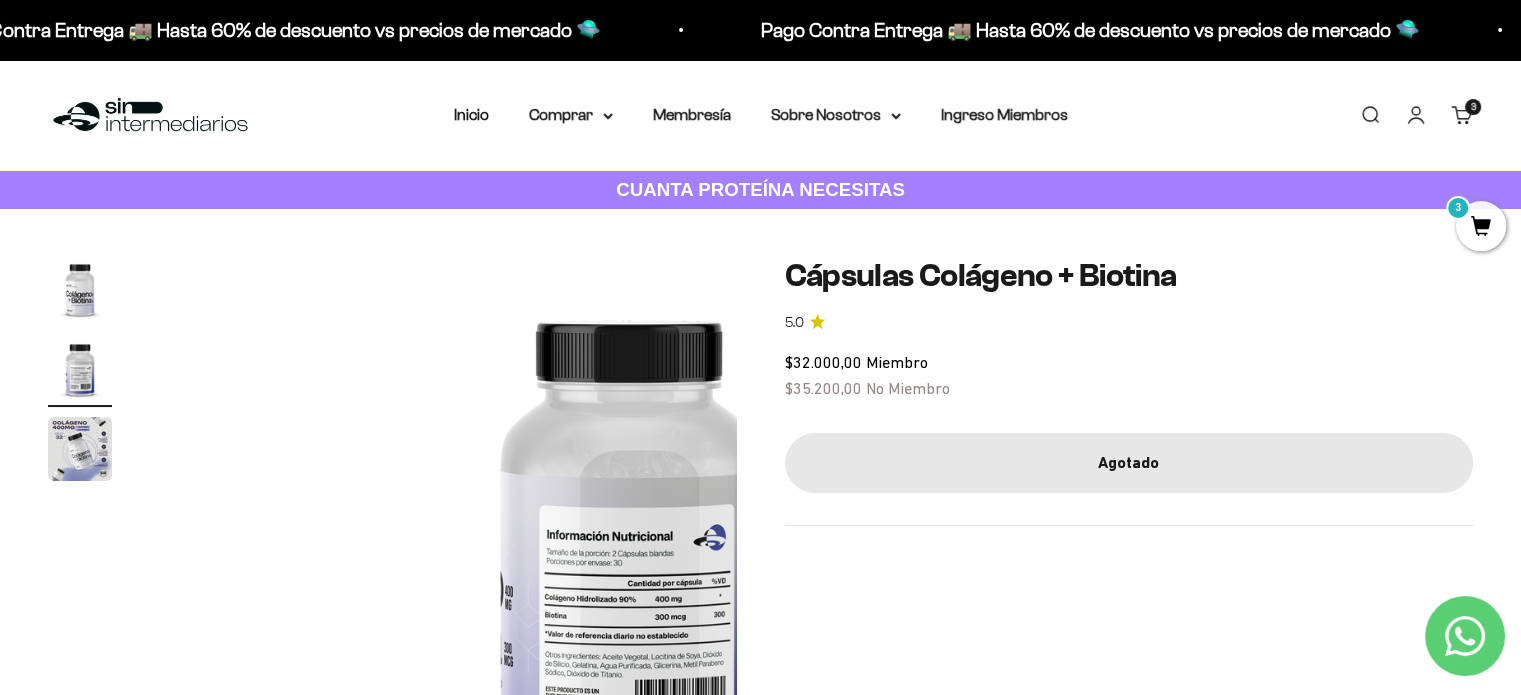 scroll, scrollTop: 0, scrollLeft: 600, axis: horizontal 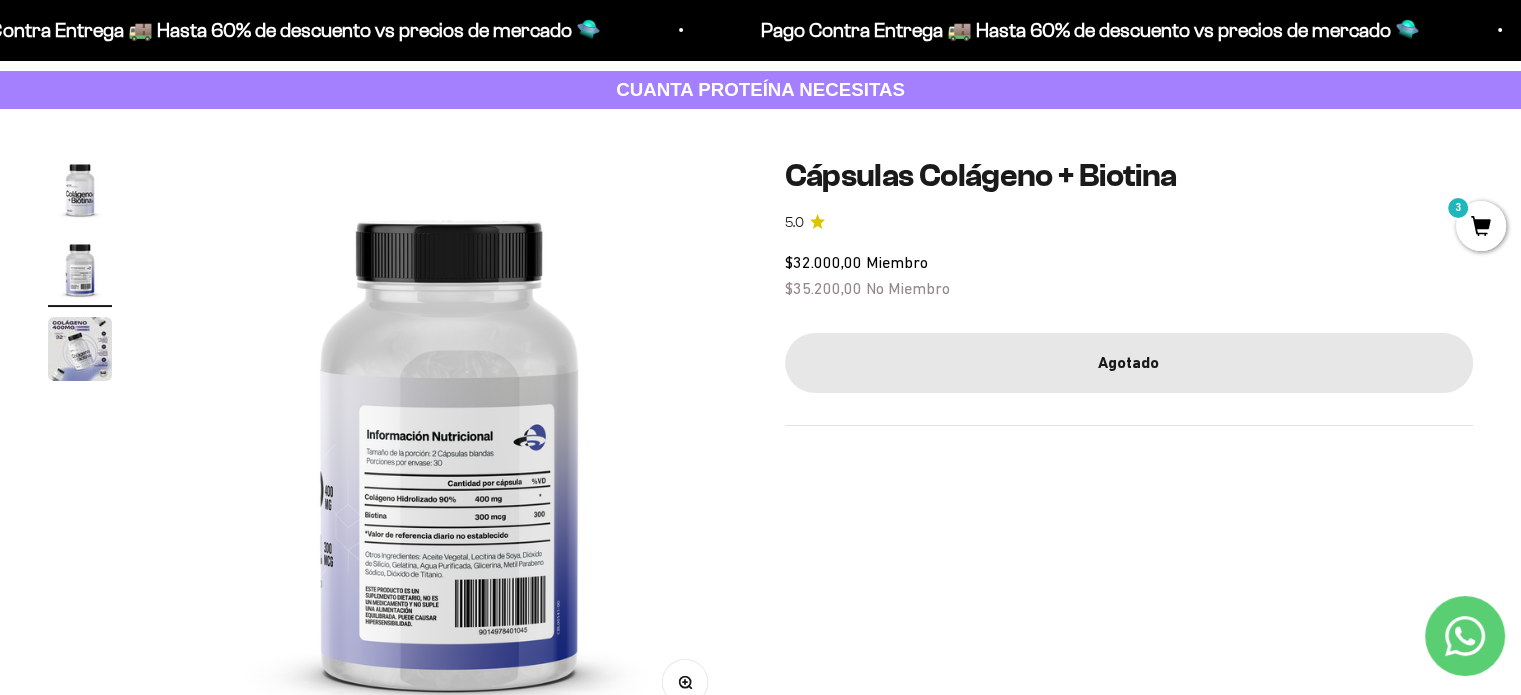 click at bounding box center [80, 349] 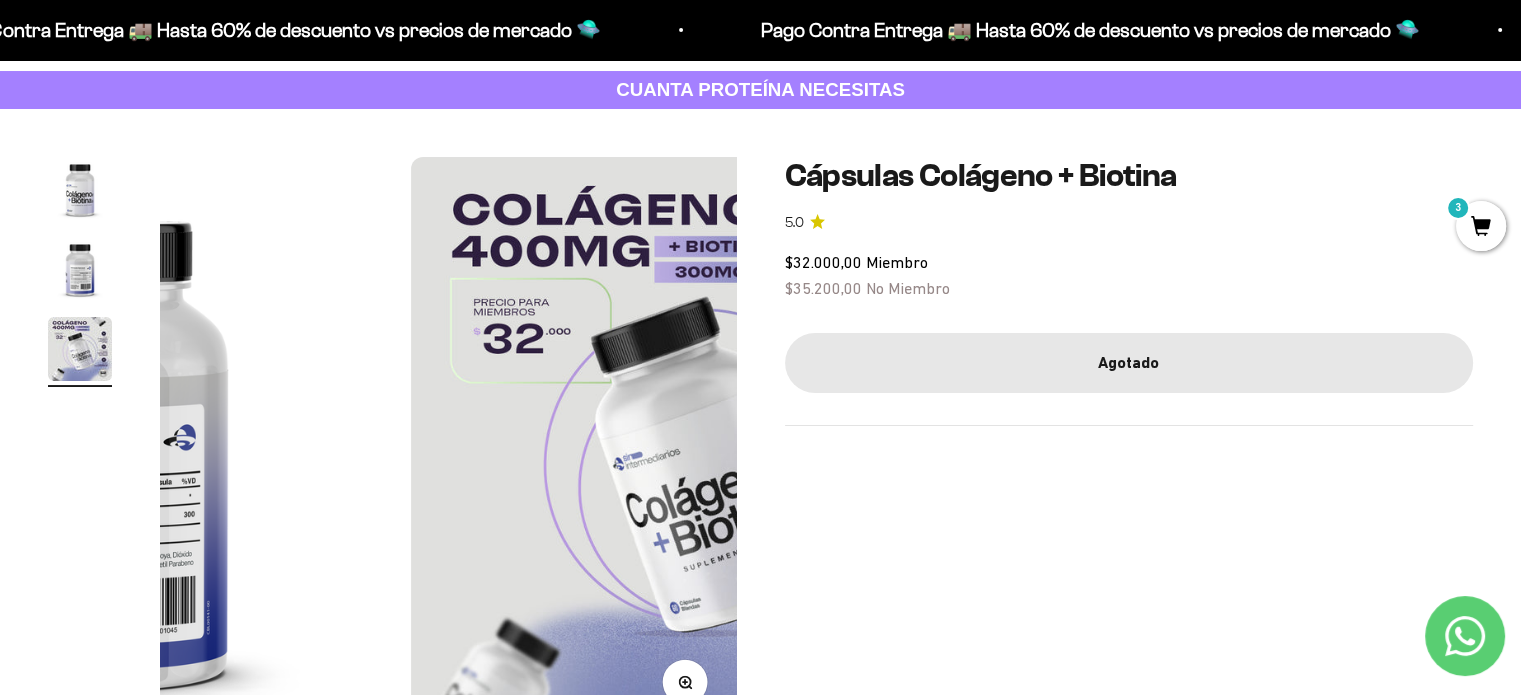 scroll, scrollTop: 0, scrollLeft: 1200, axis: horizontal 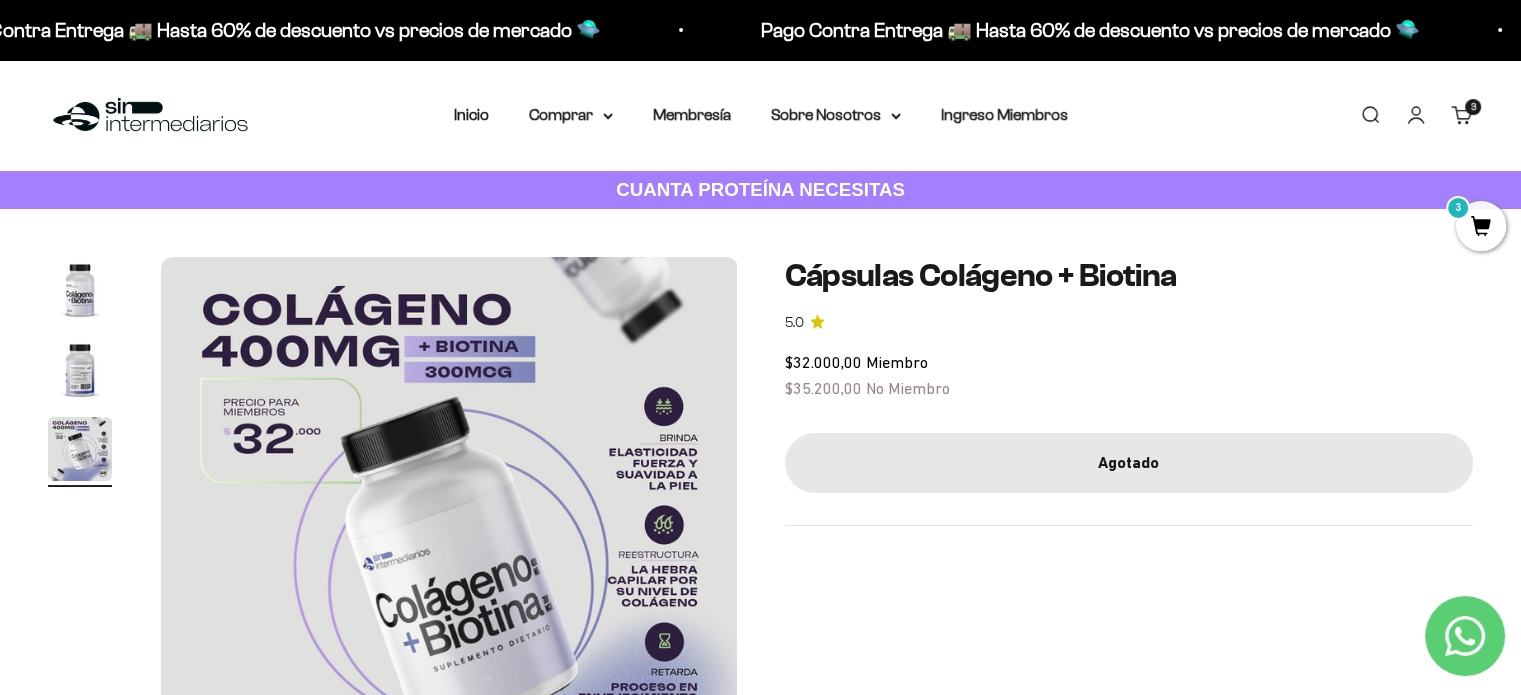 click at bounding box center (80, 289) 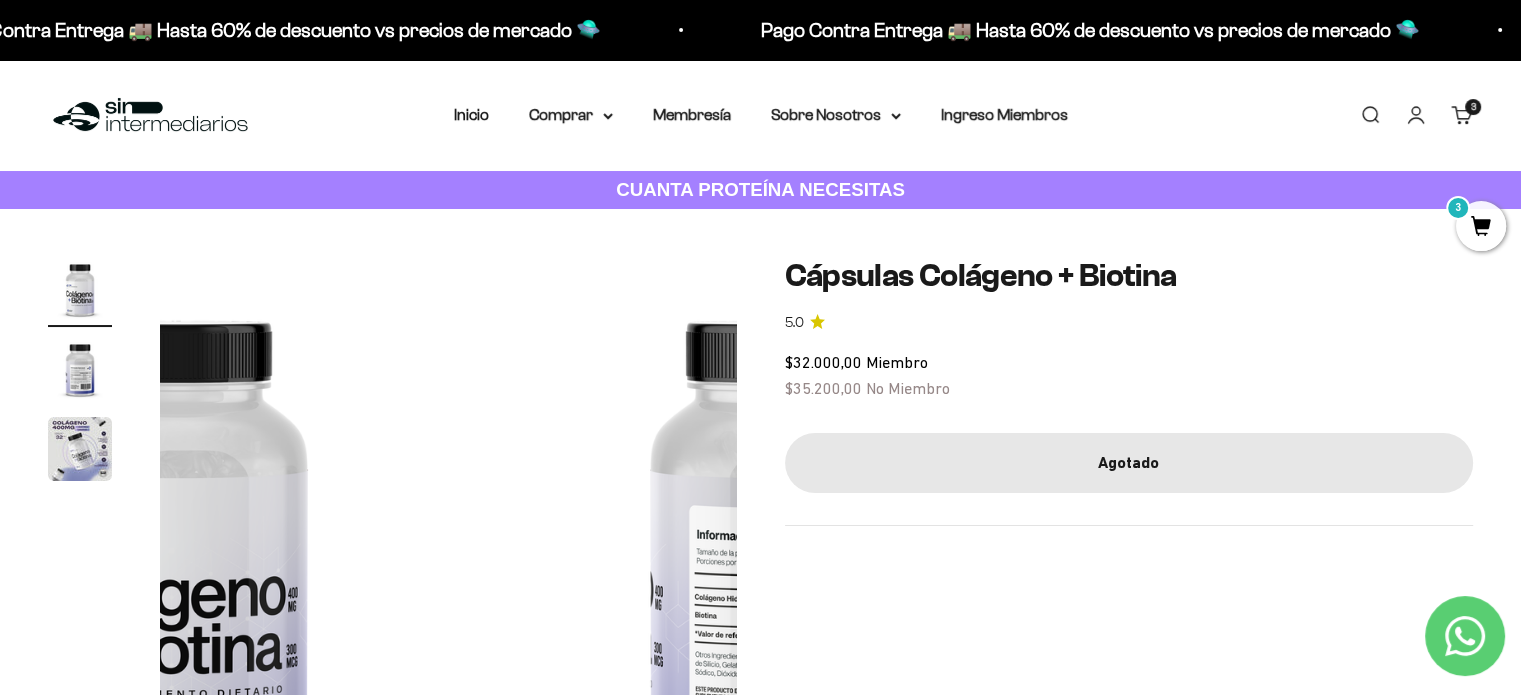scroll, scrollTop: 0, scrollLeft: 0, axis: both 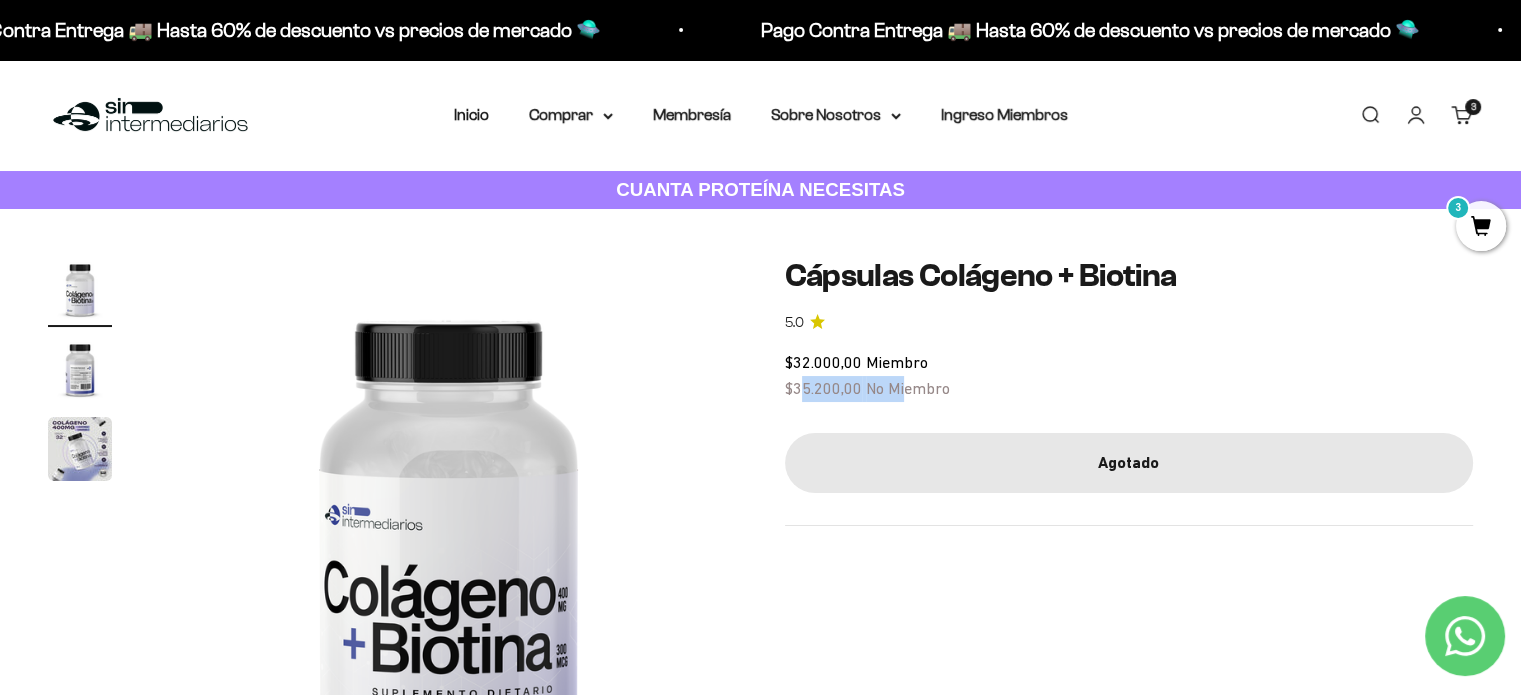 drag, startPoint x: 803, startPoint y: 386, endPoint x: 961, endPoint y: 390, distance: 158.05063 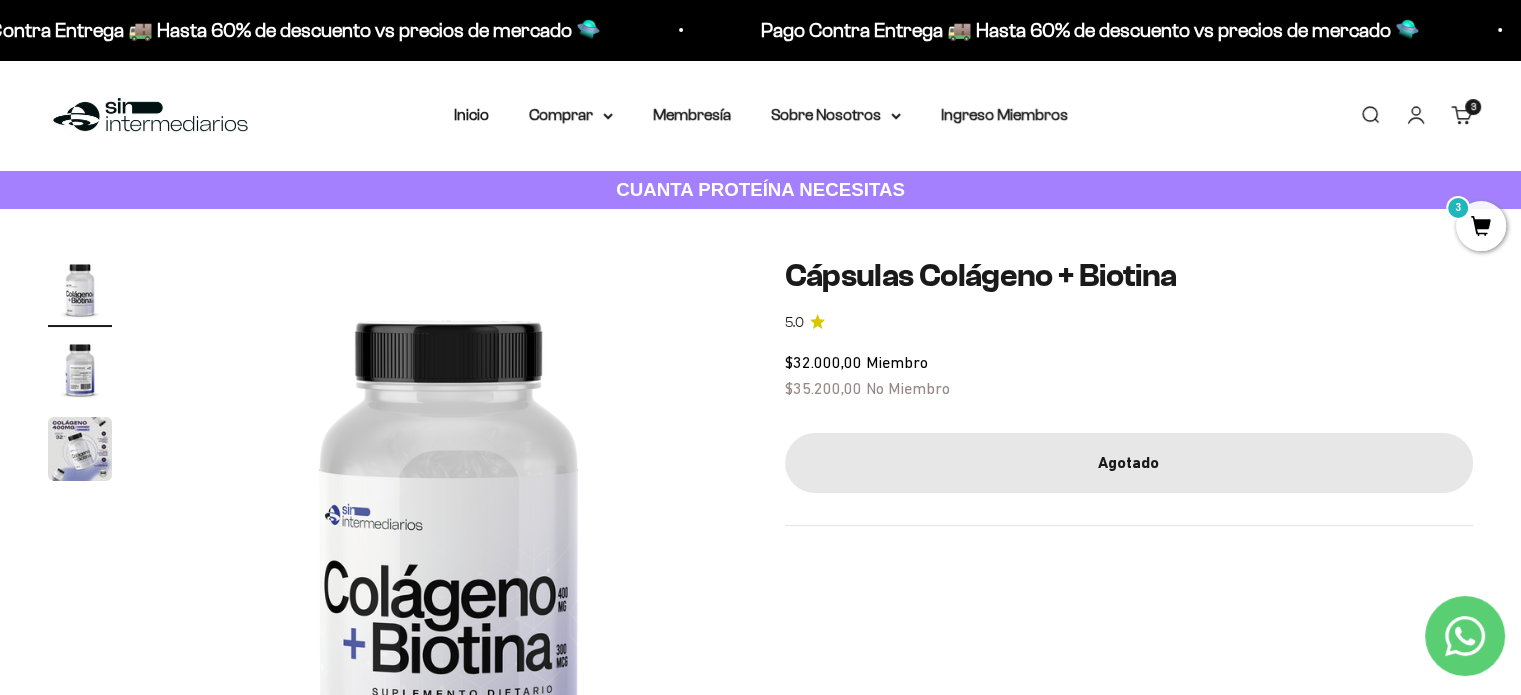 click on "$32.000,00   Miembro $35.200,00   No Miembro" 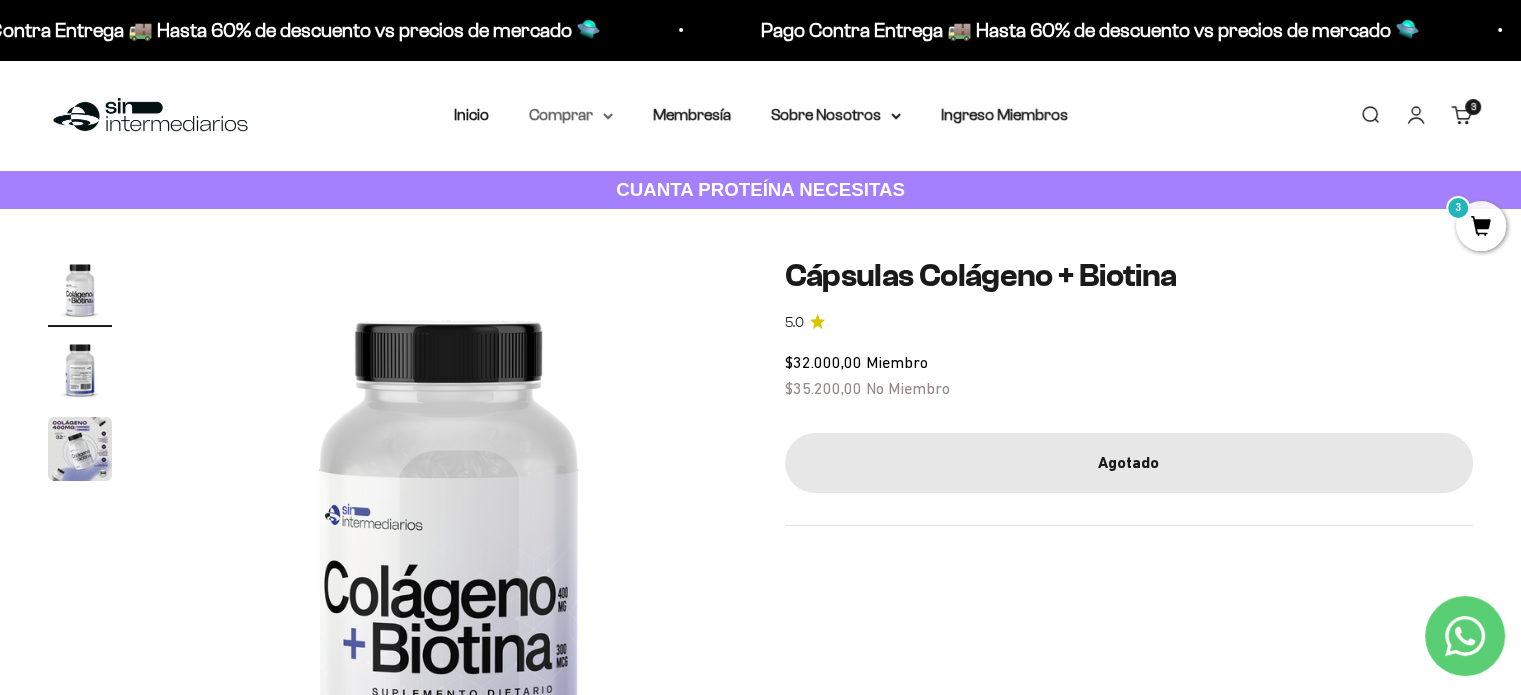 click 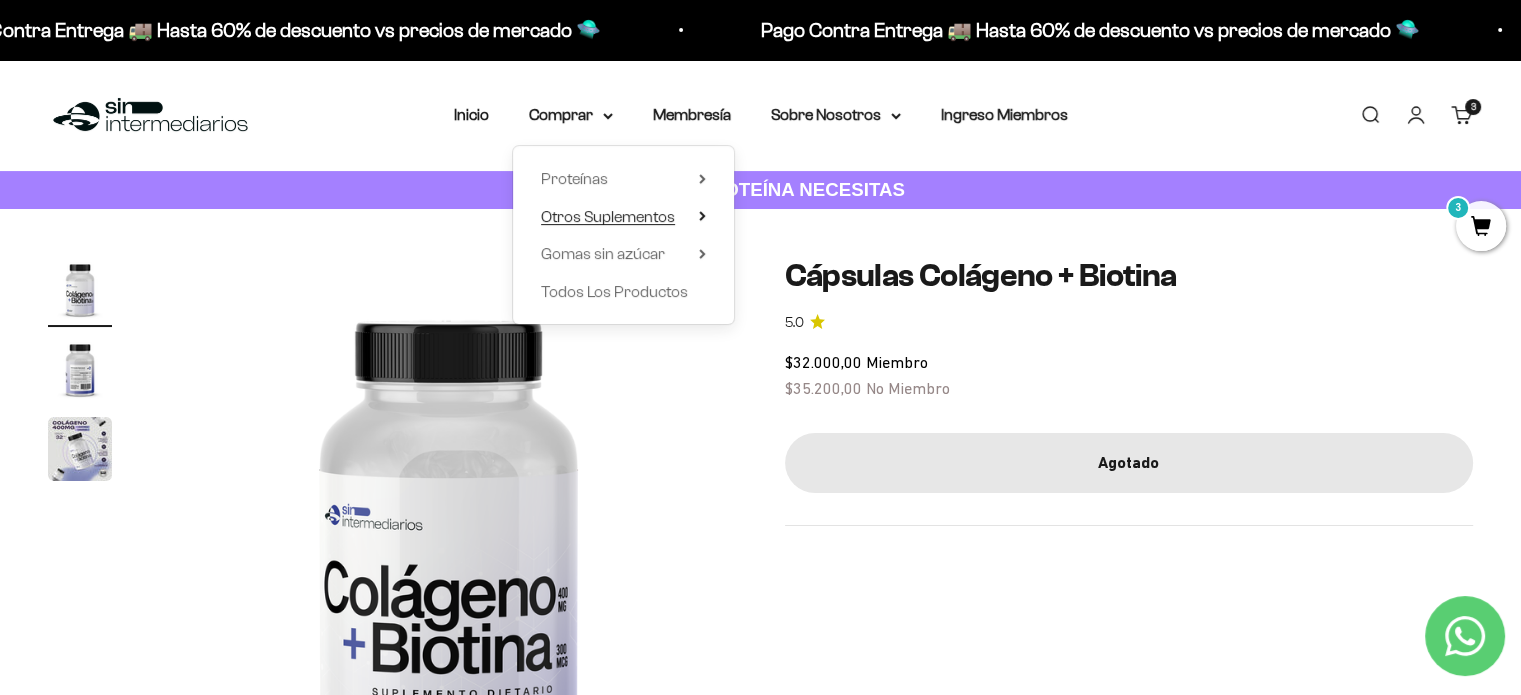 click on "Otros Suplementos" at bounding box center [623, 217] 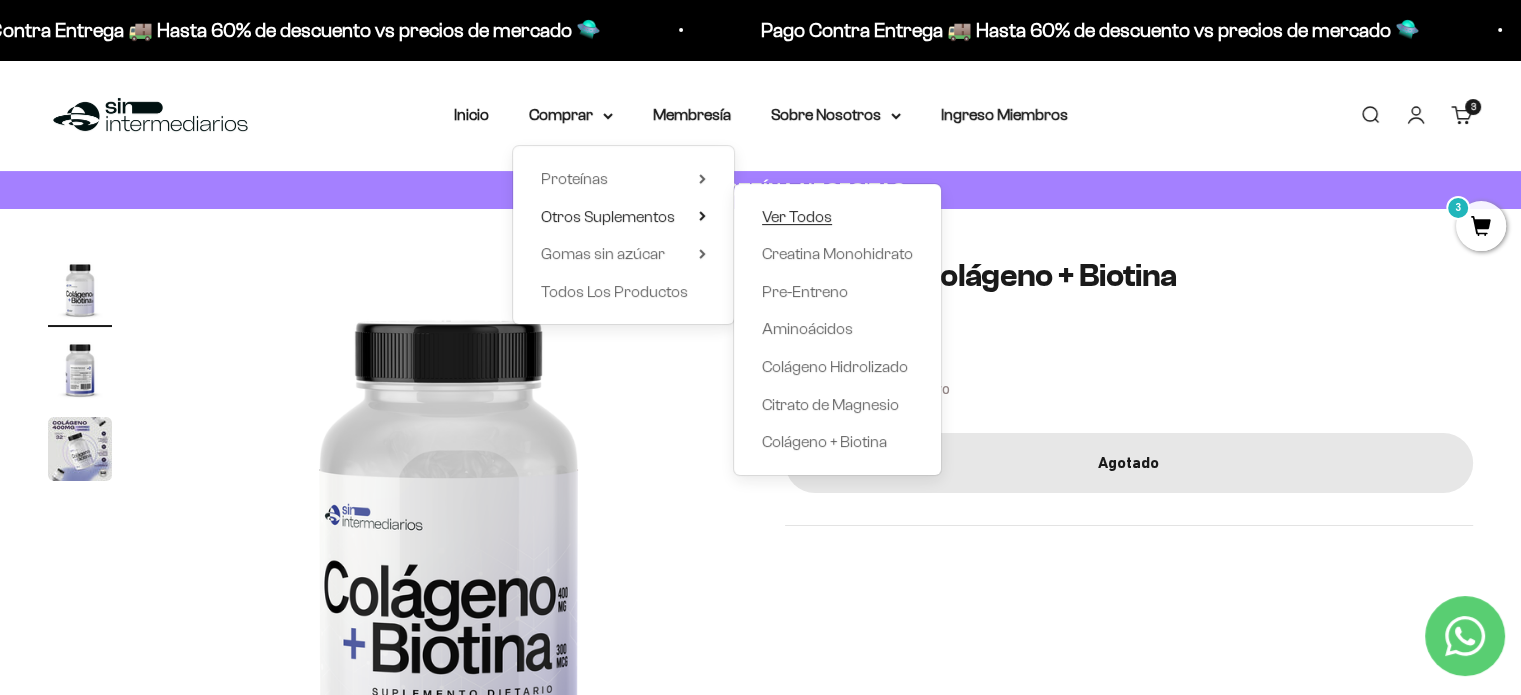 click on "Ver Todos" at bounding box center [797, 216] 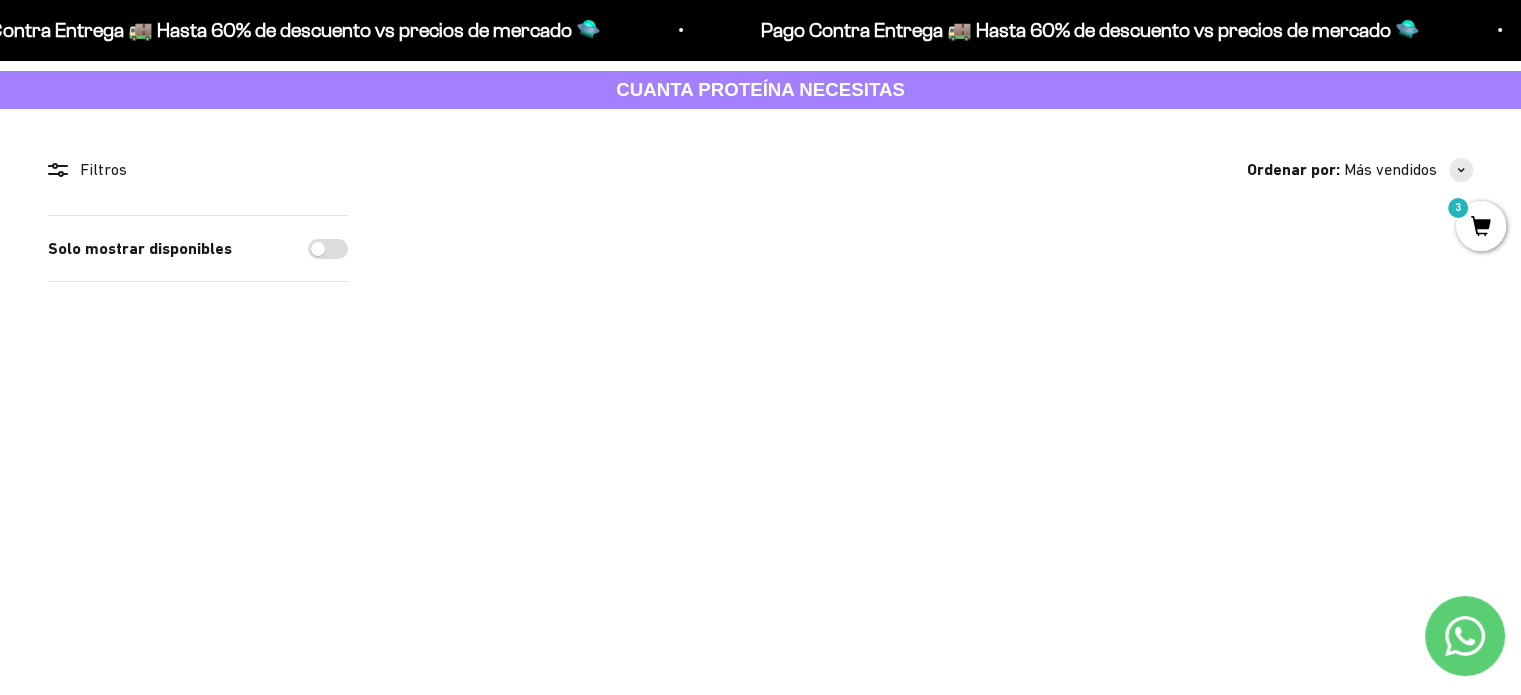 scroll, scrollTop: 0, scrollLeft: 0, axis: both 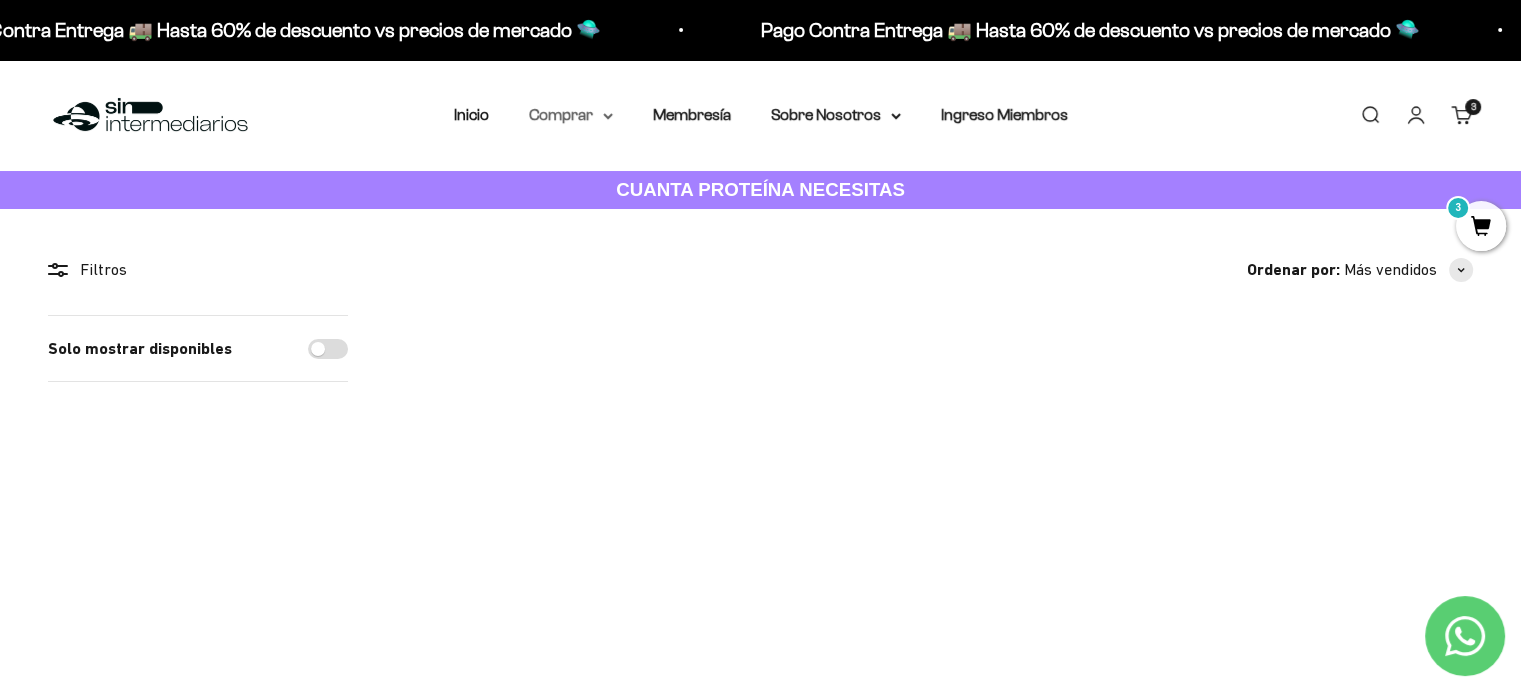click on "Comprar" at bounding box center [571, 115] 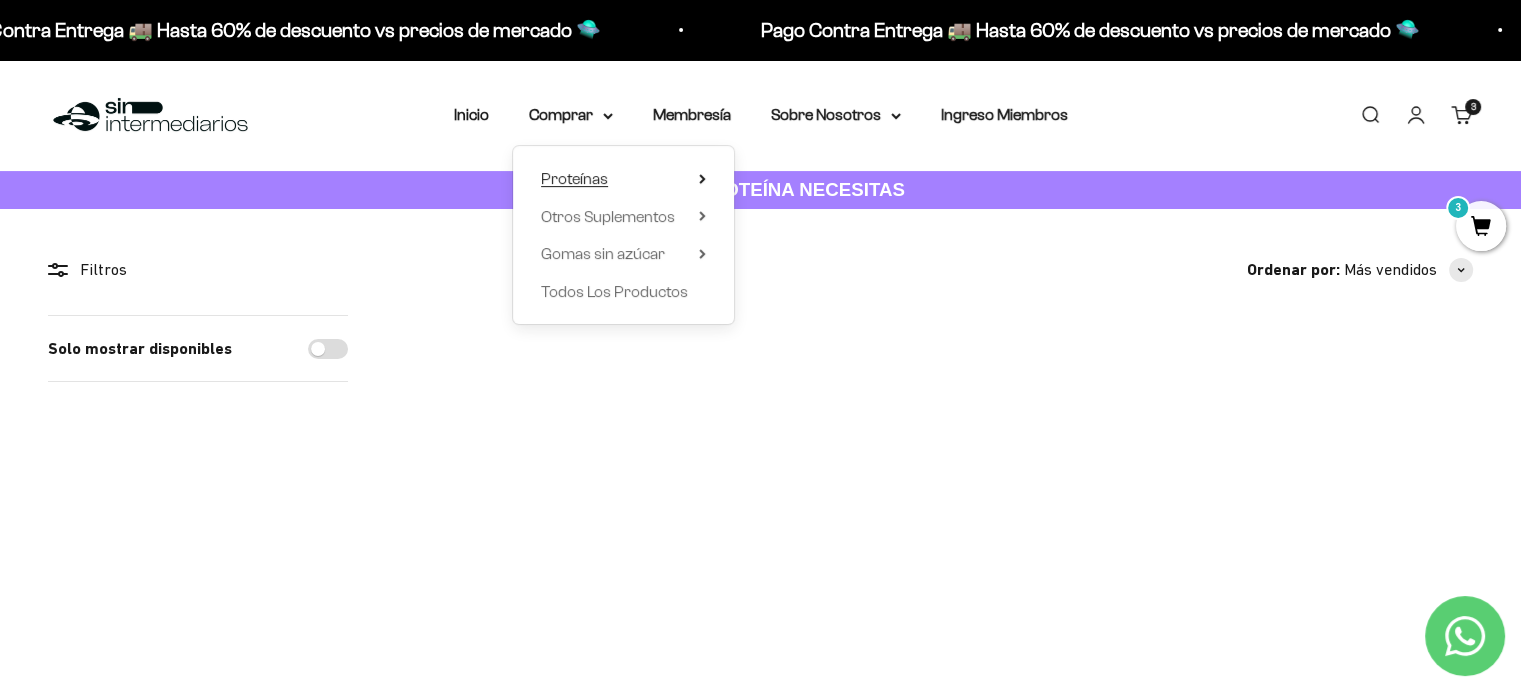 click on "Proteínas" at bounding box center [574, 178] 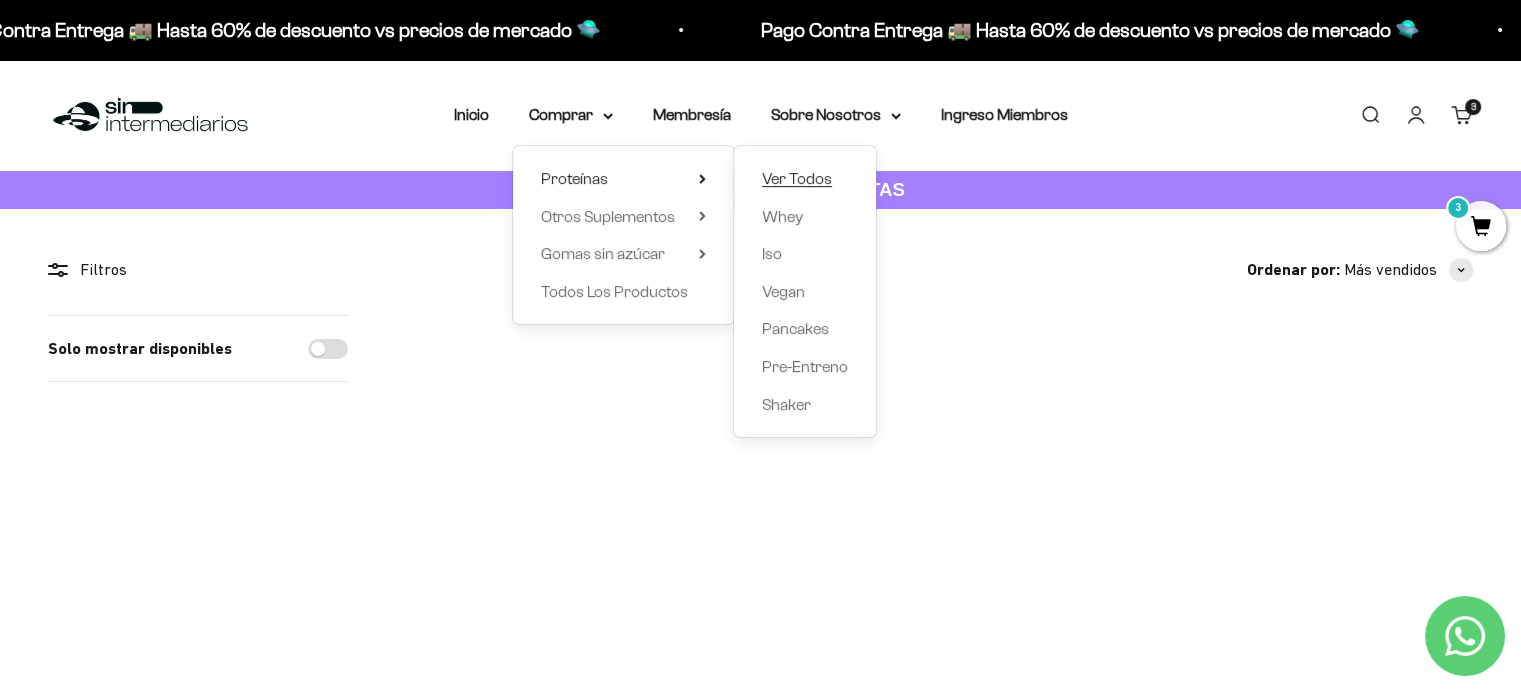 click on "Ver Todos" at bounding box center [797, 178] 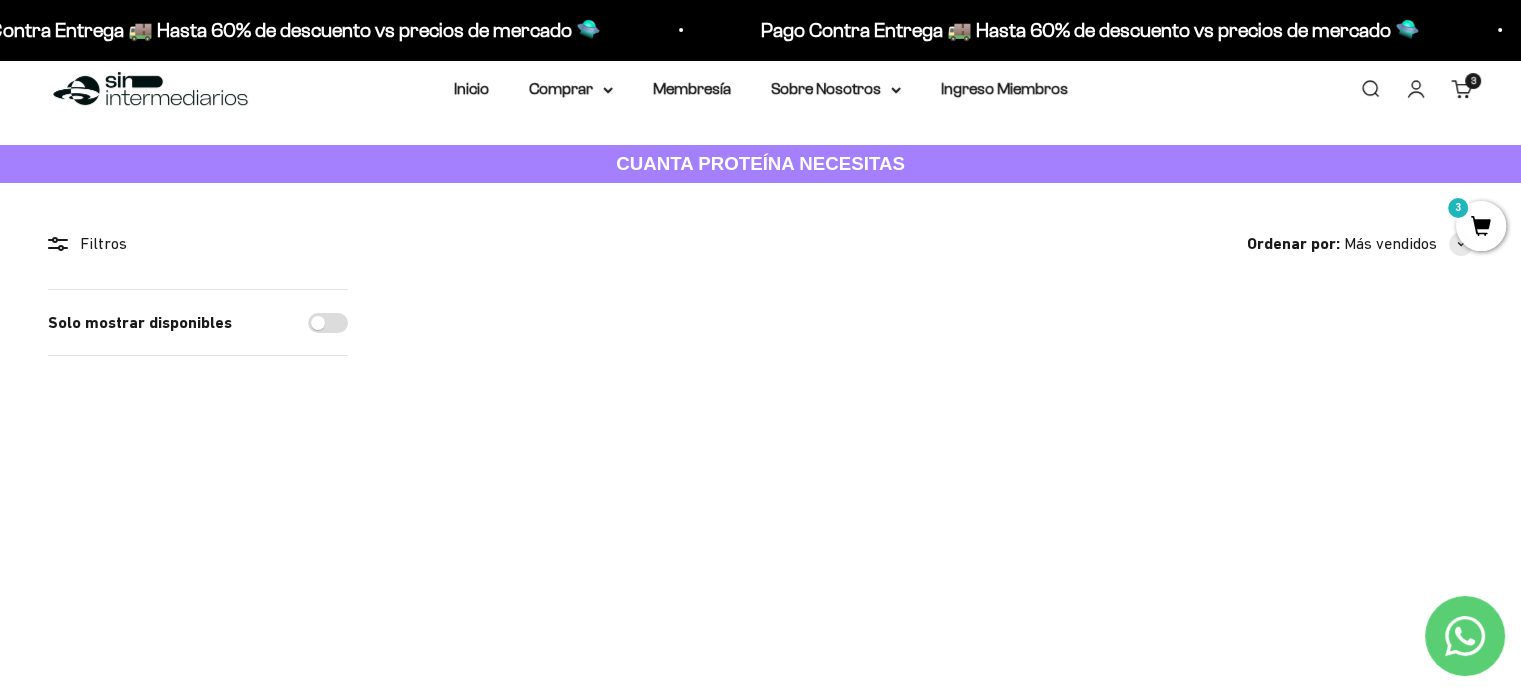 scroll, scrollTop: 0, scrollLeft: 0, axis: both 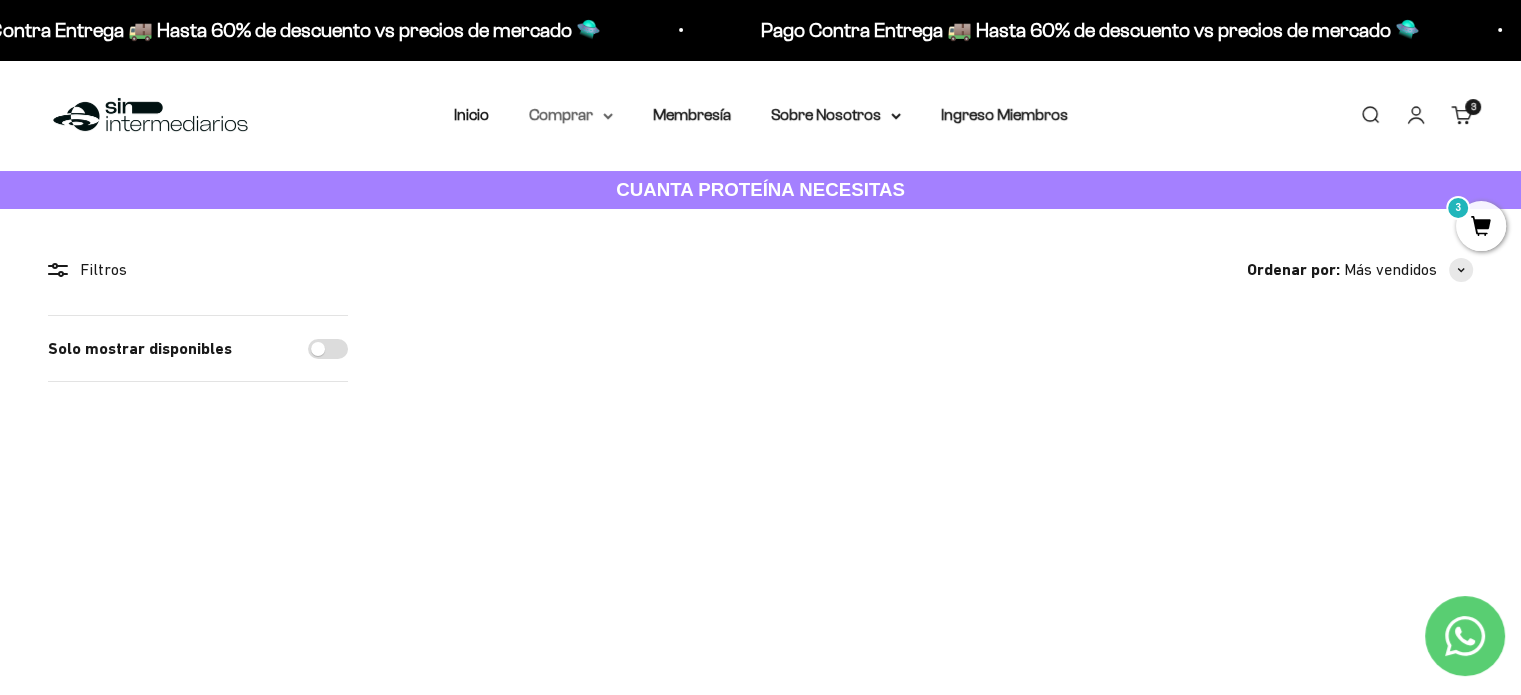 click on "Comprar" at bounding box center [571, 115] 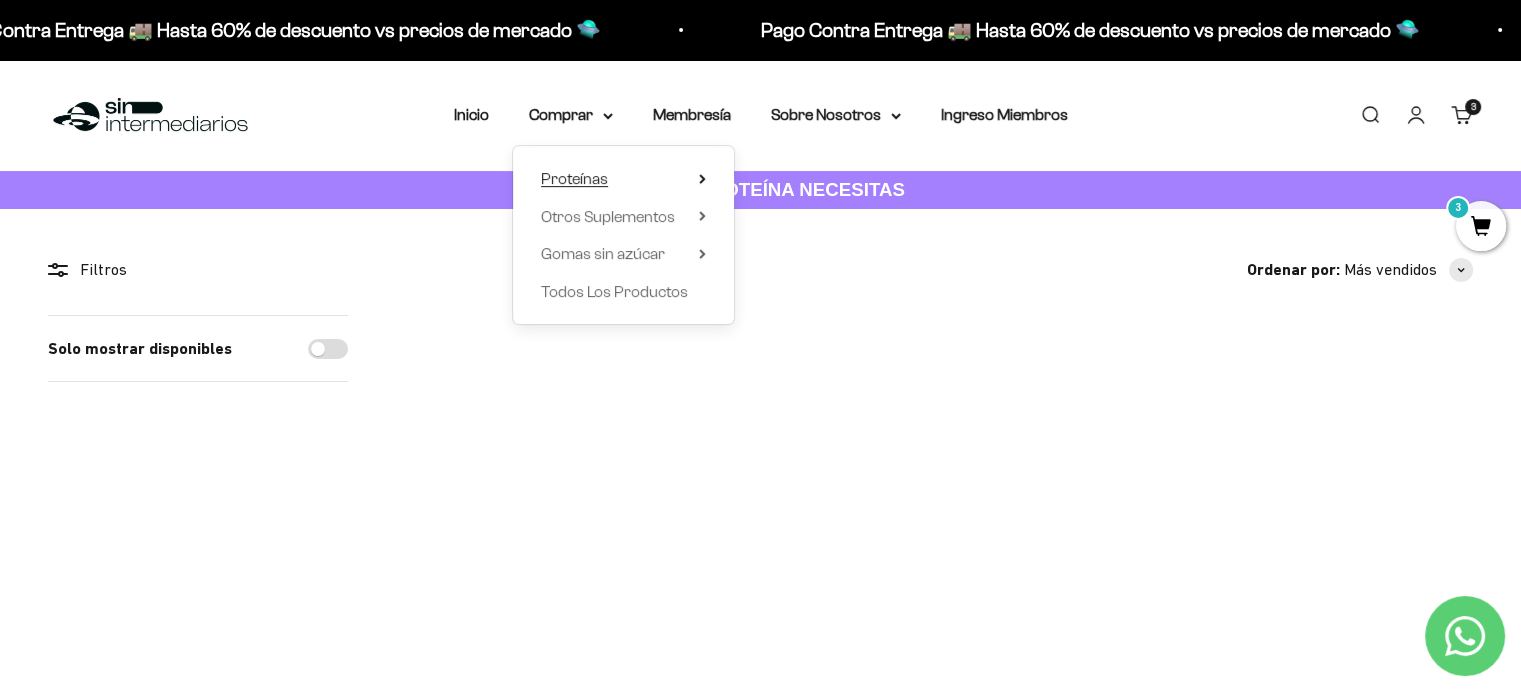 click on "Proteínas" at bounding box center [623, 179] 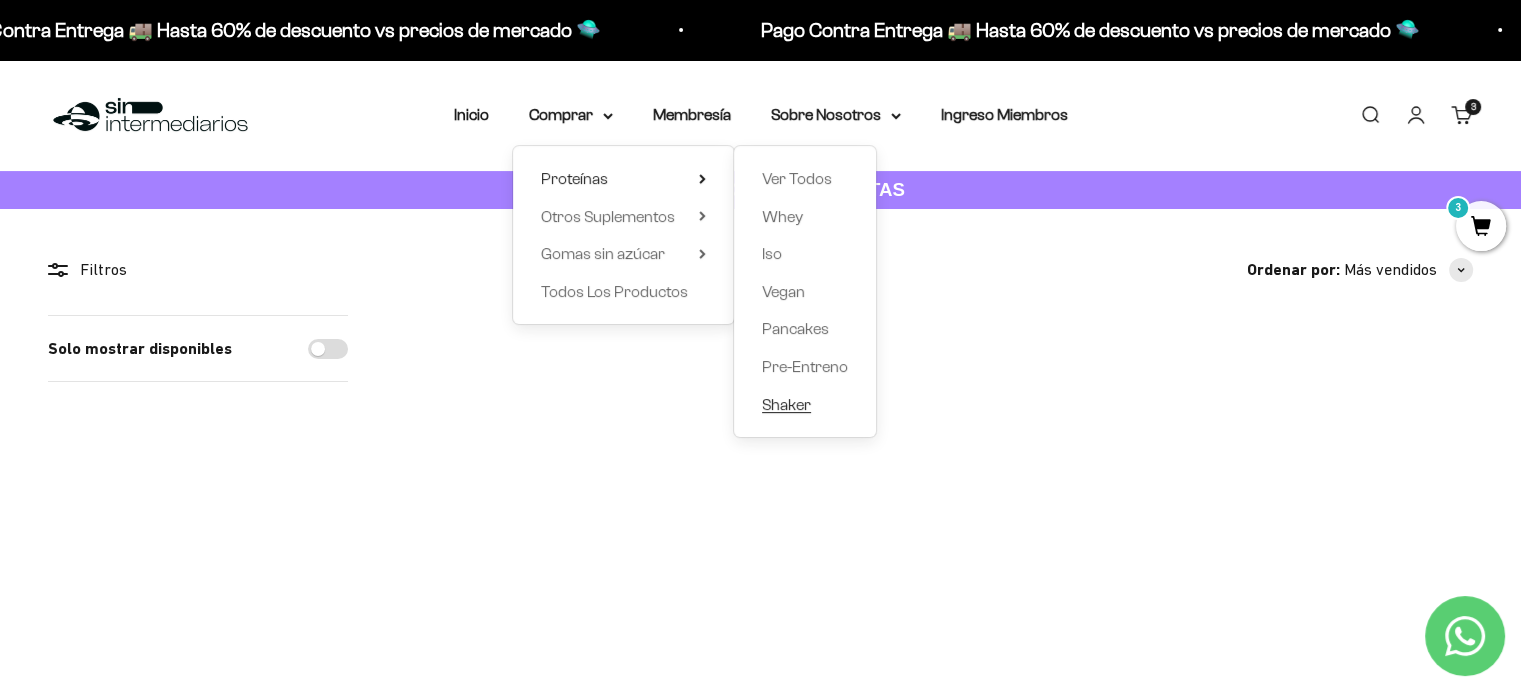 click on "Shaker" at bounding box center [786, 404] 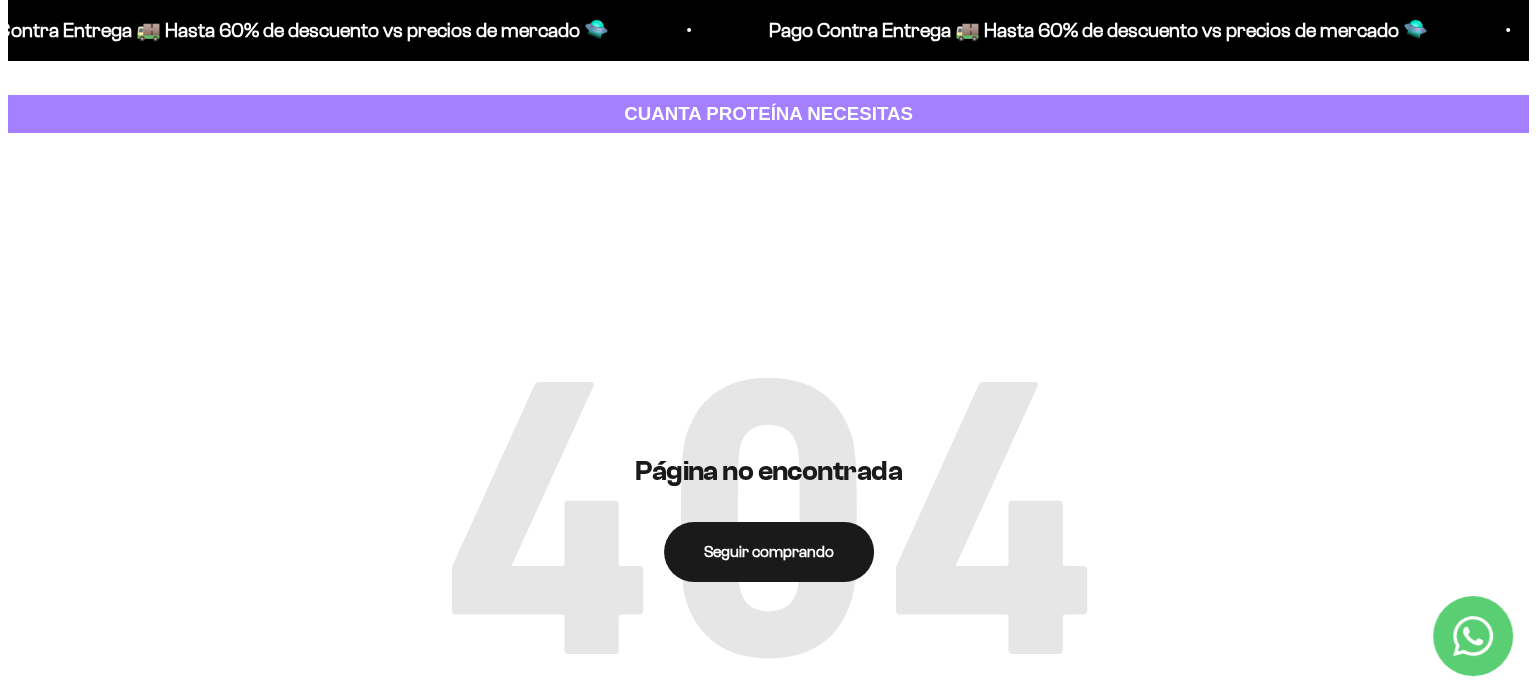 scroll, scrollTop: 0, scrollLeft: 0, axis: both 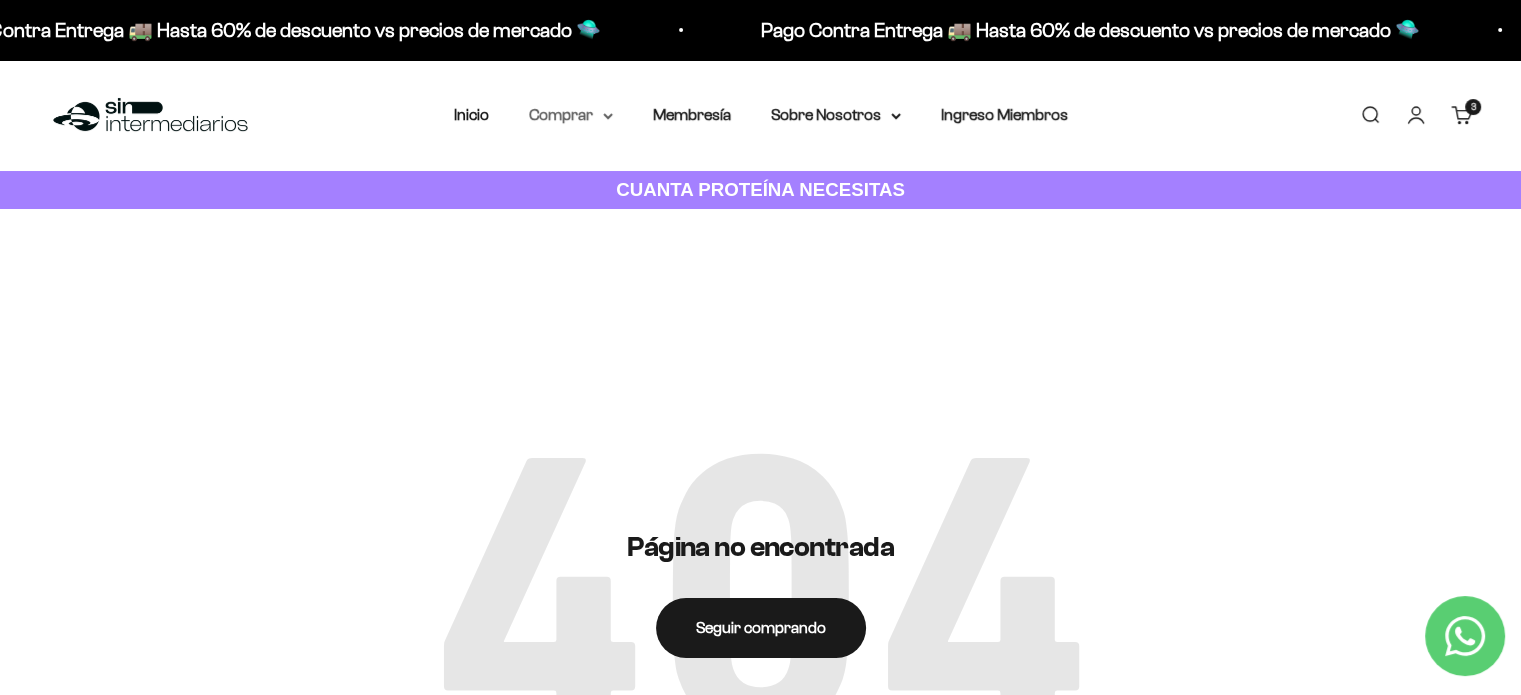 click on "Comprar" at bounding box center [571, 115] 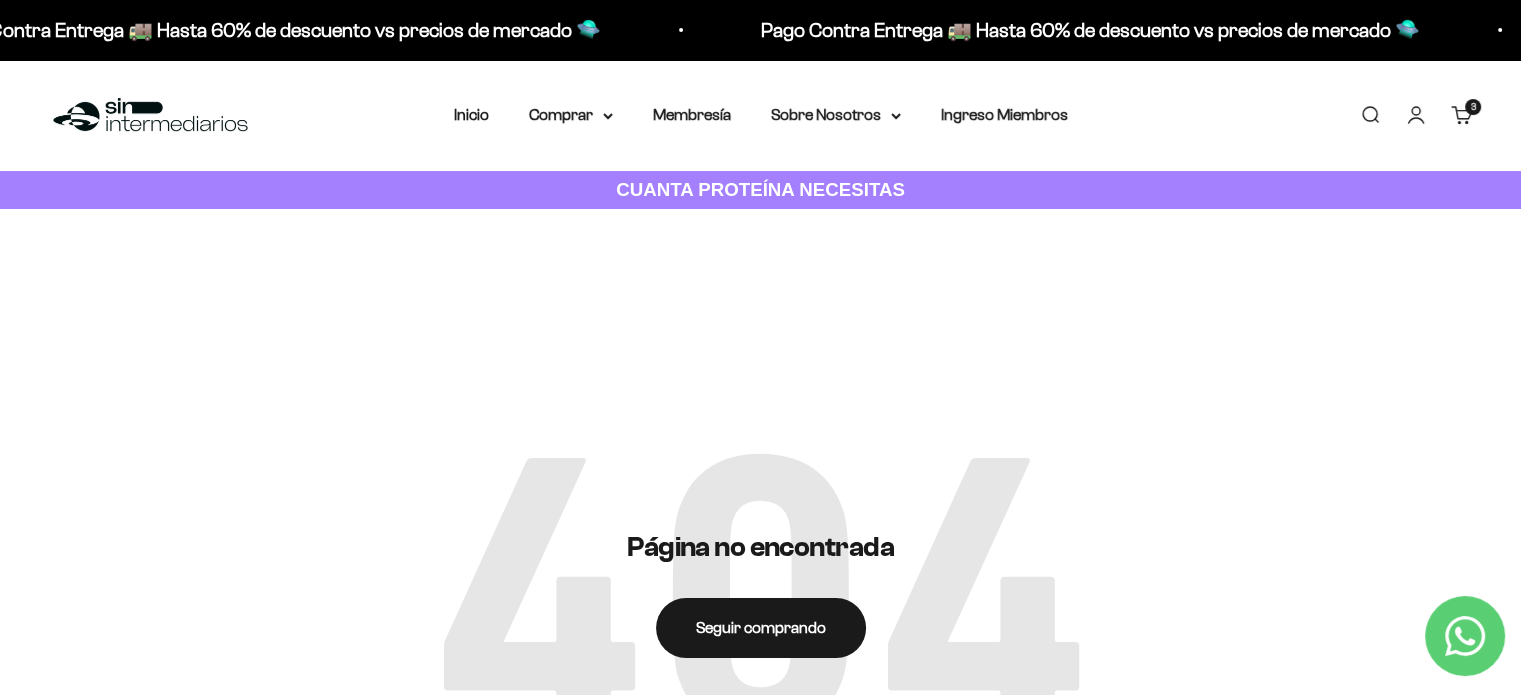click on "3 artículos
3" at bounding box center [1473, 107] 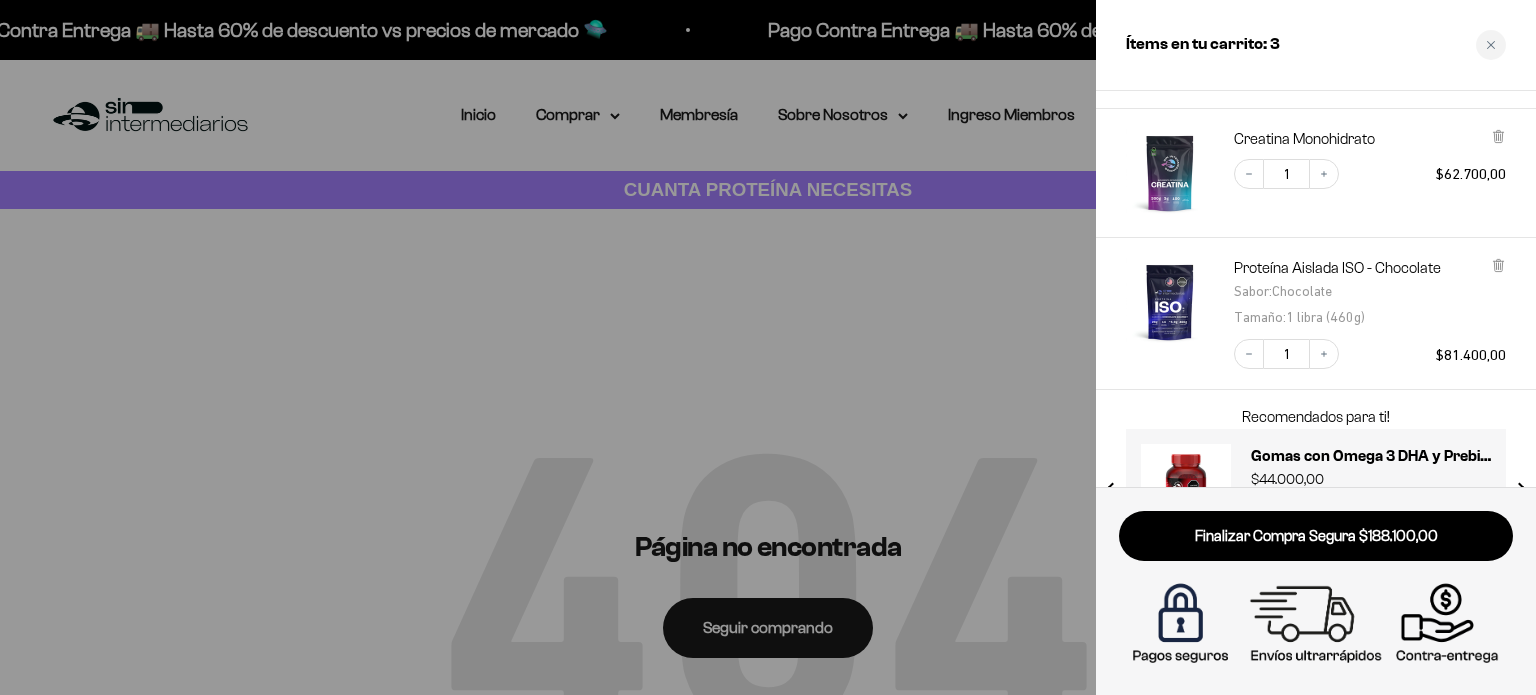 scroll, scrollTop: 299, scrollLeft: 0, axis: vertical 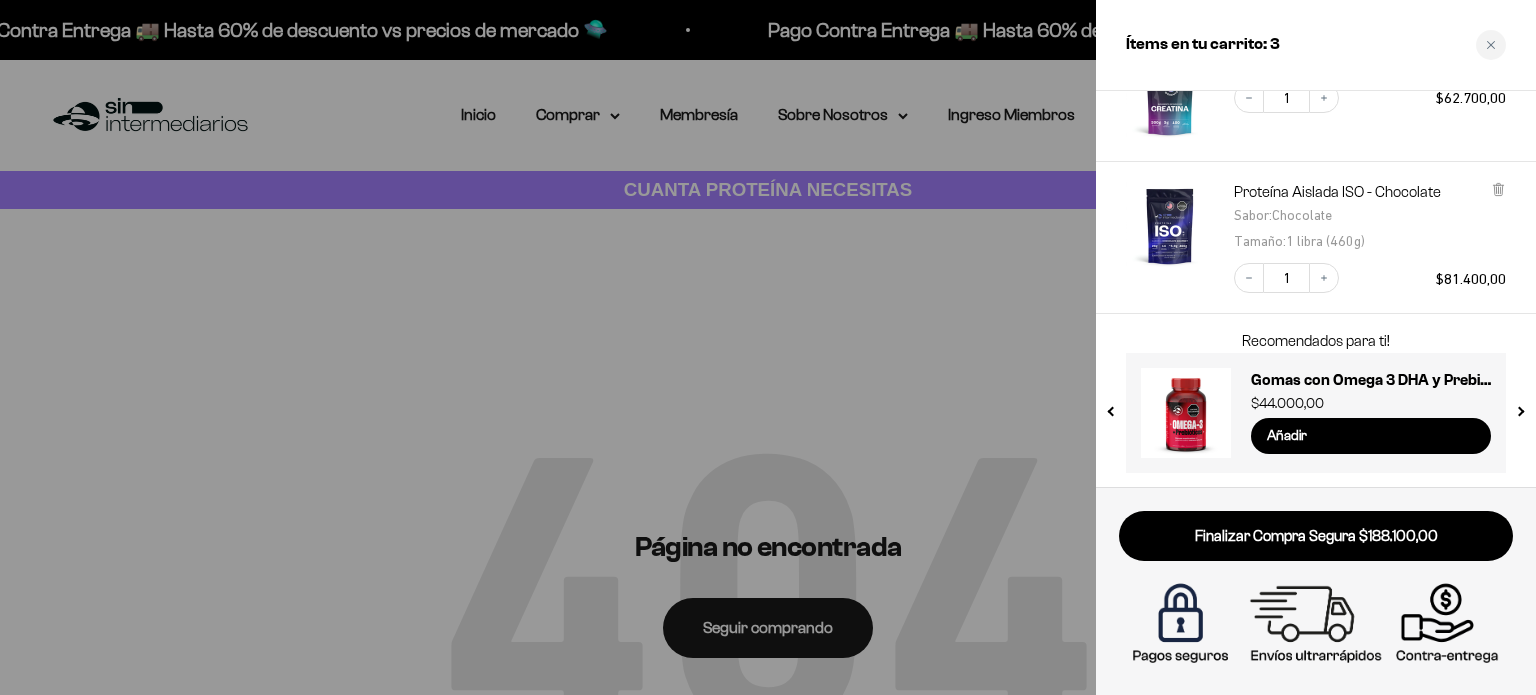click at bounding box center (1519, 407) 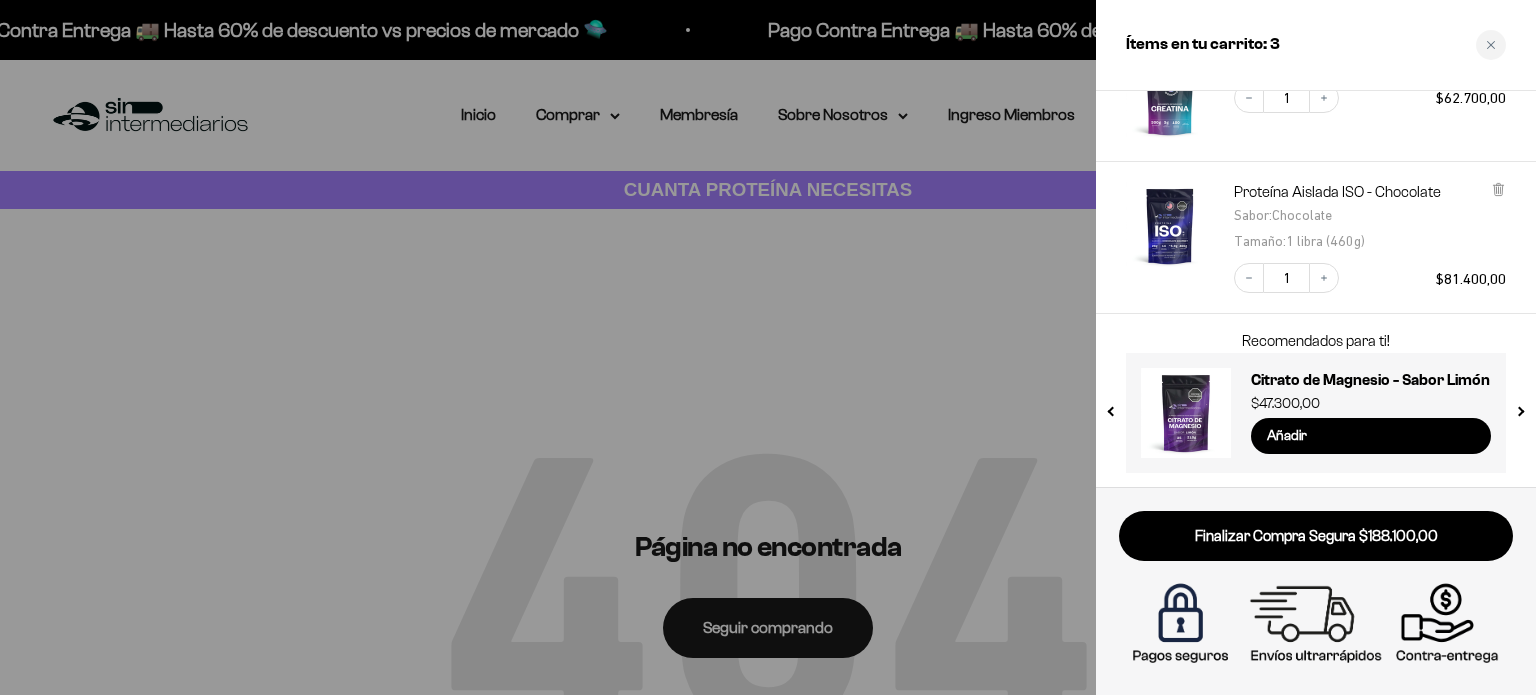 click at bounding box center (1519, 407) 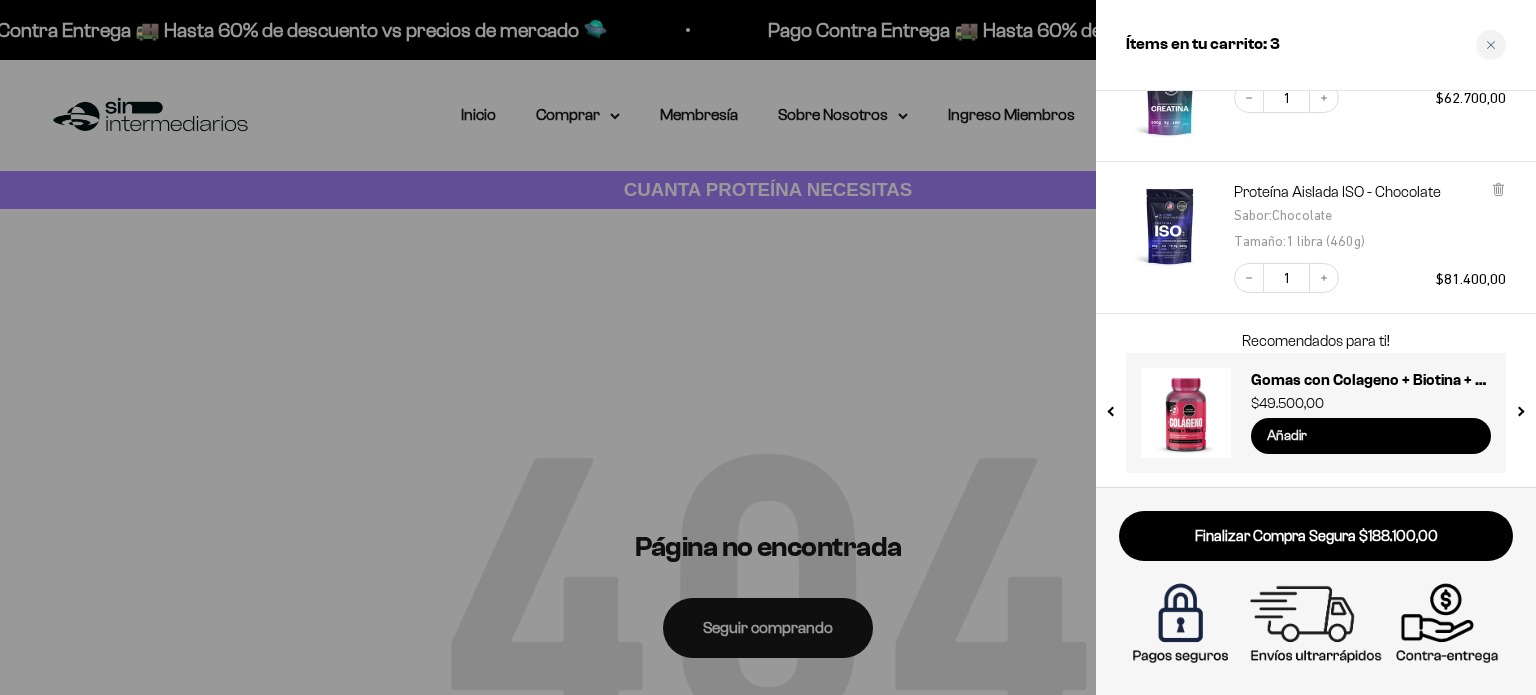 click on "Añadir" at bounding box center (1371, 436) 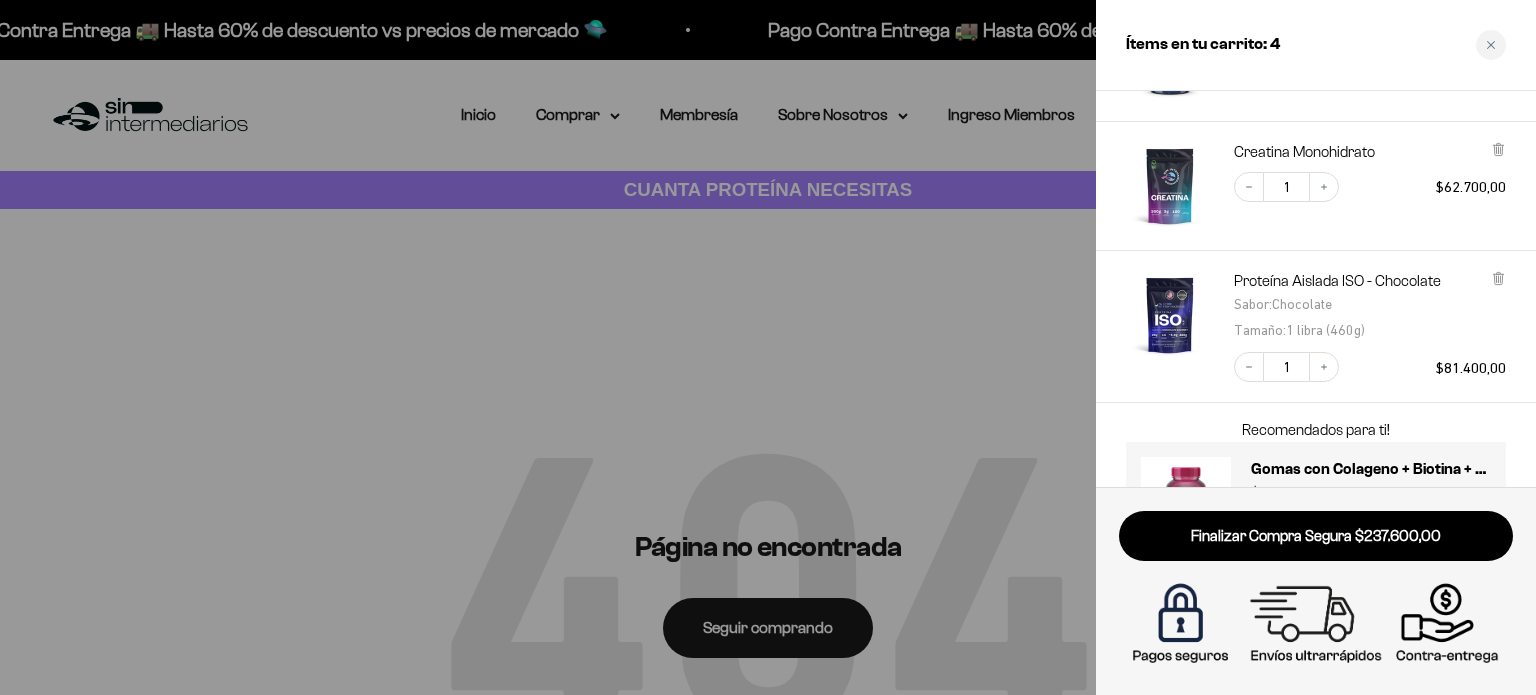scroll, scrollTop: 388, scrollLeft: 0, axis: vertical 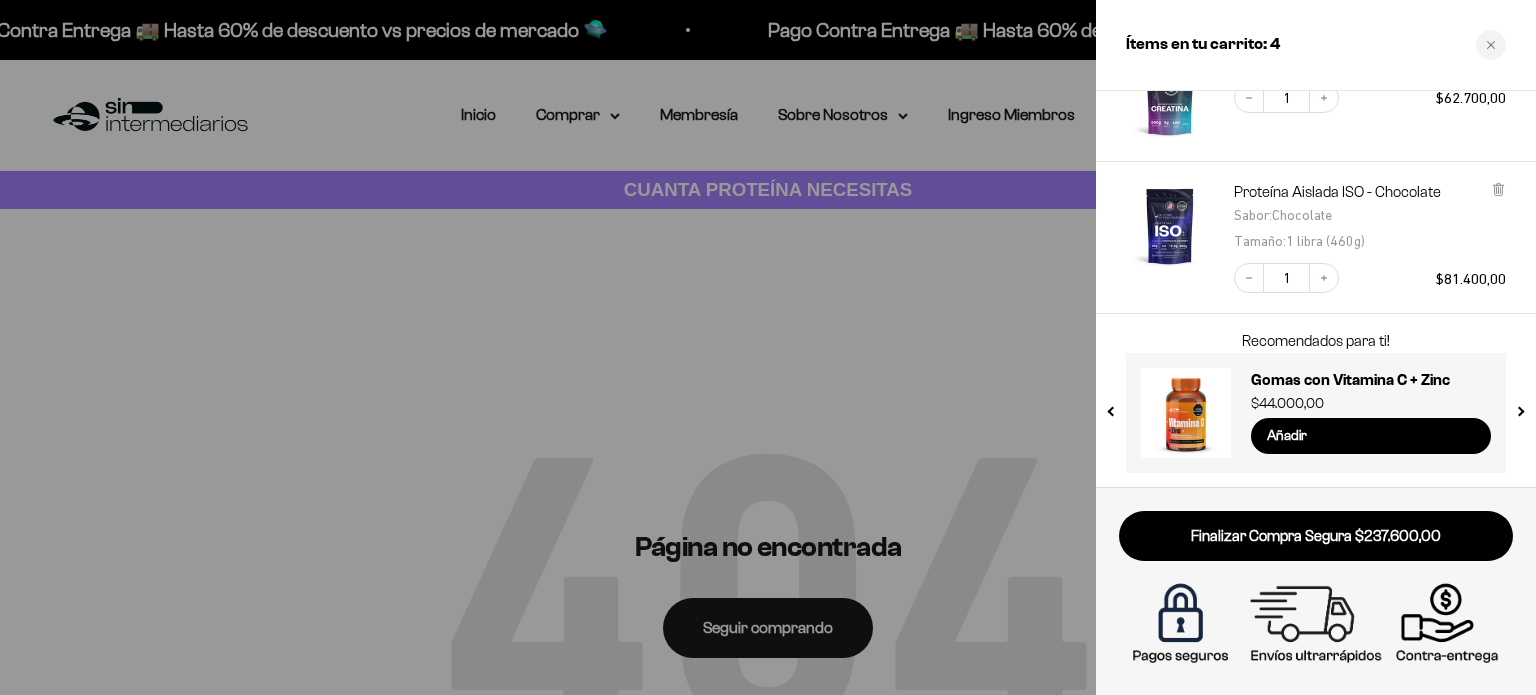 click at bounding box center (768, 347) 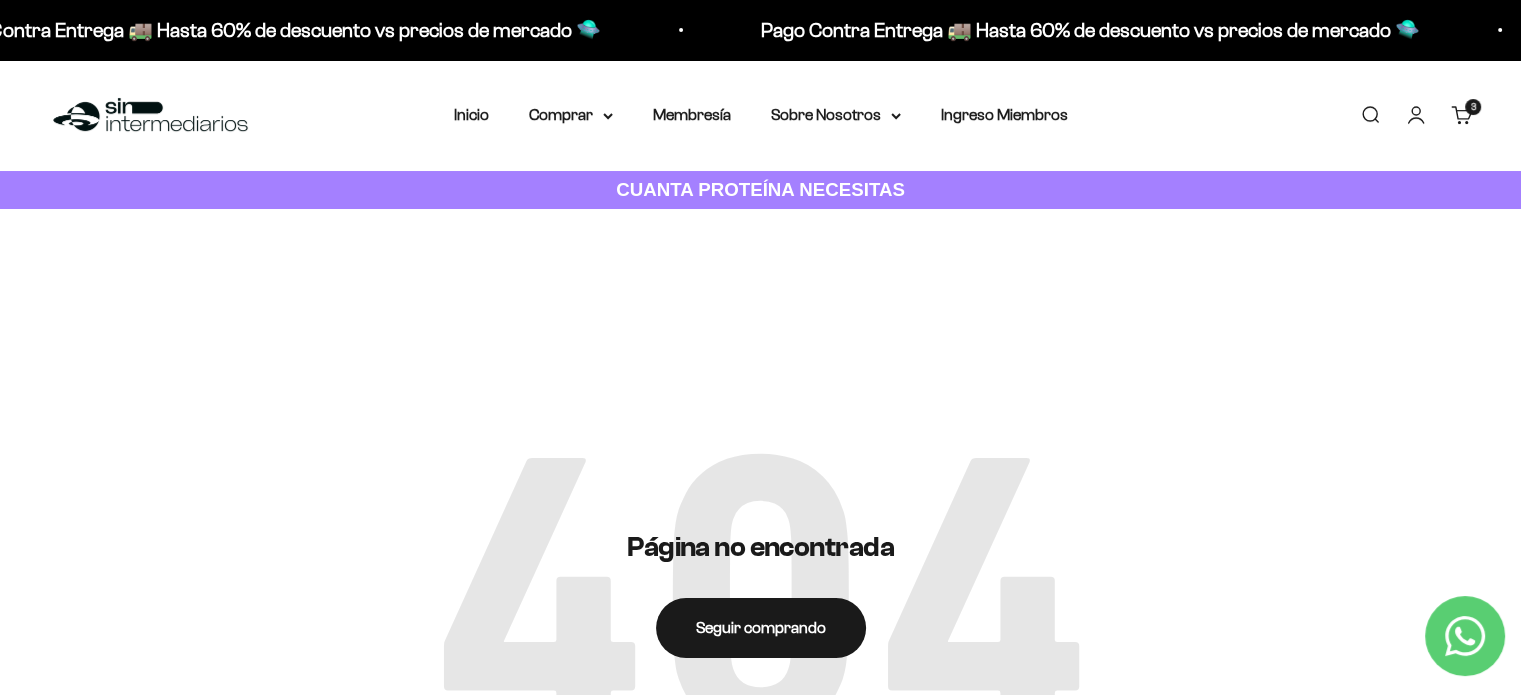 click on "3 artículos
3" at bounding box center [1473, 107] 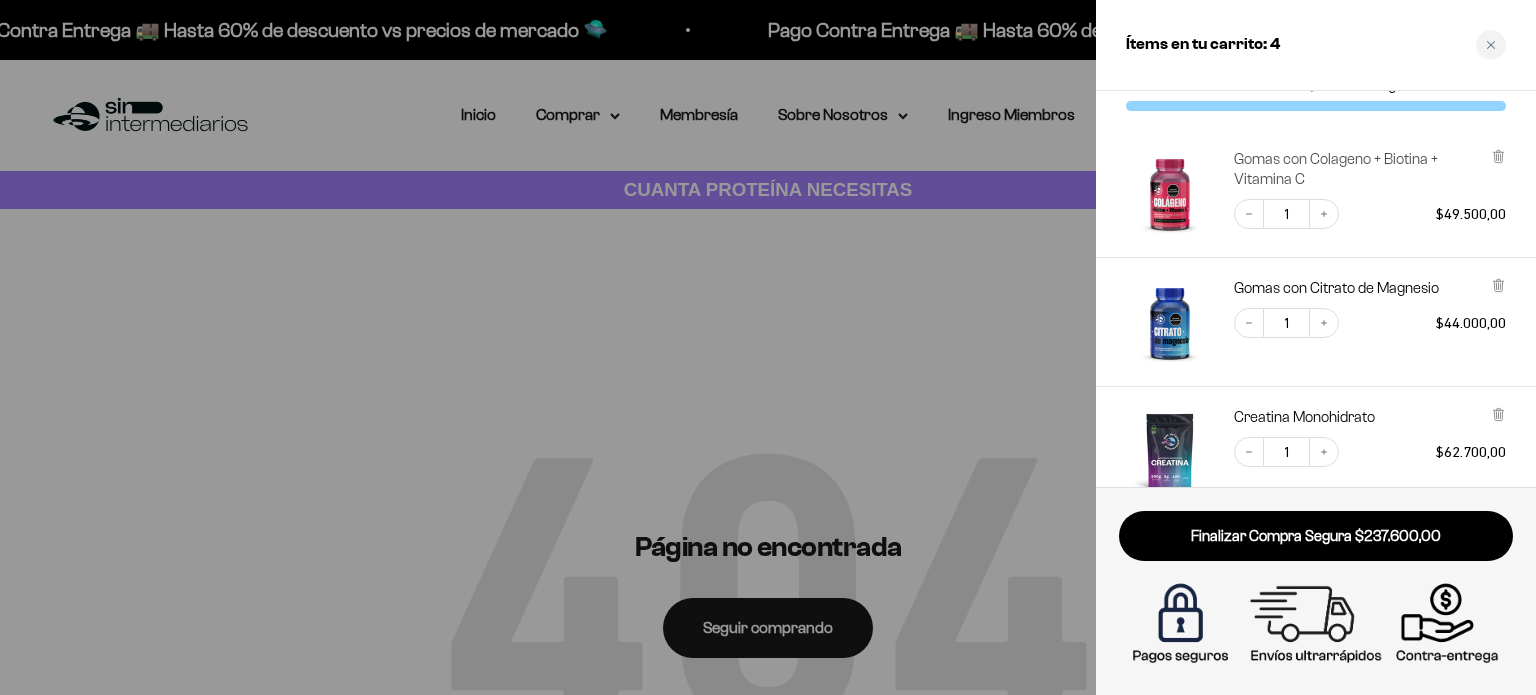 scroll, scrollTop: 0, scrollLeft: 0, axis: both 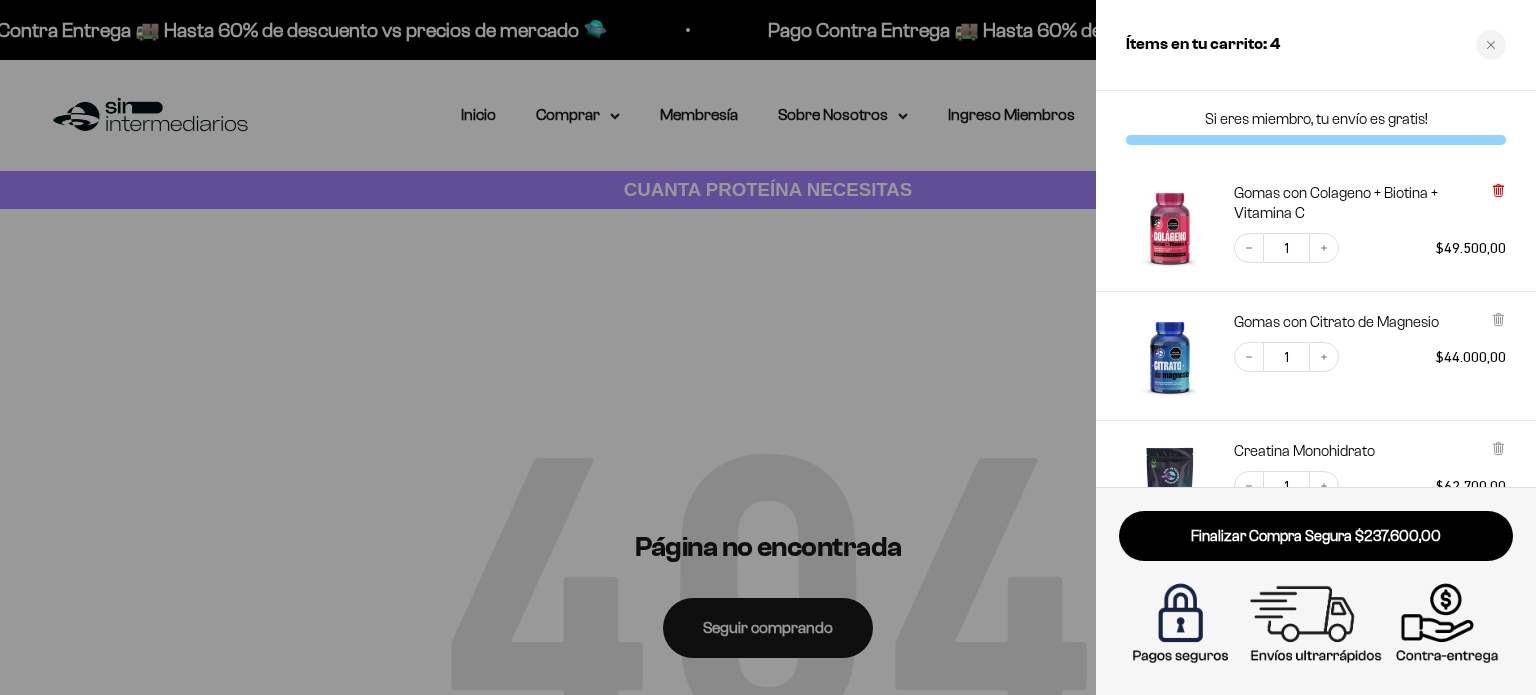 click 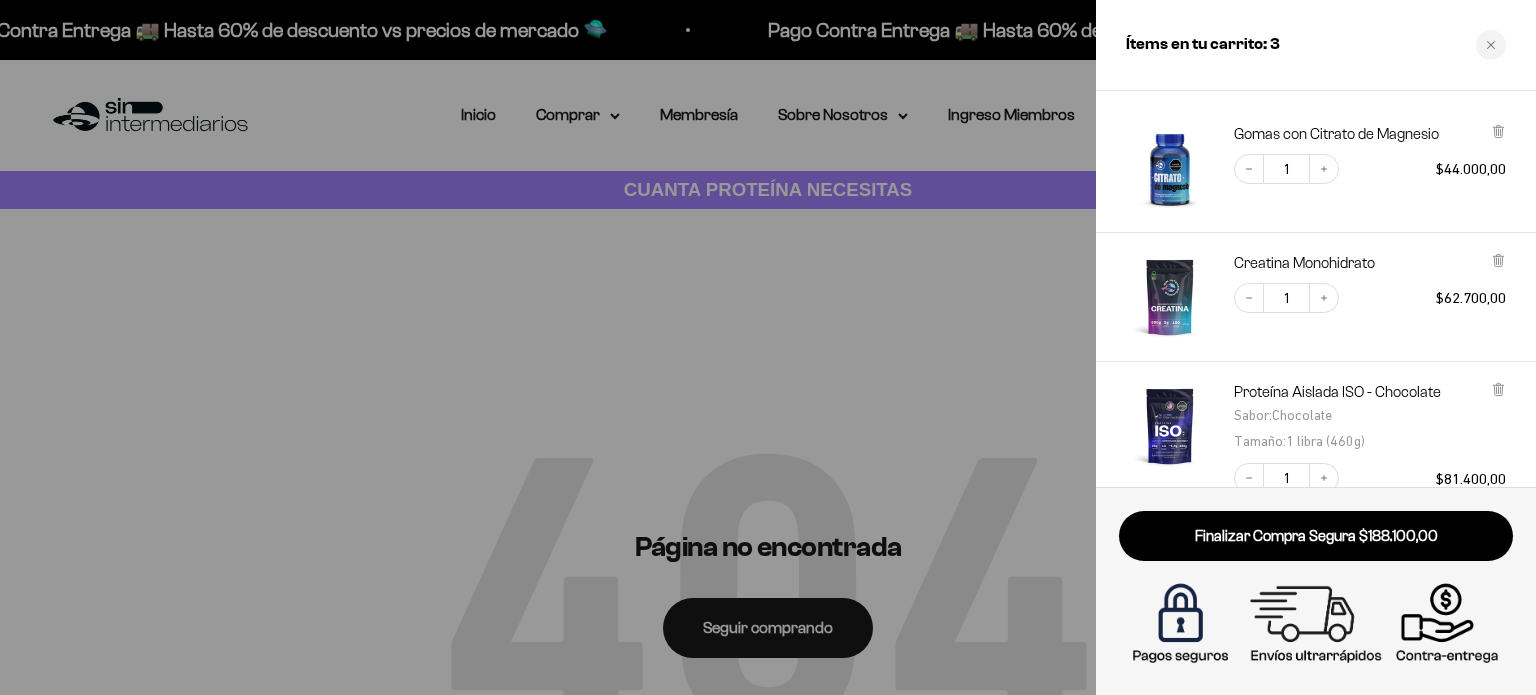 scroll, scrollTop: 0, scrollLeft: 0, axis: both 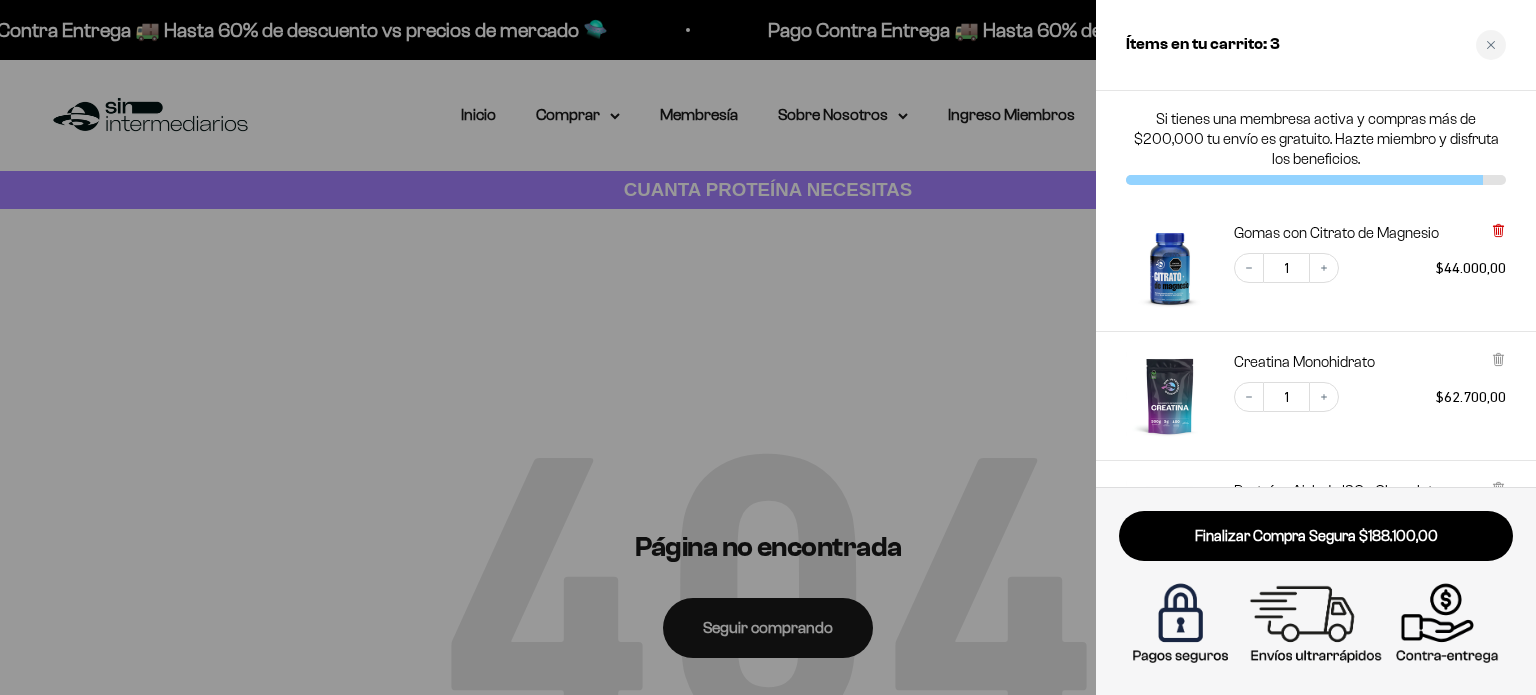 click 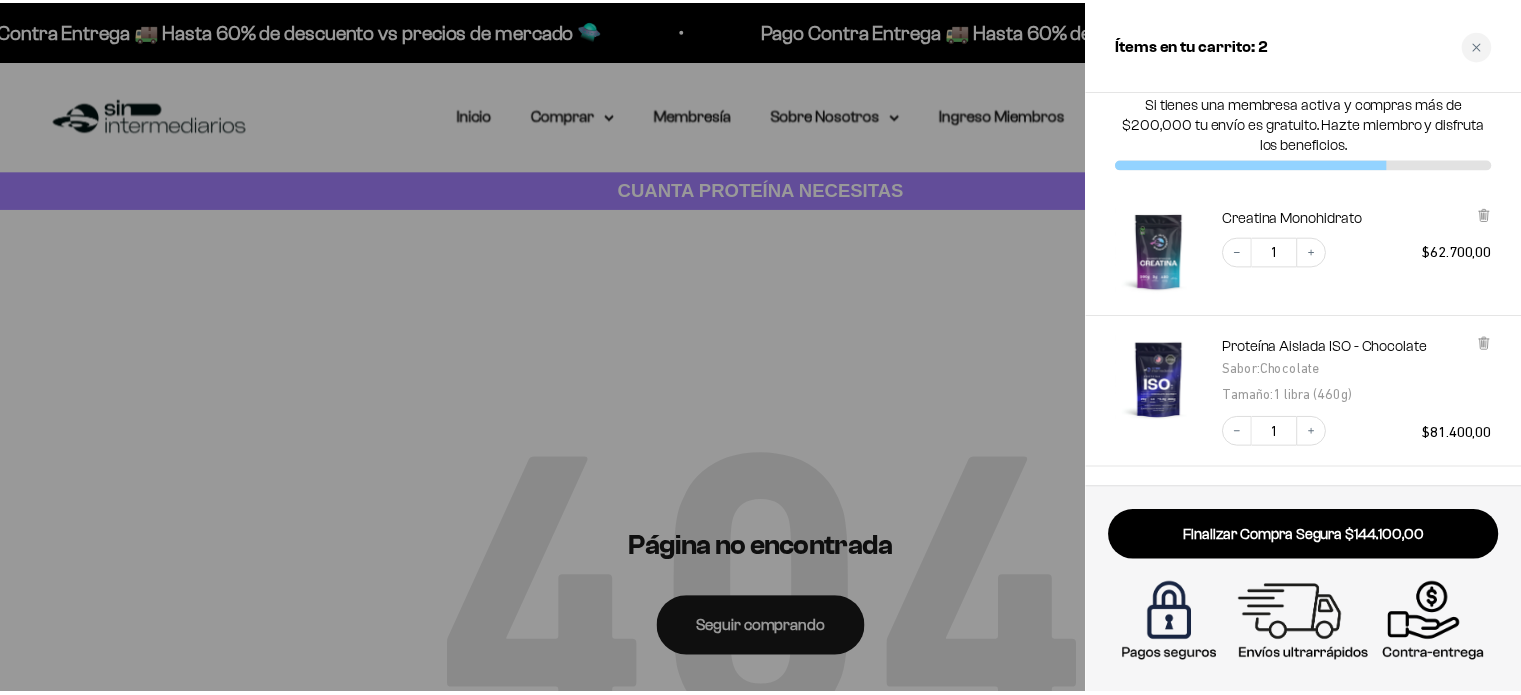 scroll, scrollTop: 0, scrollLeft: 0, axis: both 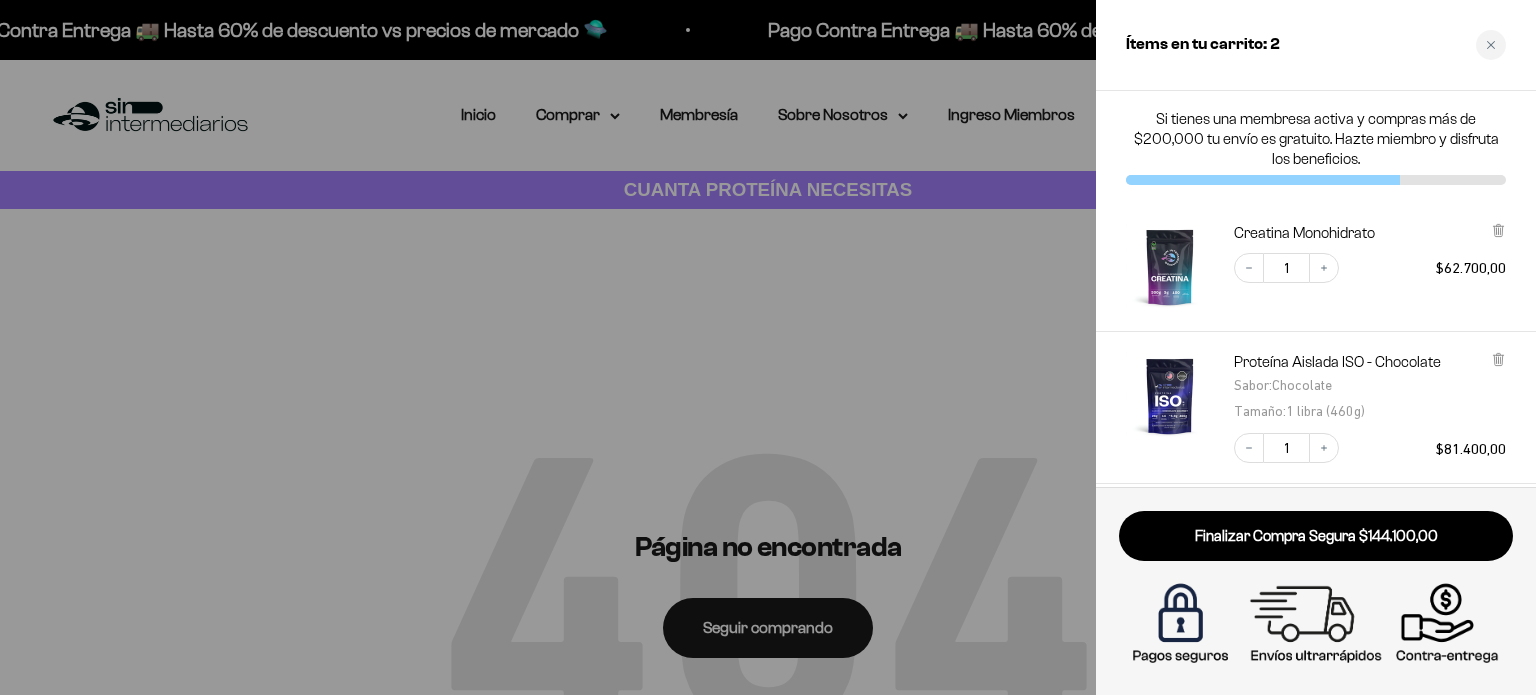 click at bounding box center (768, 347) 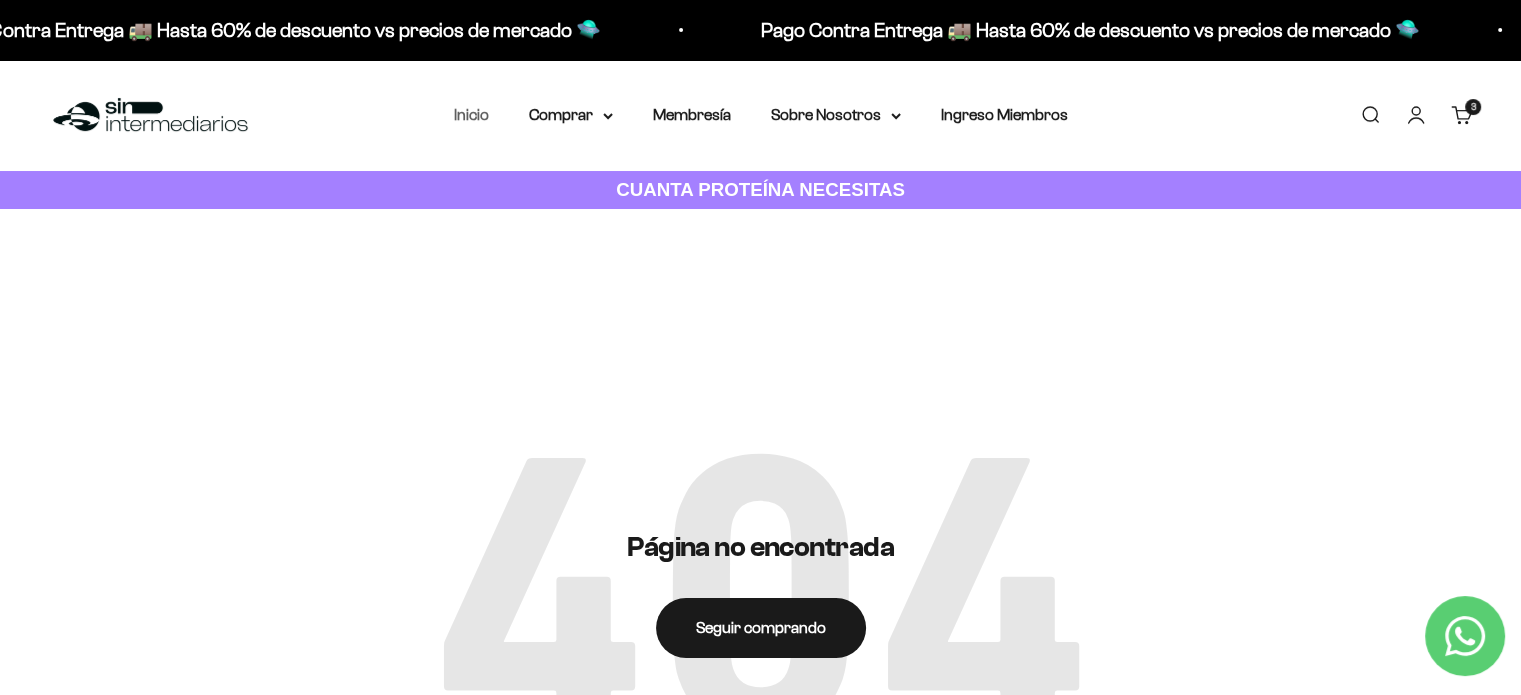 click on "Inicio" at bounding box center [471, 114] 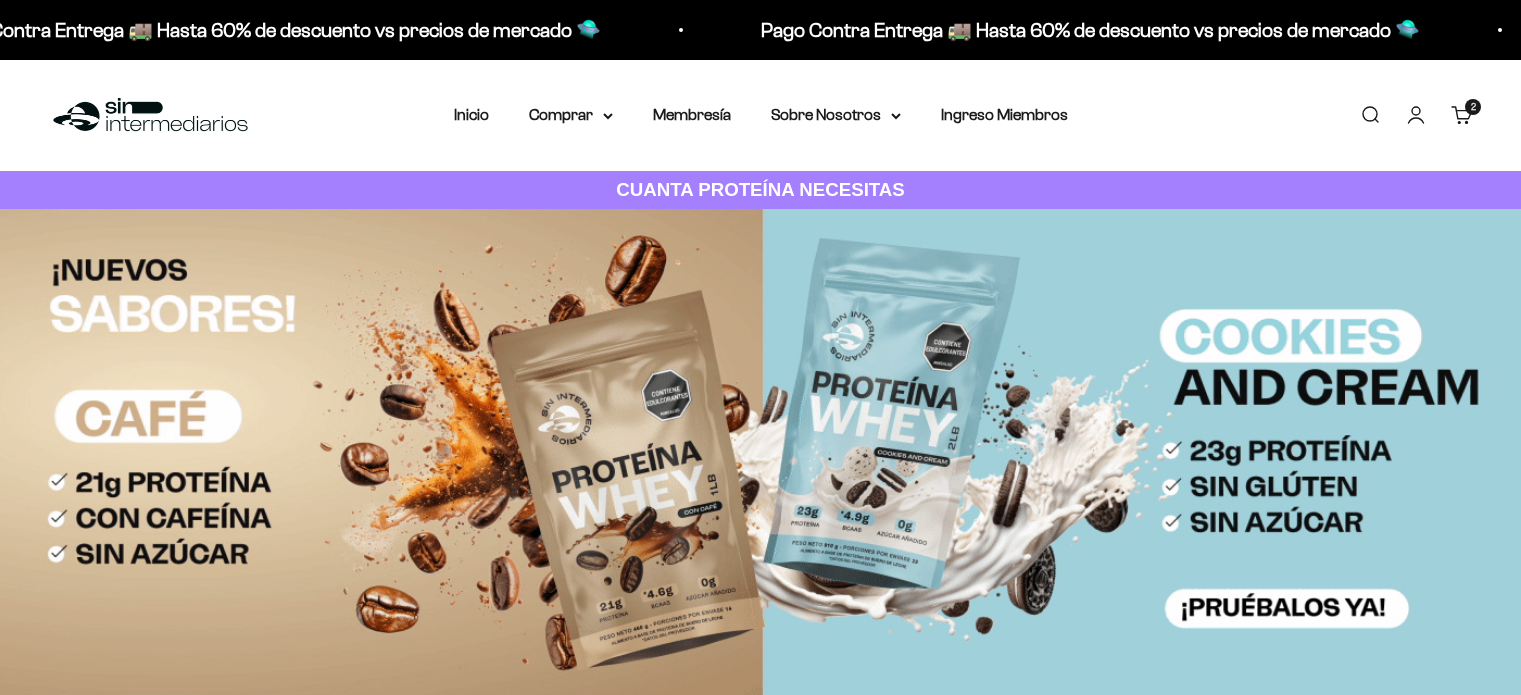 scroll, scrollTop: 0, scrollLeft: 0, axis: both 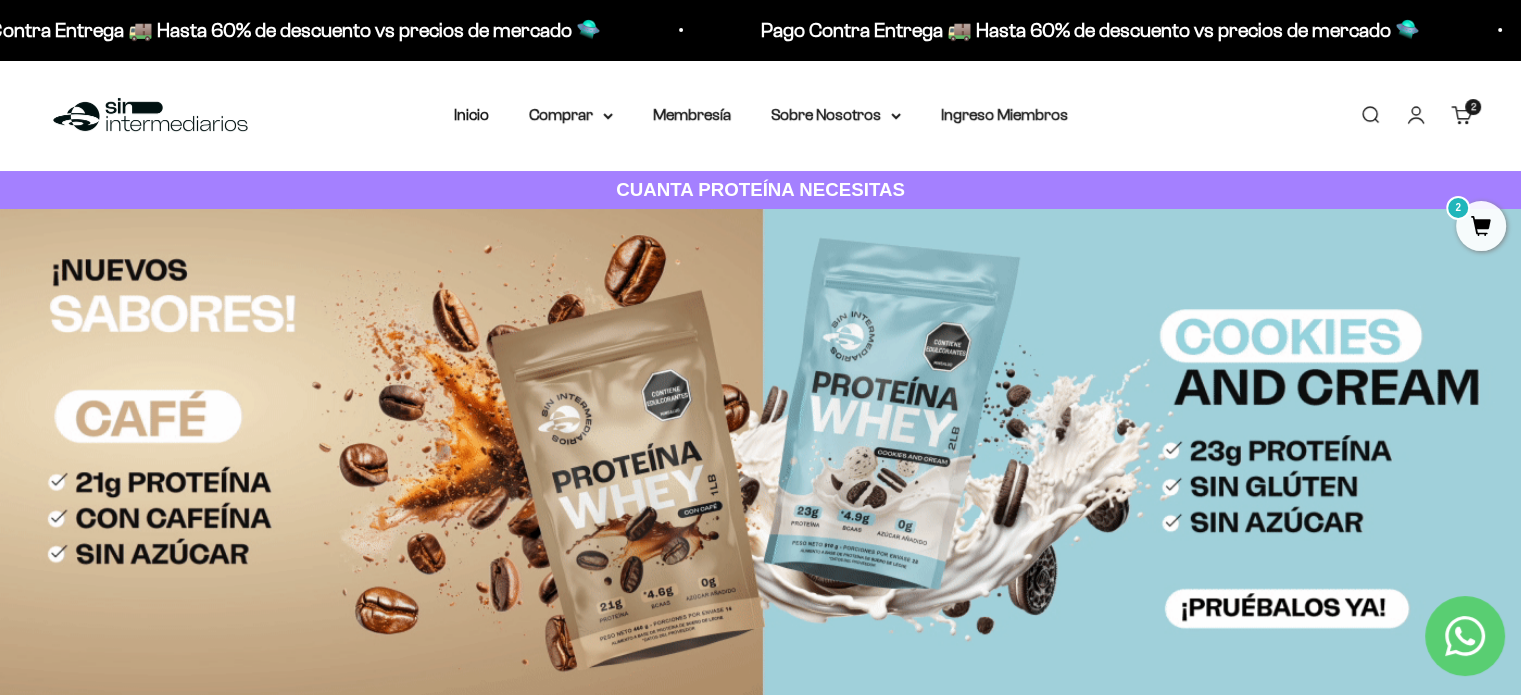 click on "Carrito
2 artículos
2" at bounding box center (1462, 115) 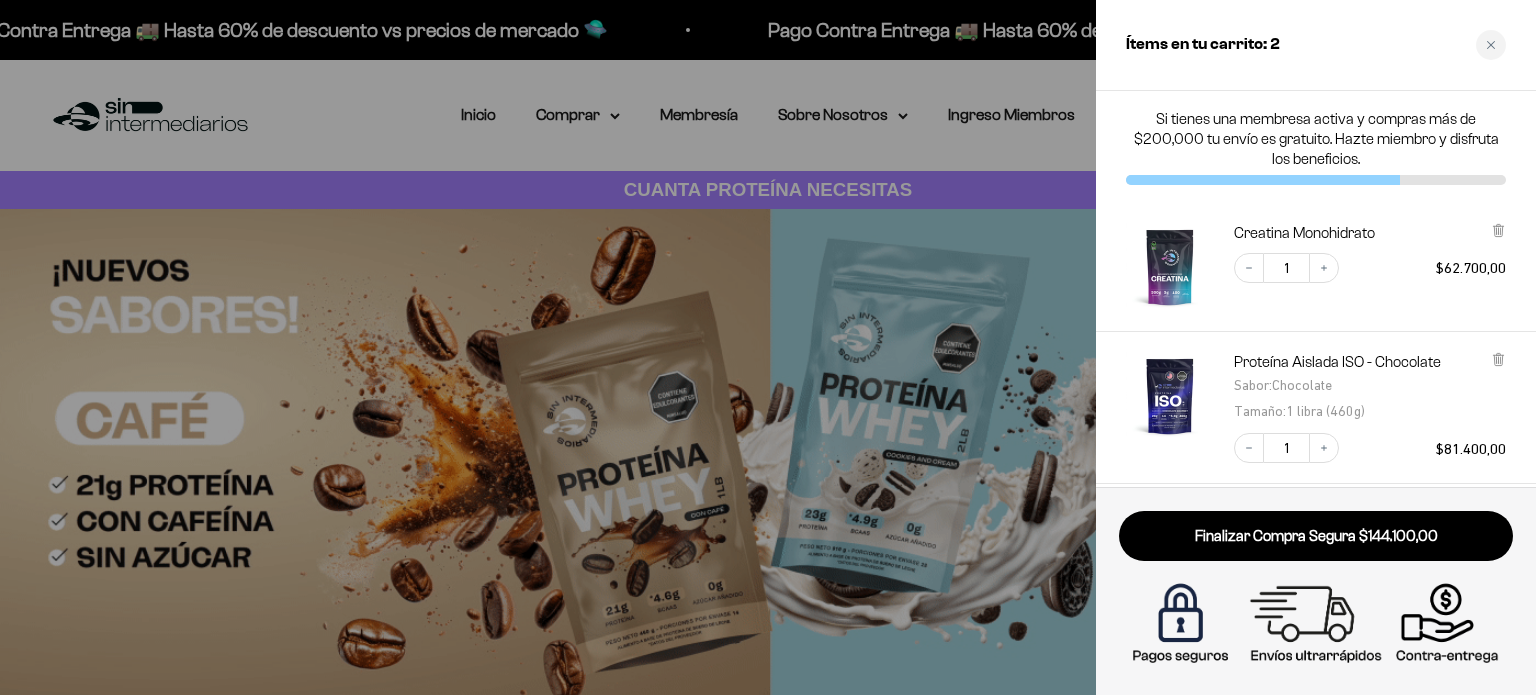 click at bounding box center [768, 347] 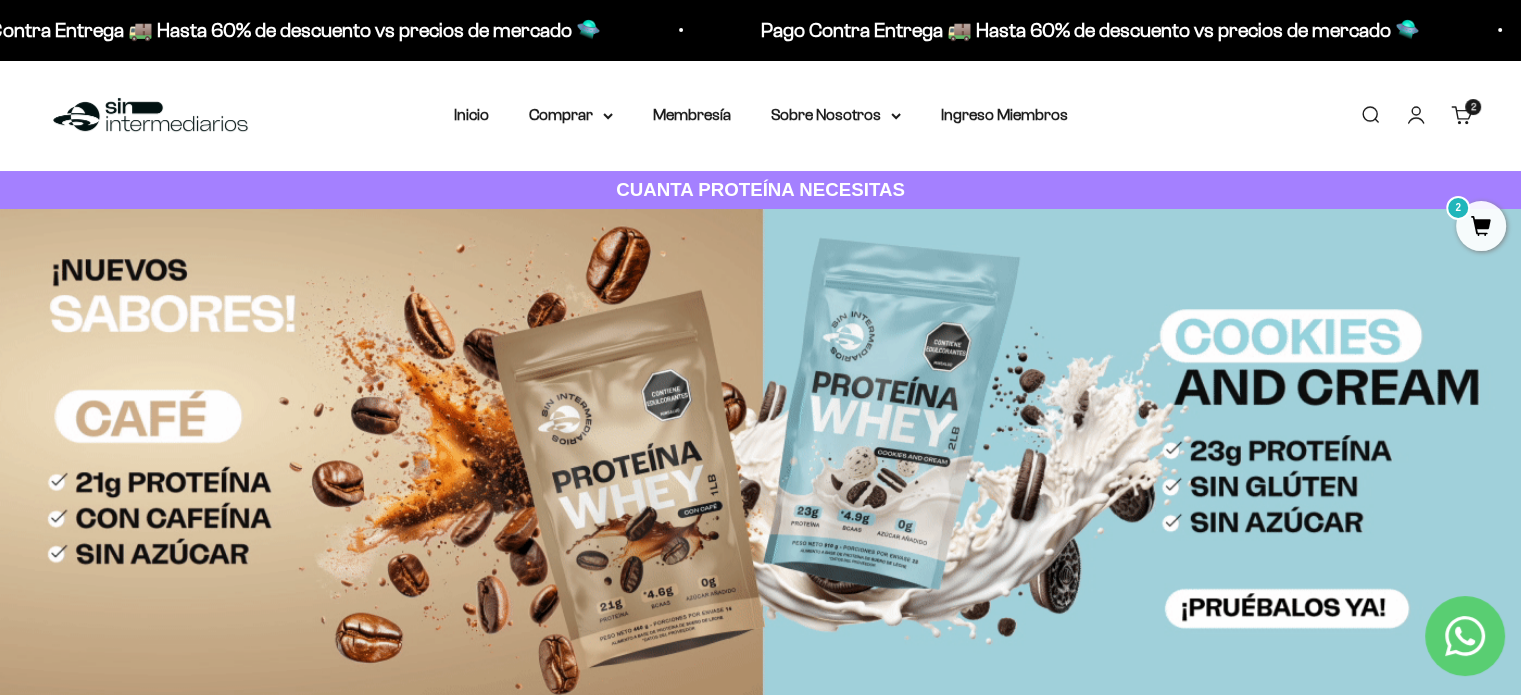 click on "Cuenta" at bounding box center [1416, 115] 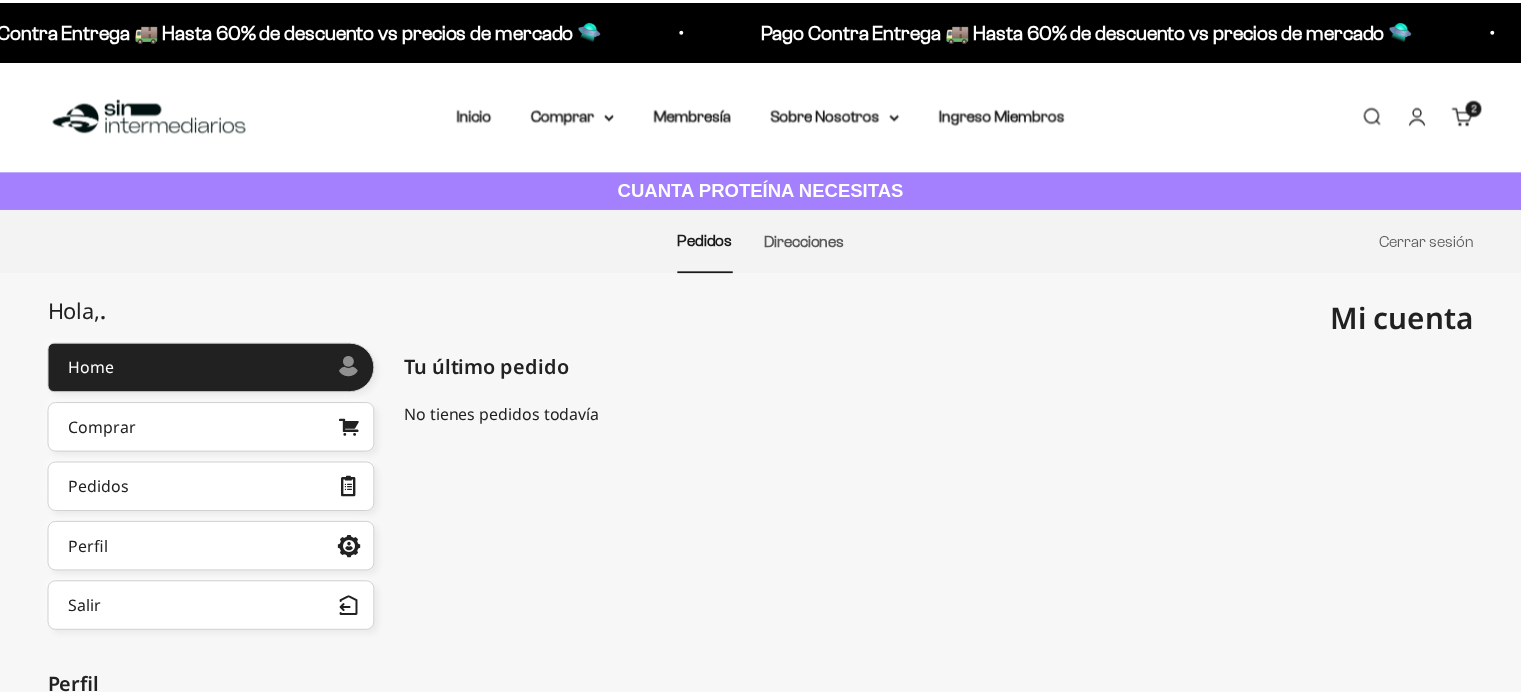 scroll, scrollTop: 0, scrollLeft: 0, axis: both 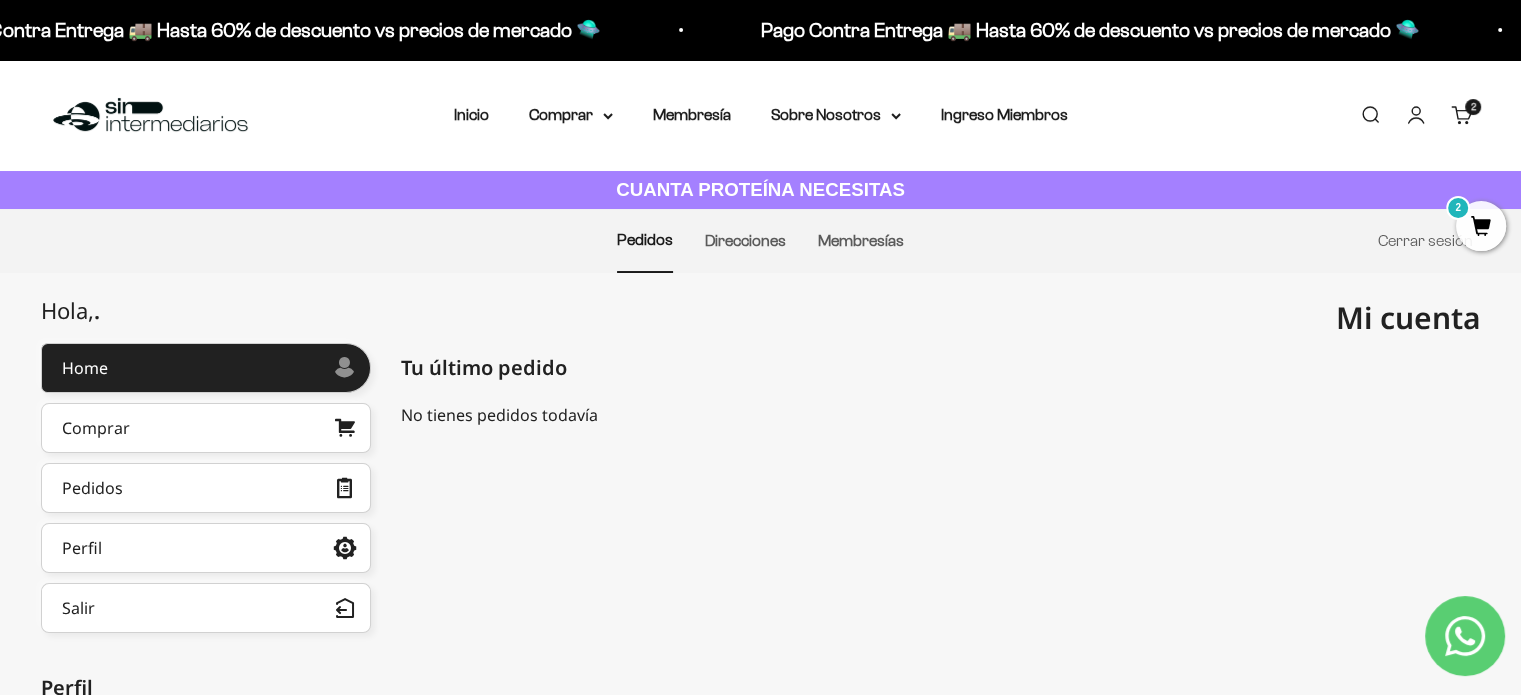 click on "2" at bounding box center [1481, 226] 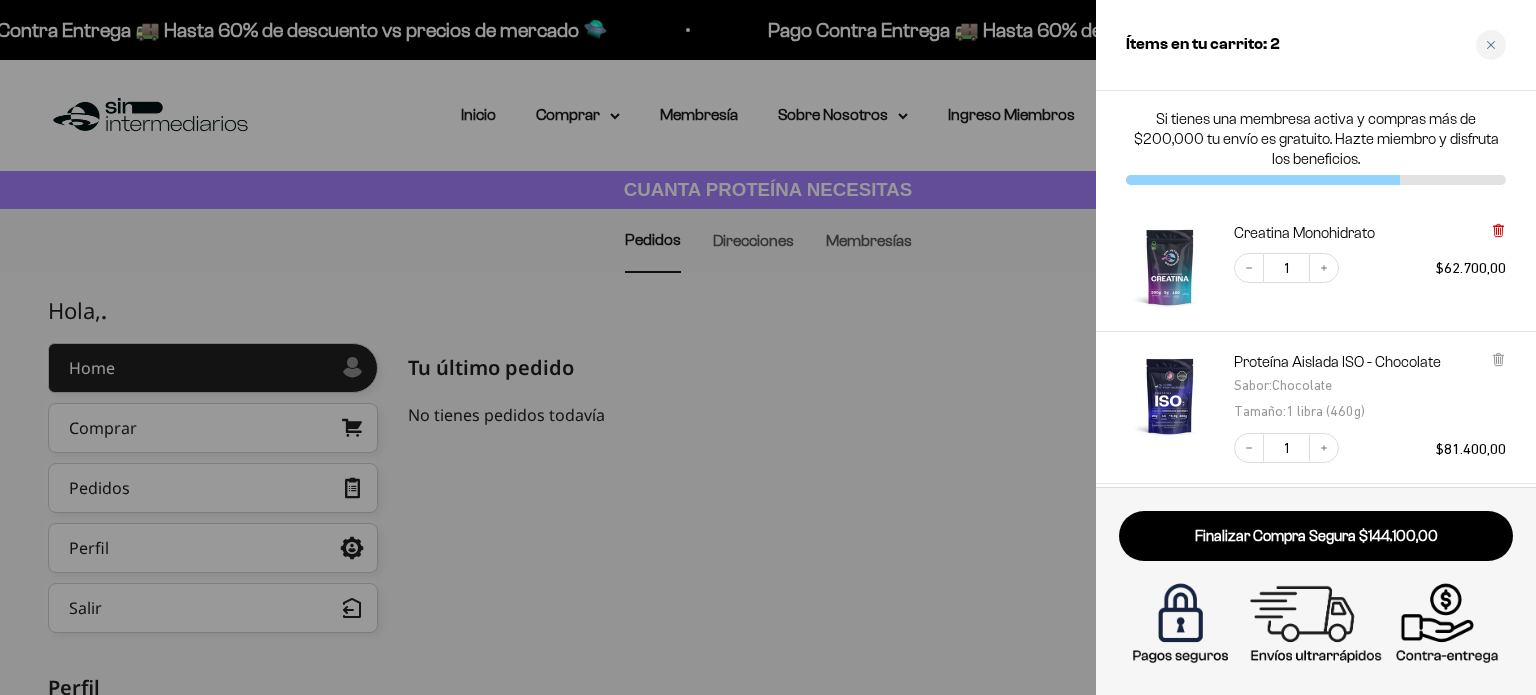 click 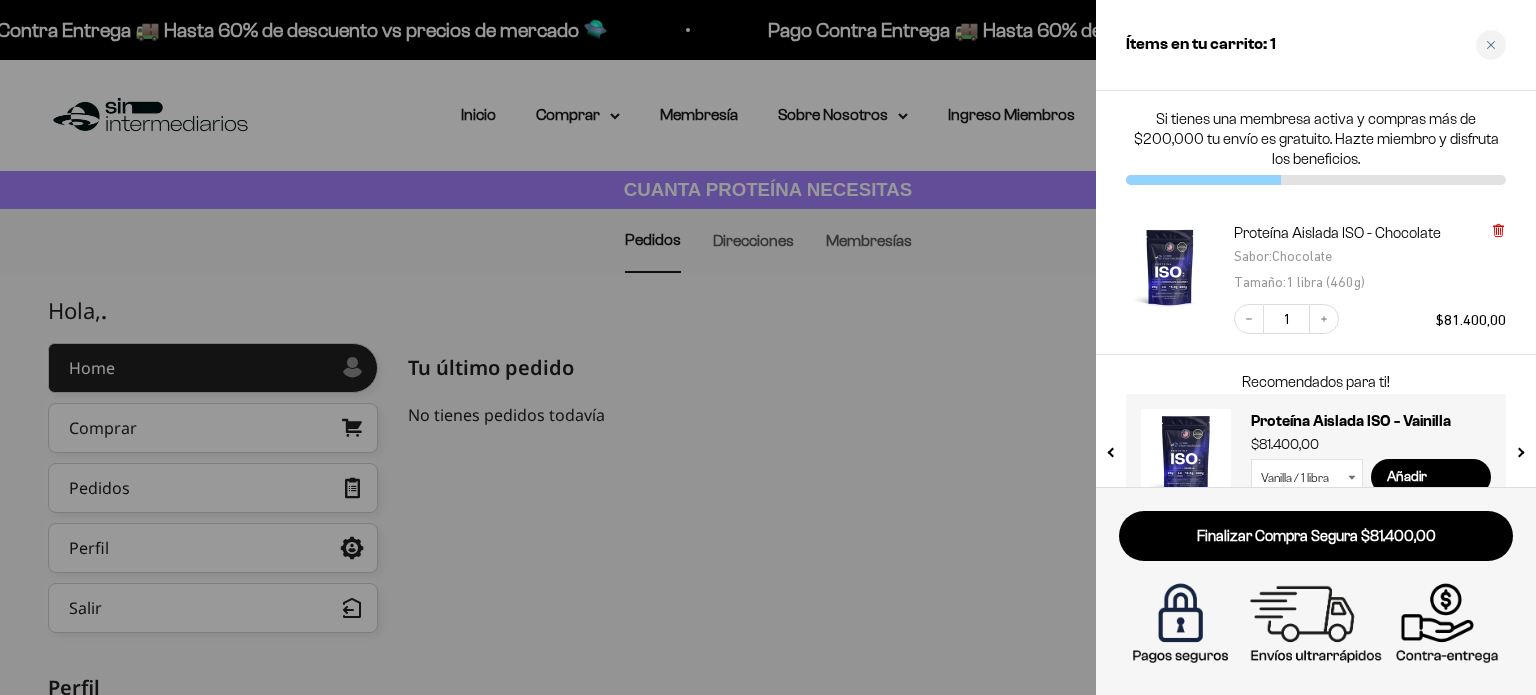 click 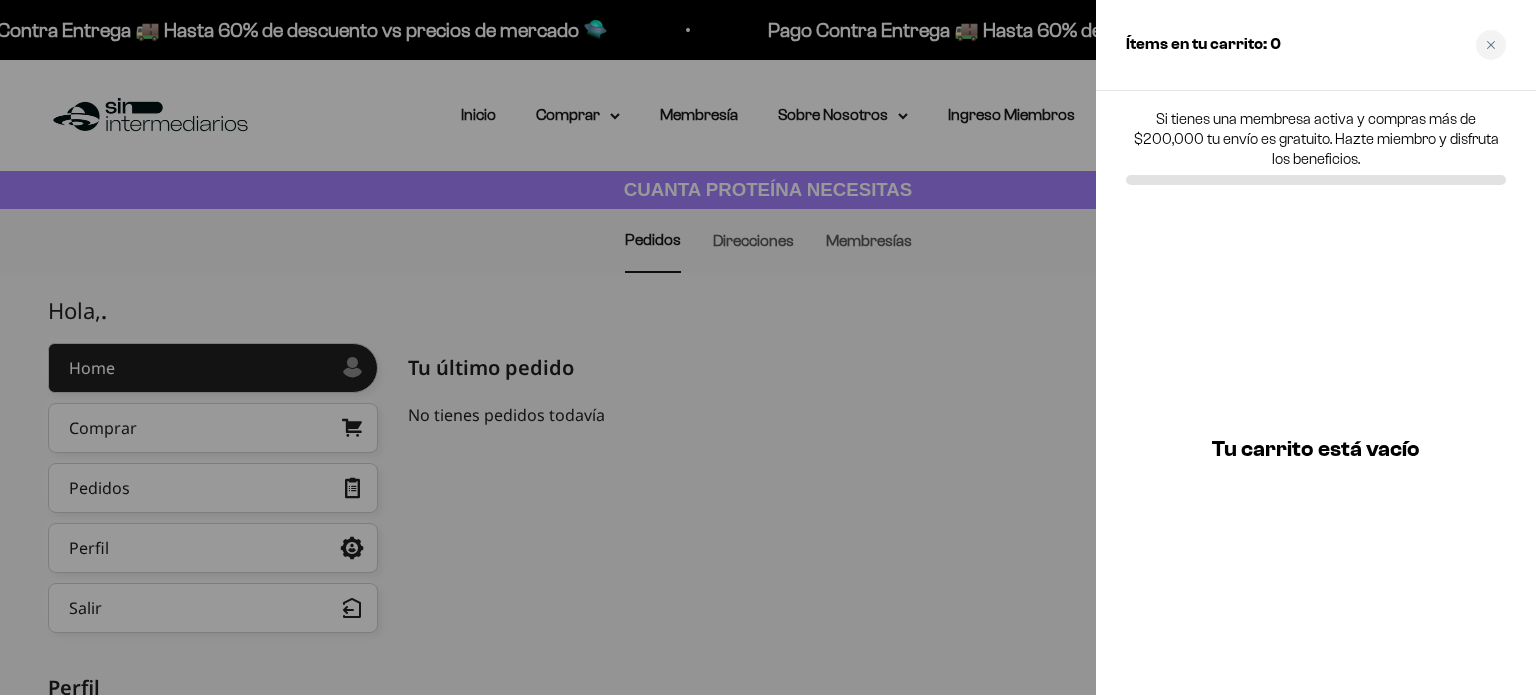 click at bounding box center [768, 347] 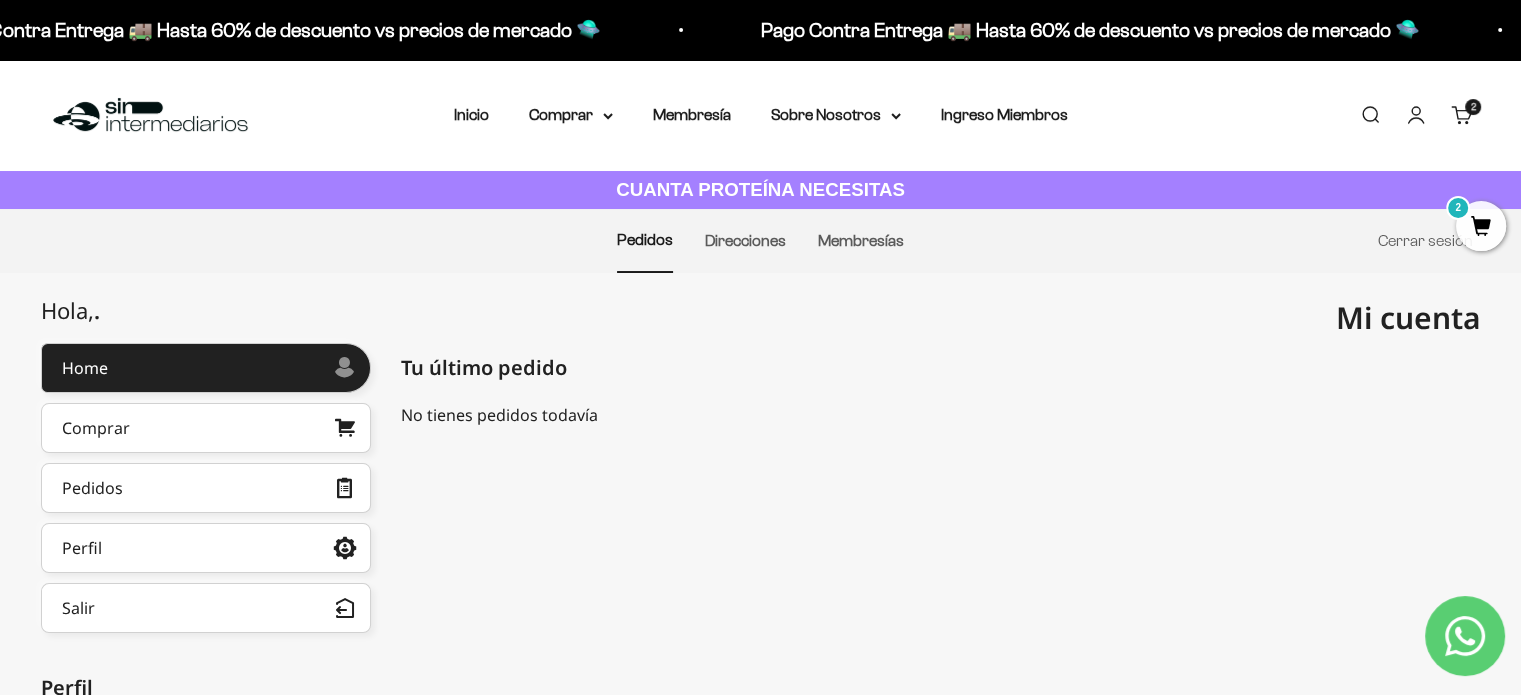 click on "Cuenta" at bounding box center [1416, 115] 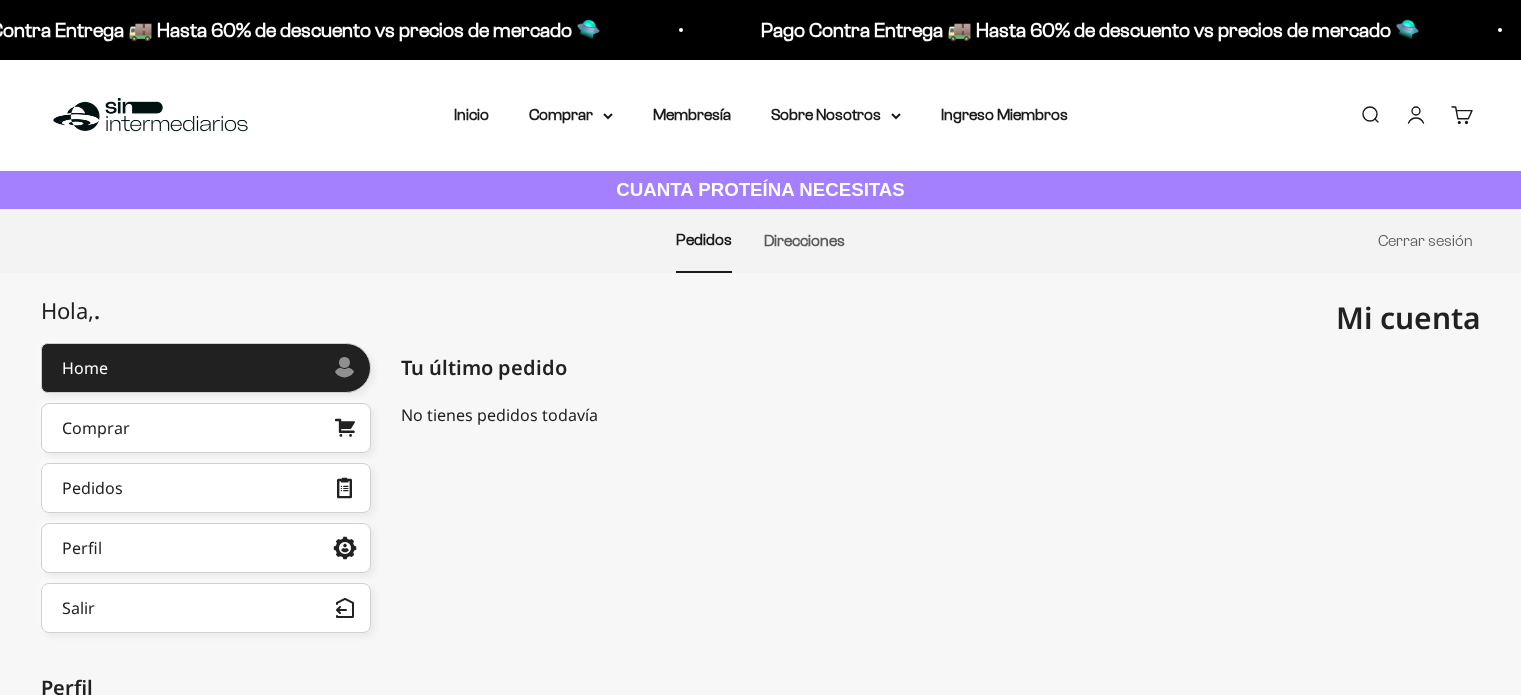 scroll, scrollTop: 0, scrollLeft: 0, axis: both 